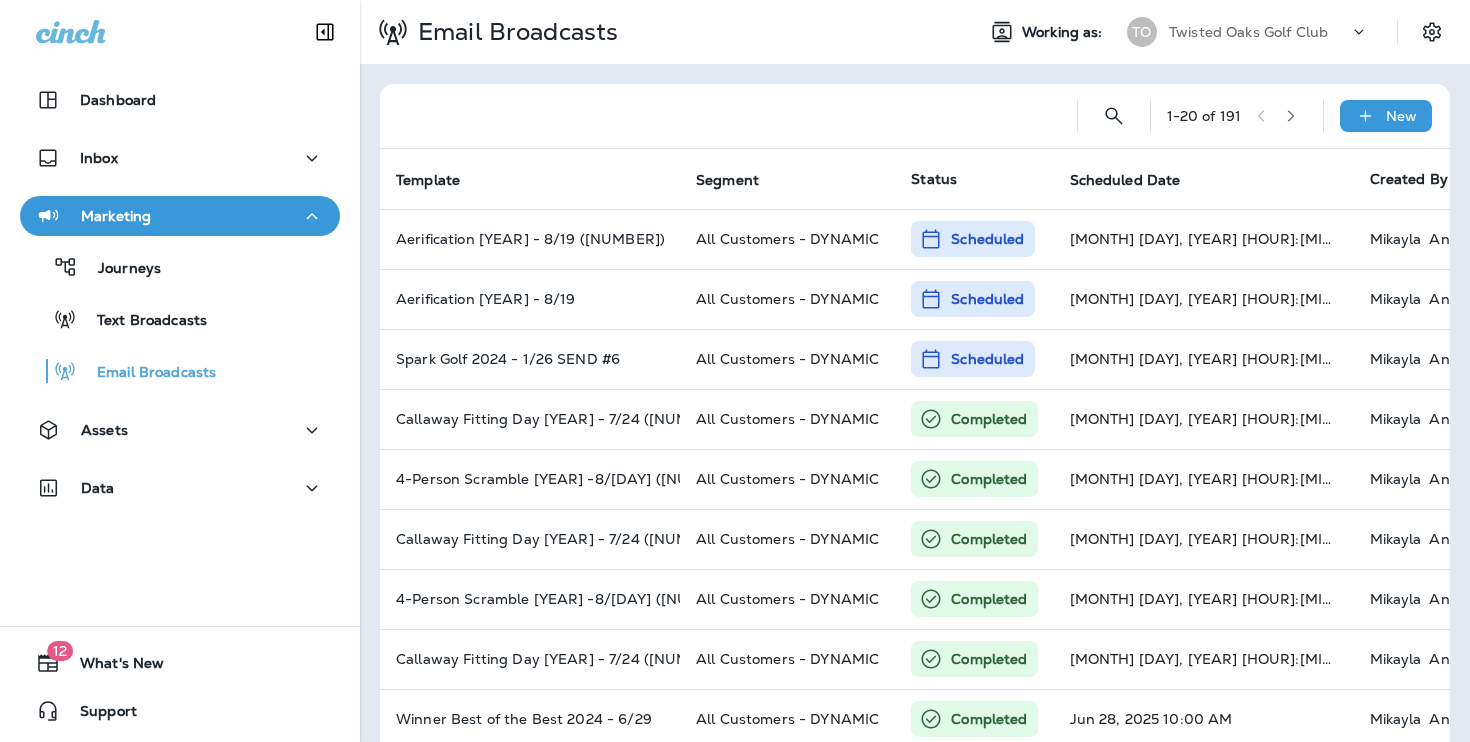 scroll, scrollTop: 0, scrollLeft: 0, axis: both 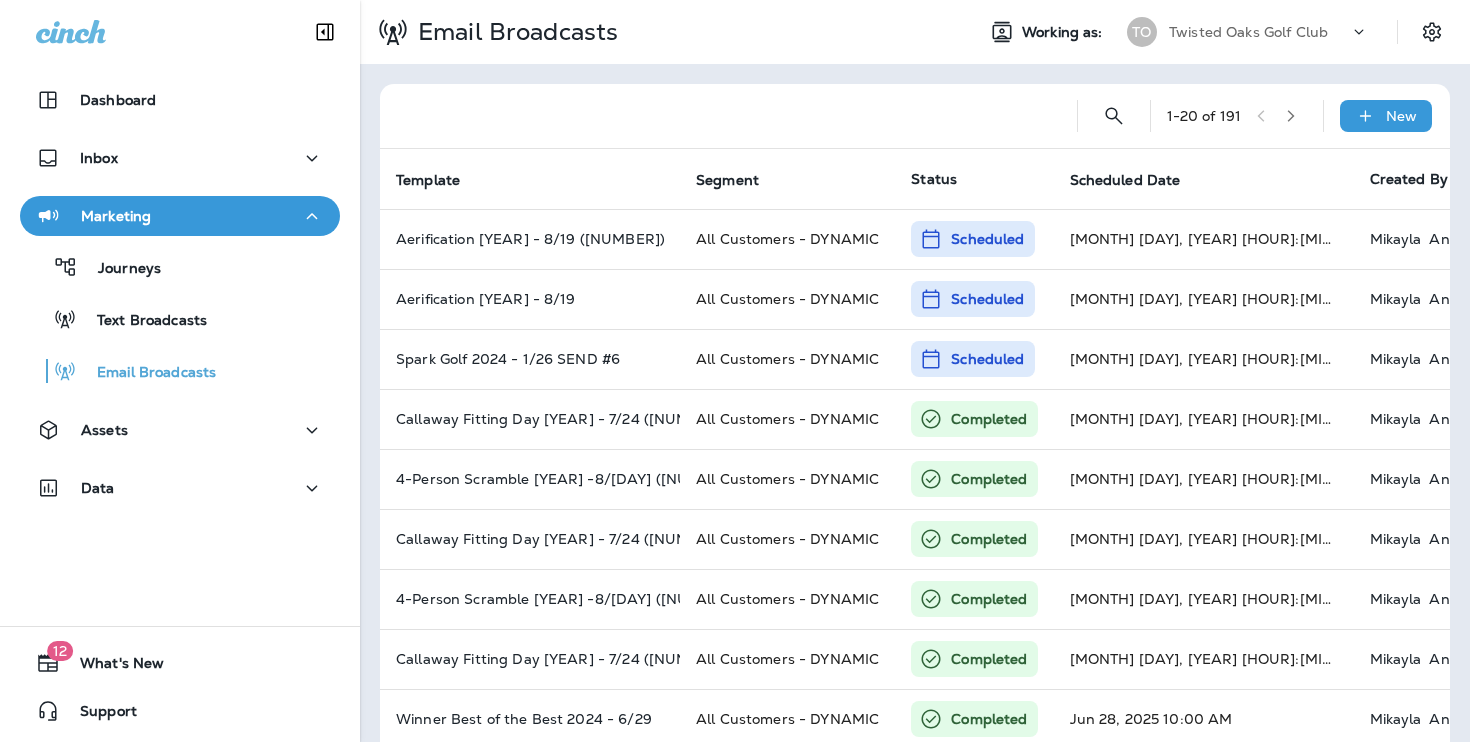 click on "Twisted Oaks Golf Club" at bounding box center (1259, 32) 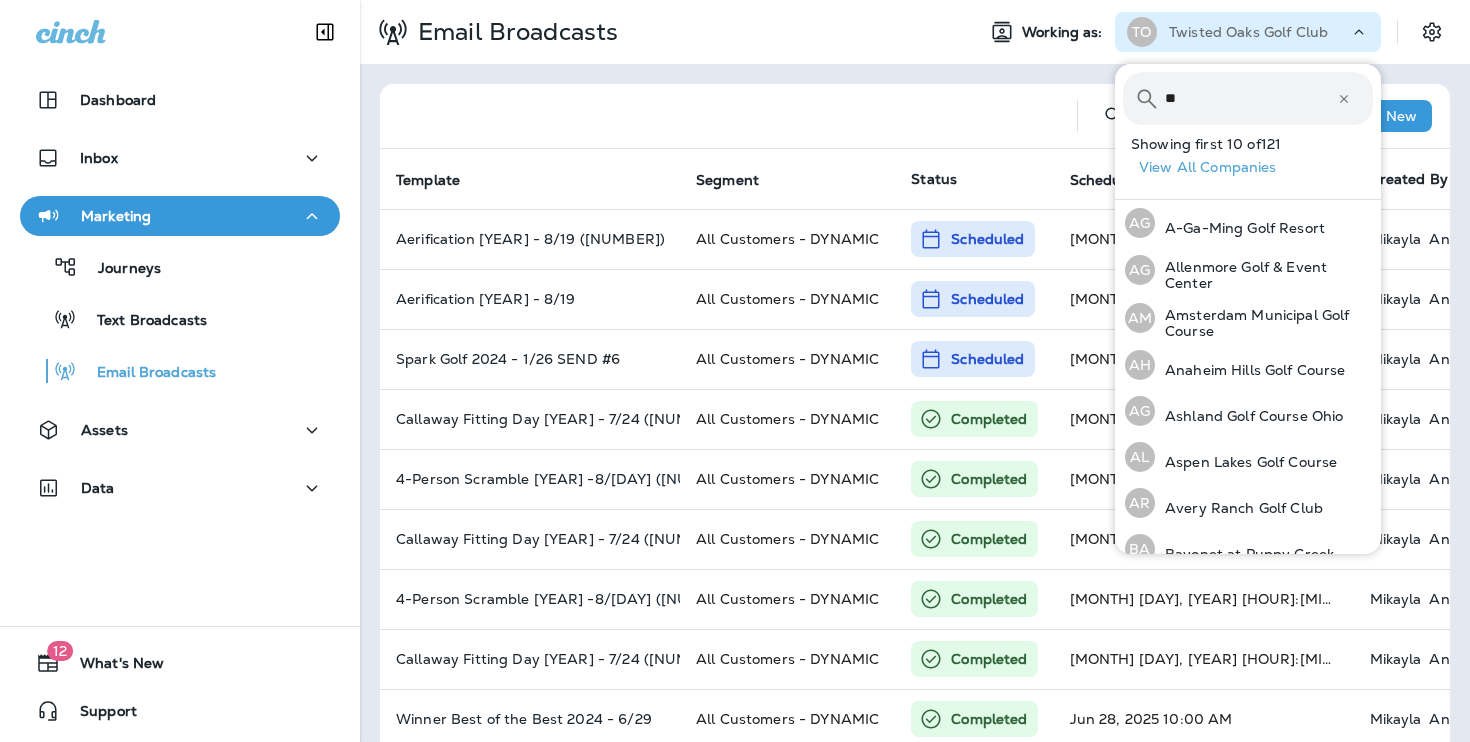 type on "***" 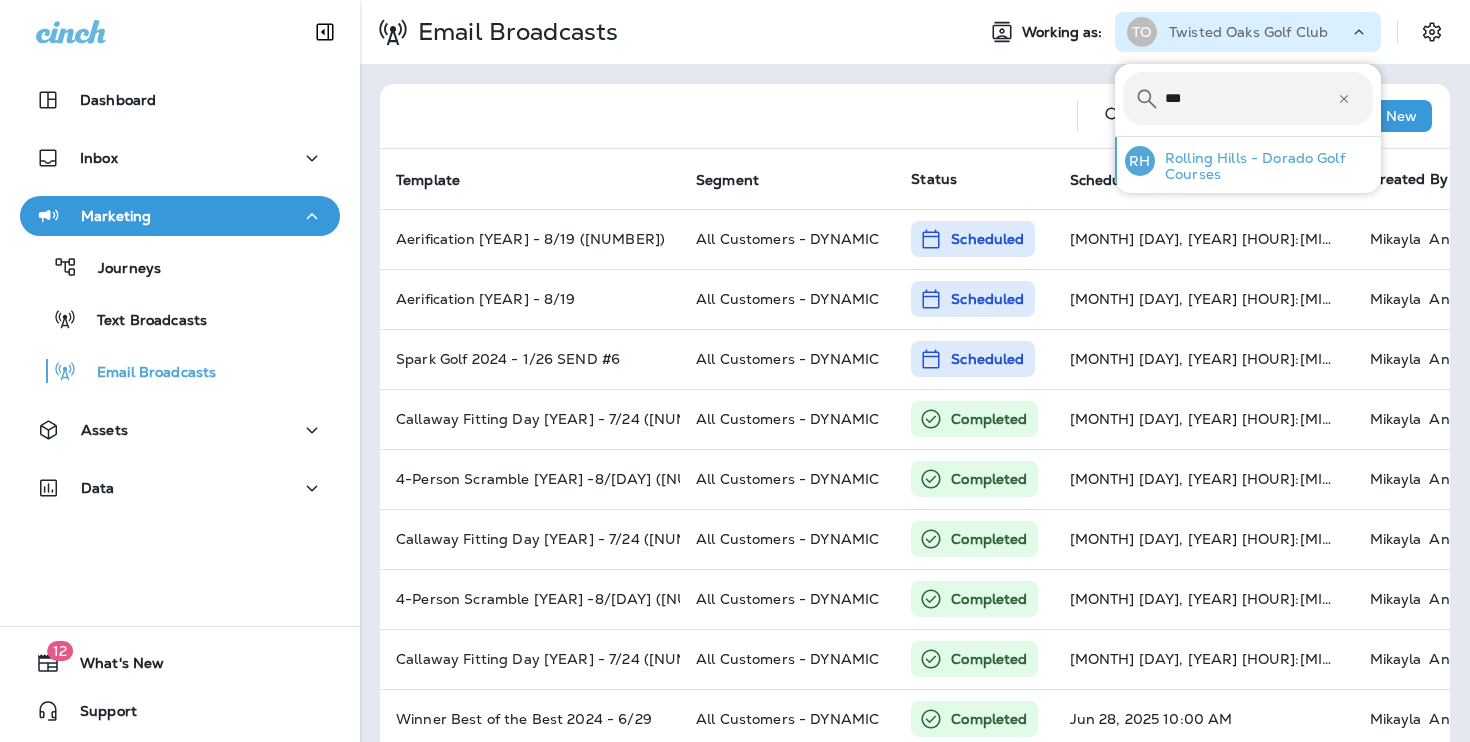 click on "Rolling Hills - Dorado Golf Courses" at bounding box center [1264, 166] 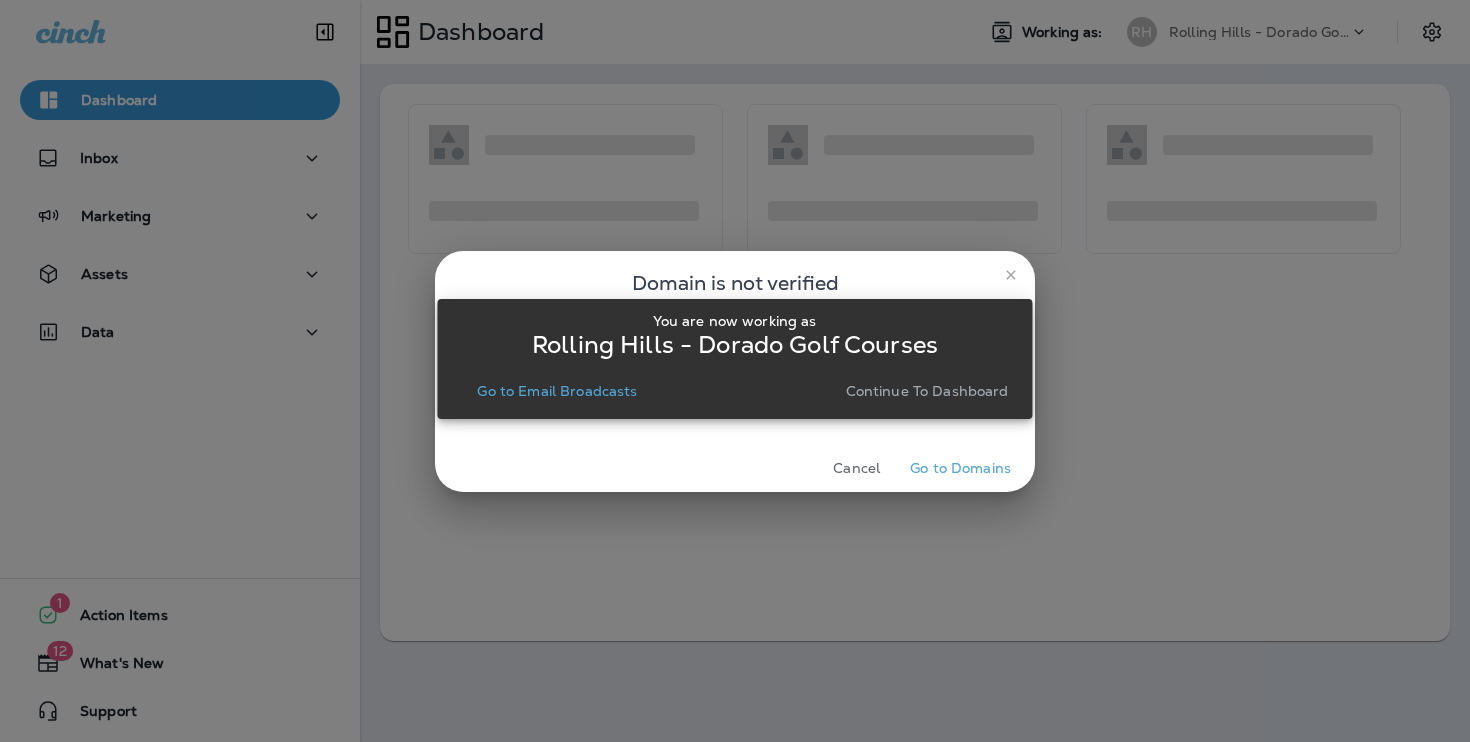 click on "Continue to Dashboard" at bounding box center (927, 391) 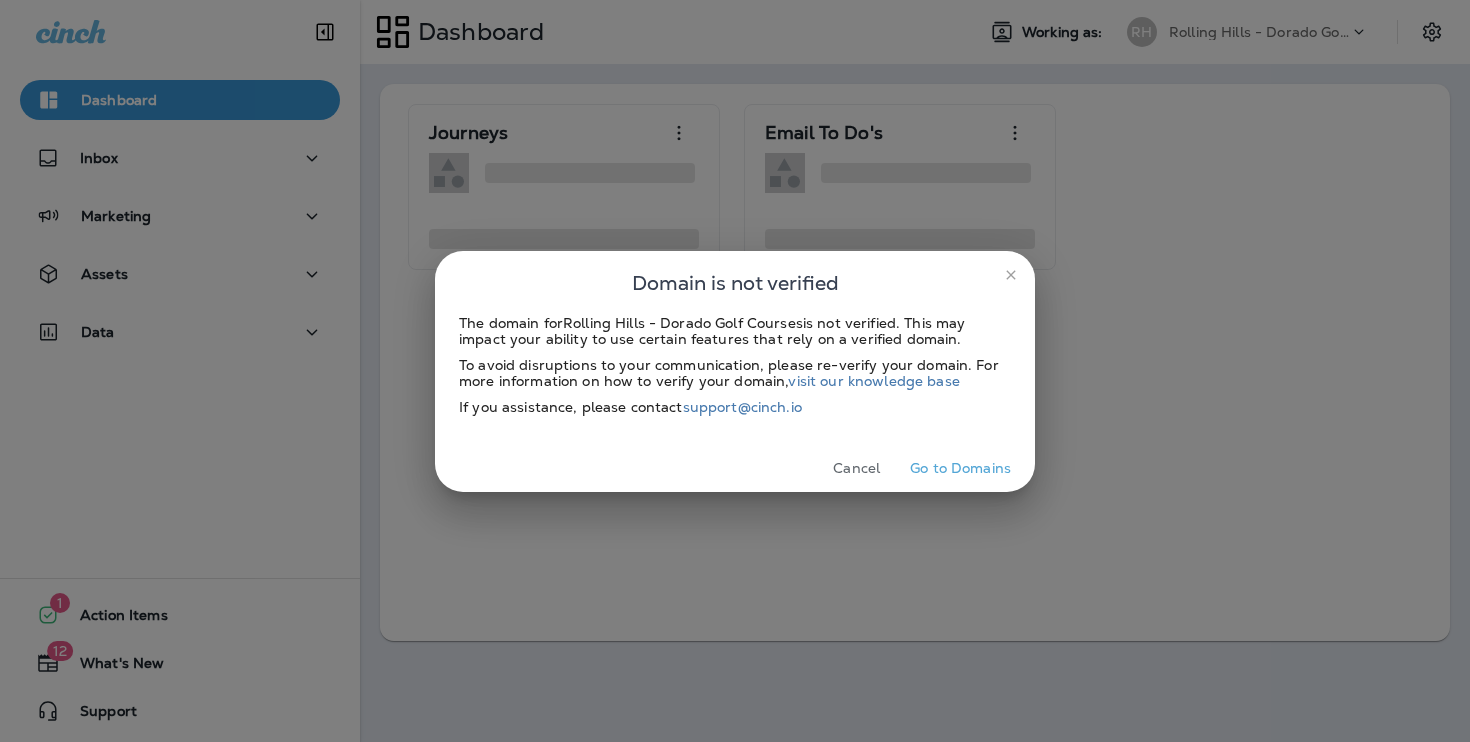 click on "Go to Domains" at bounding box center (960, 468) 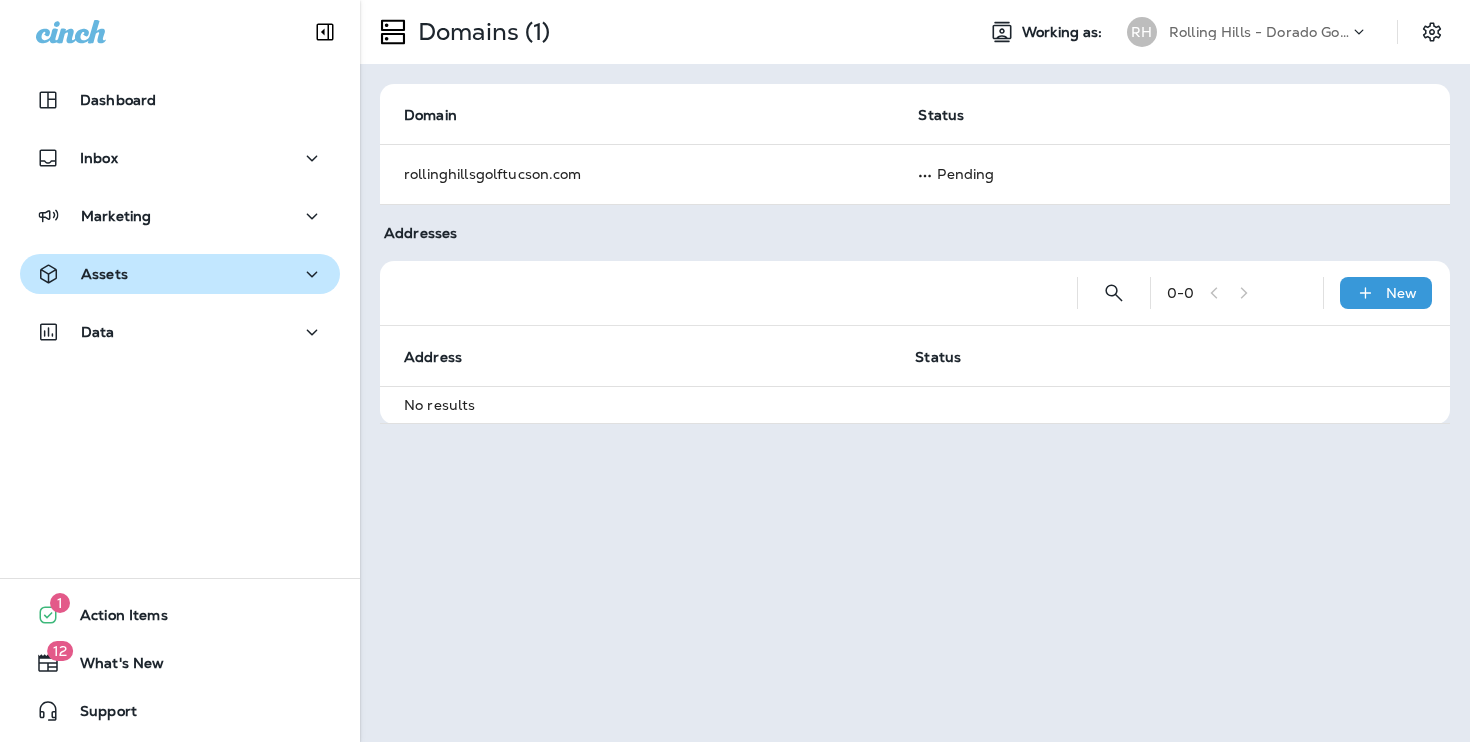 click on "Assets" at bounding box center (180, 274) 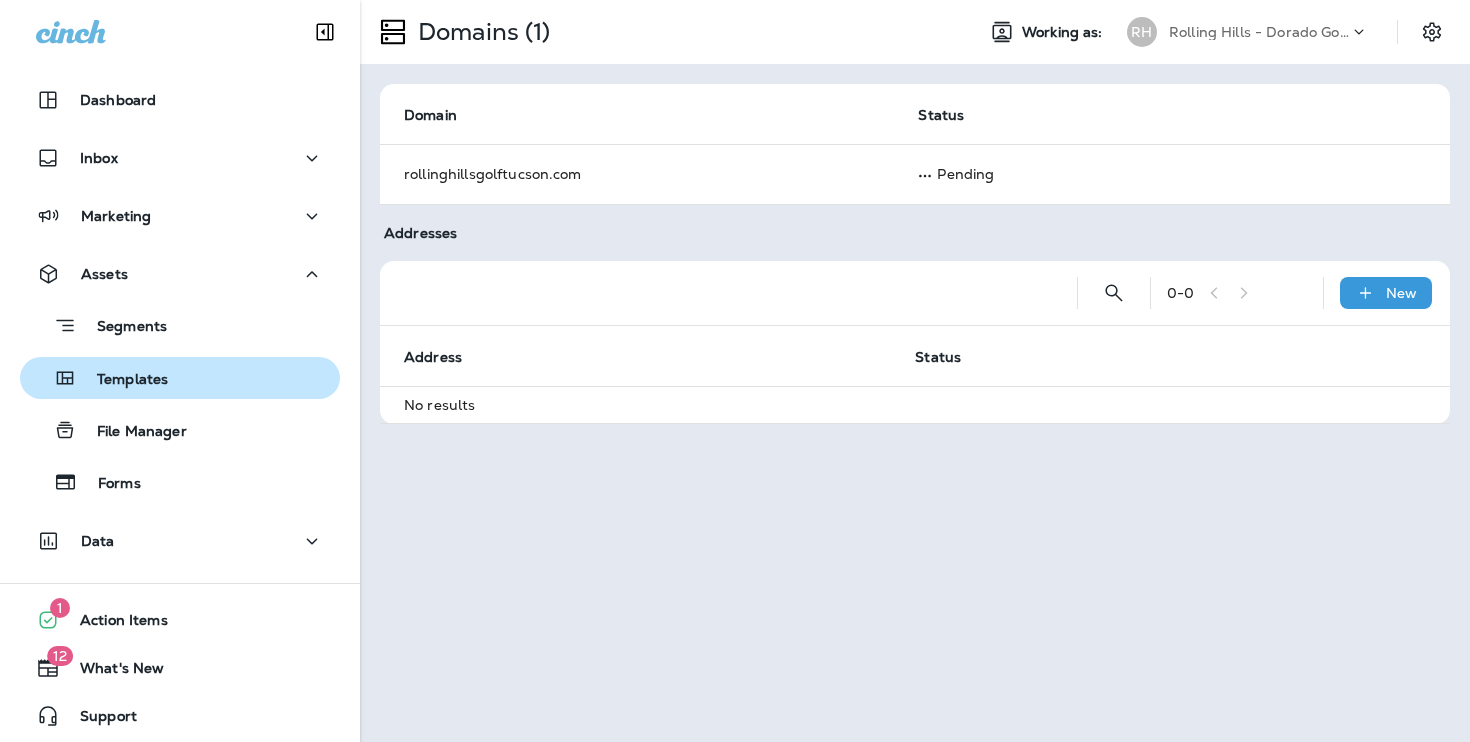 click on "Templates" at bounding box center (180, 378) 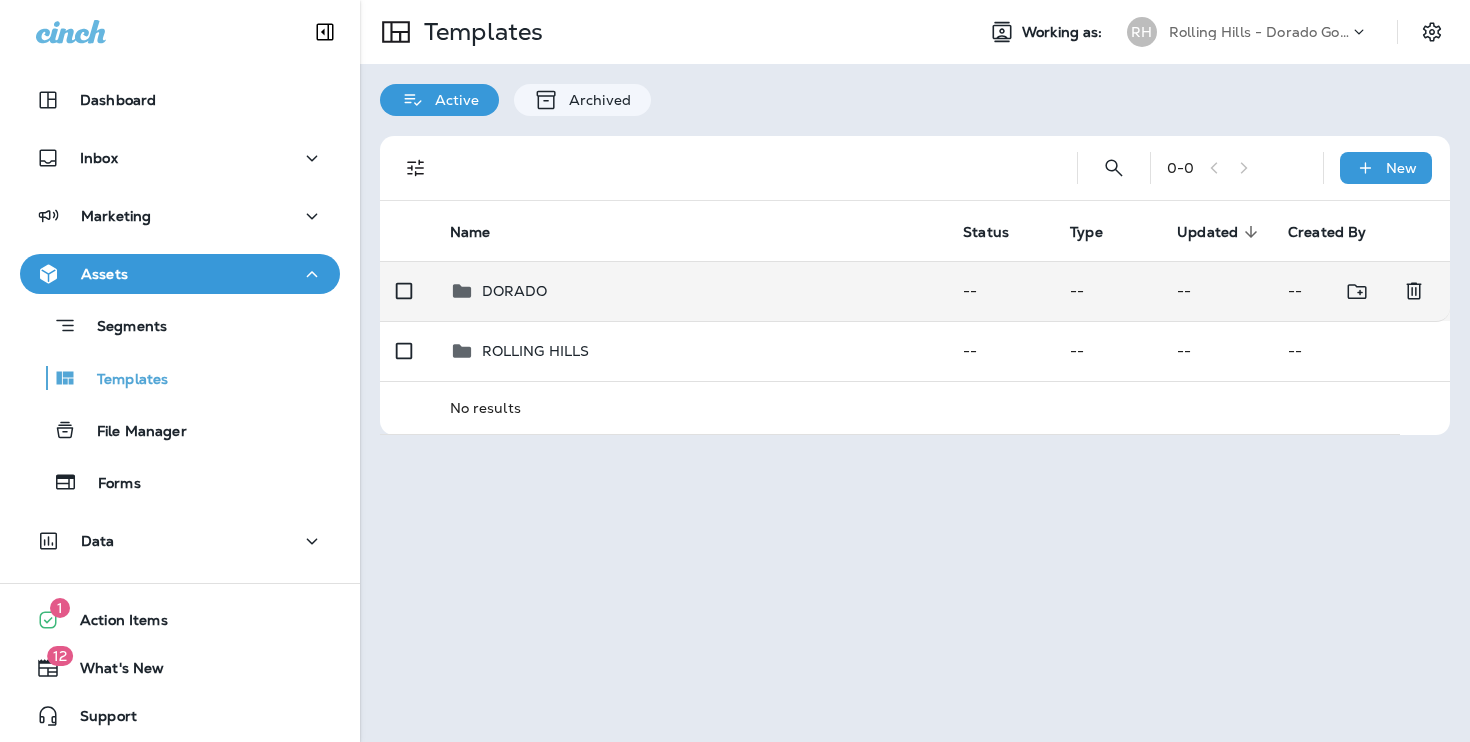 click on "DORADO" at bounding box center (691, 291) 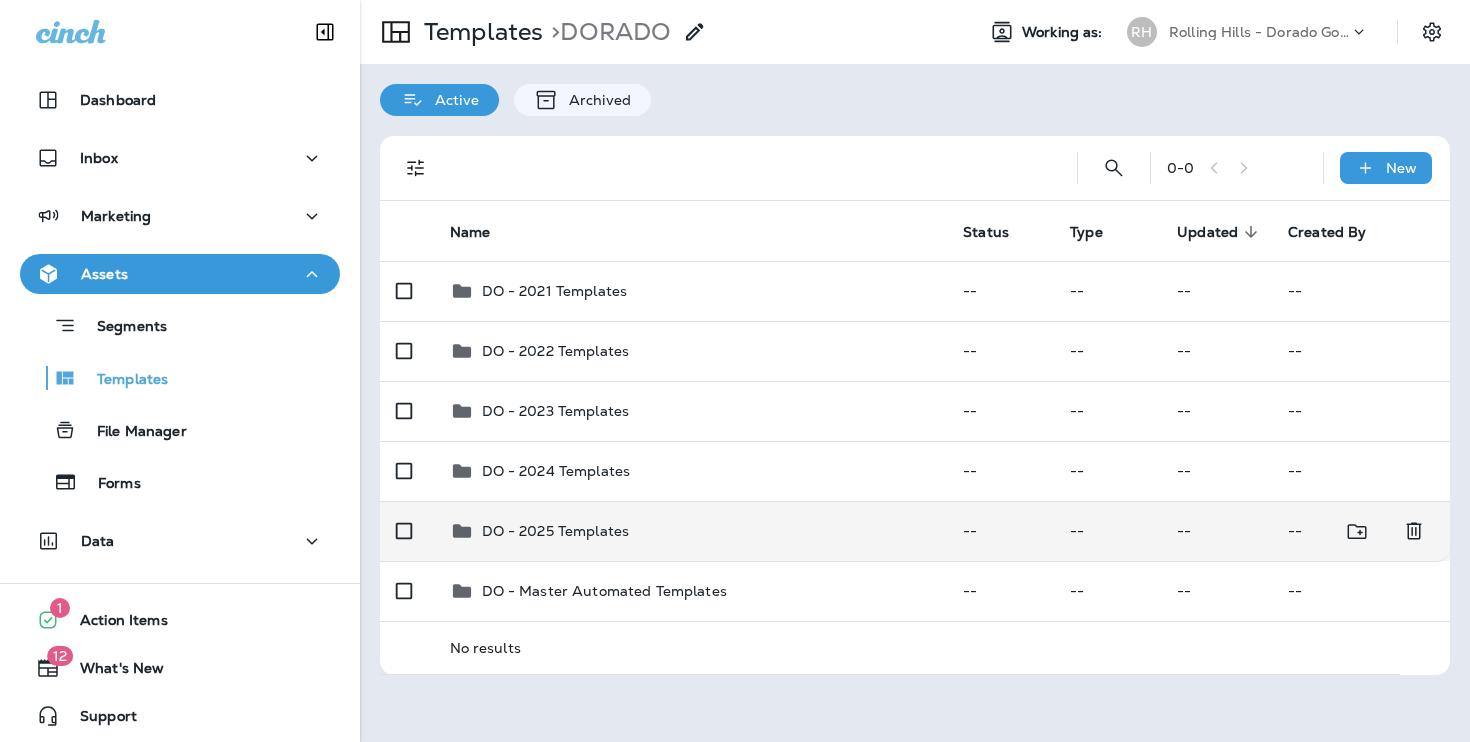 click on "DO - 2025 Templates" at bounding box center [691, 531] 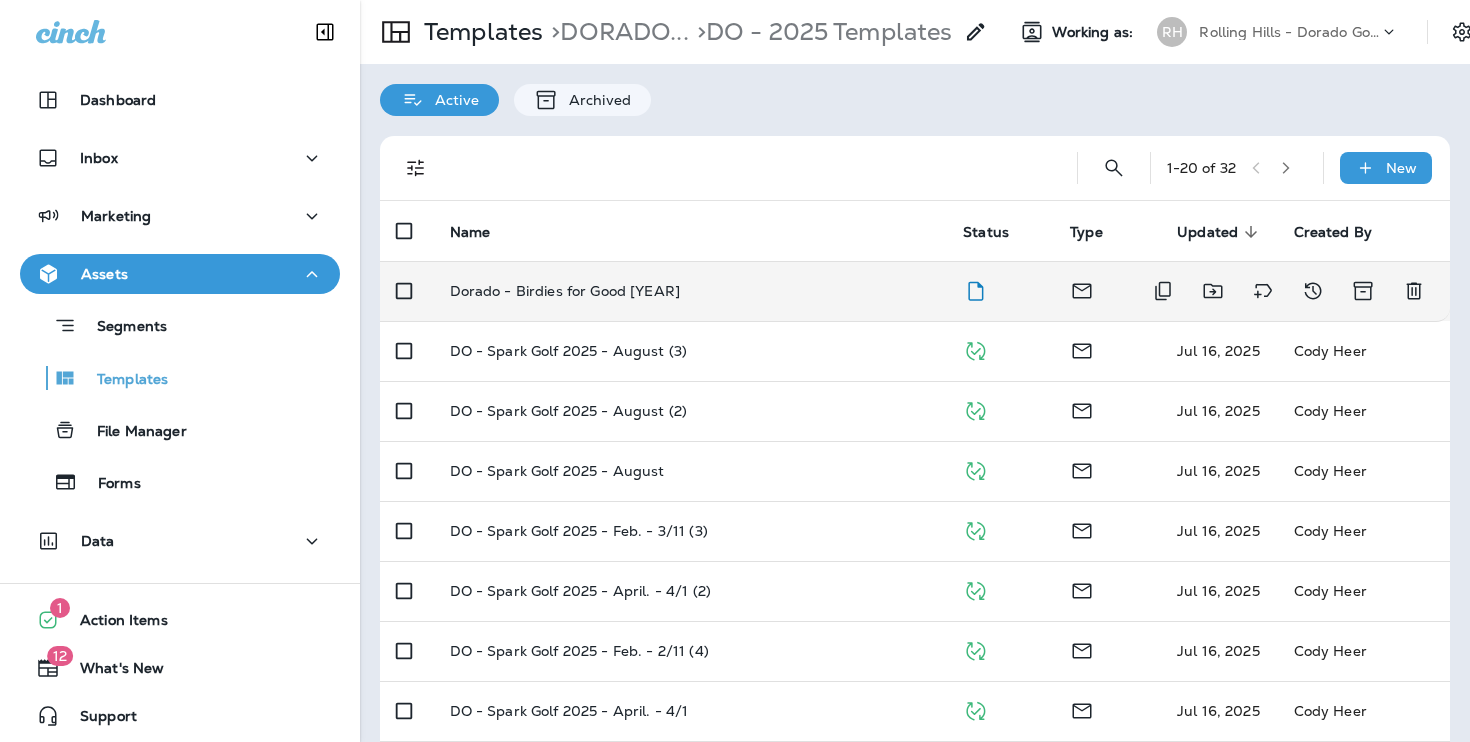click on "Dorado - Birdies for Good [YEAR]" at bounding box center [691, 291] 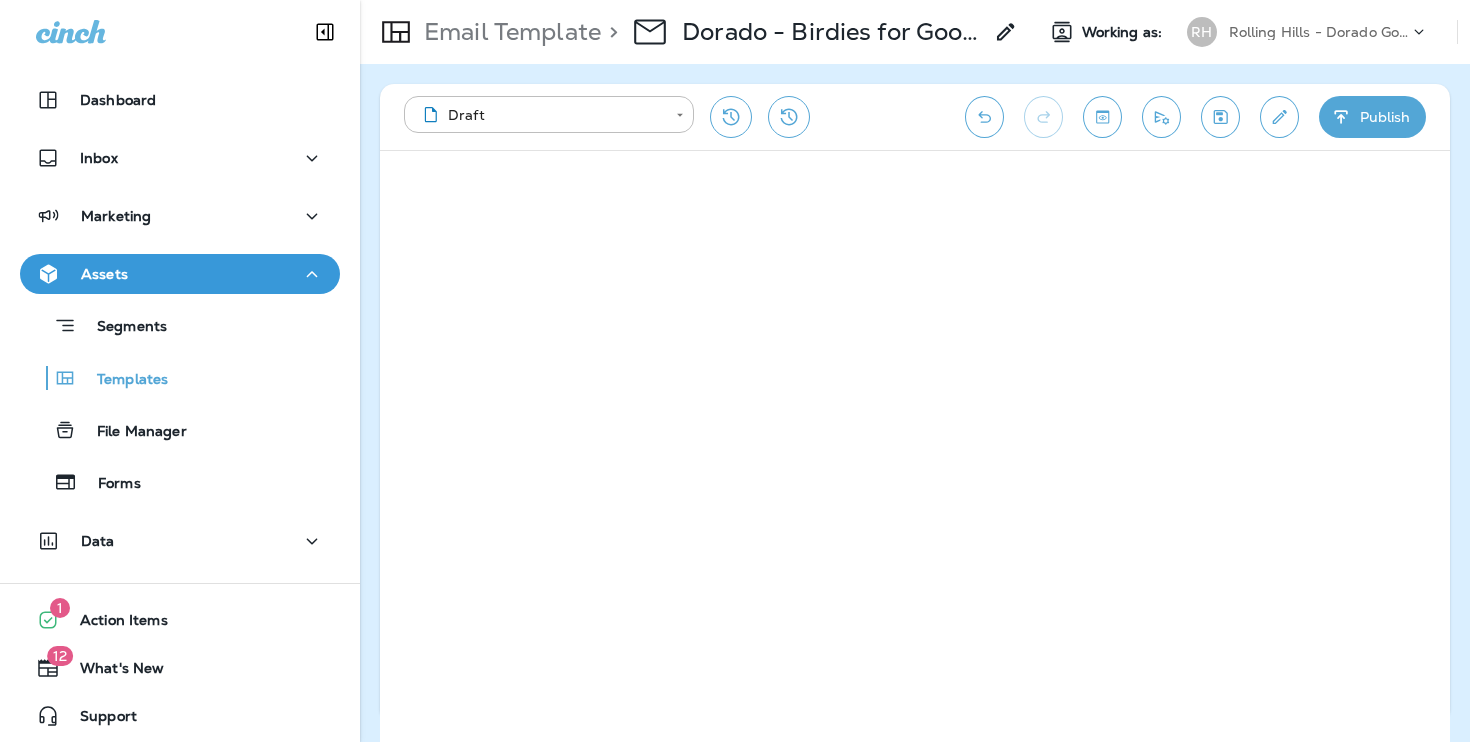 click 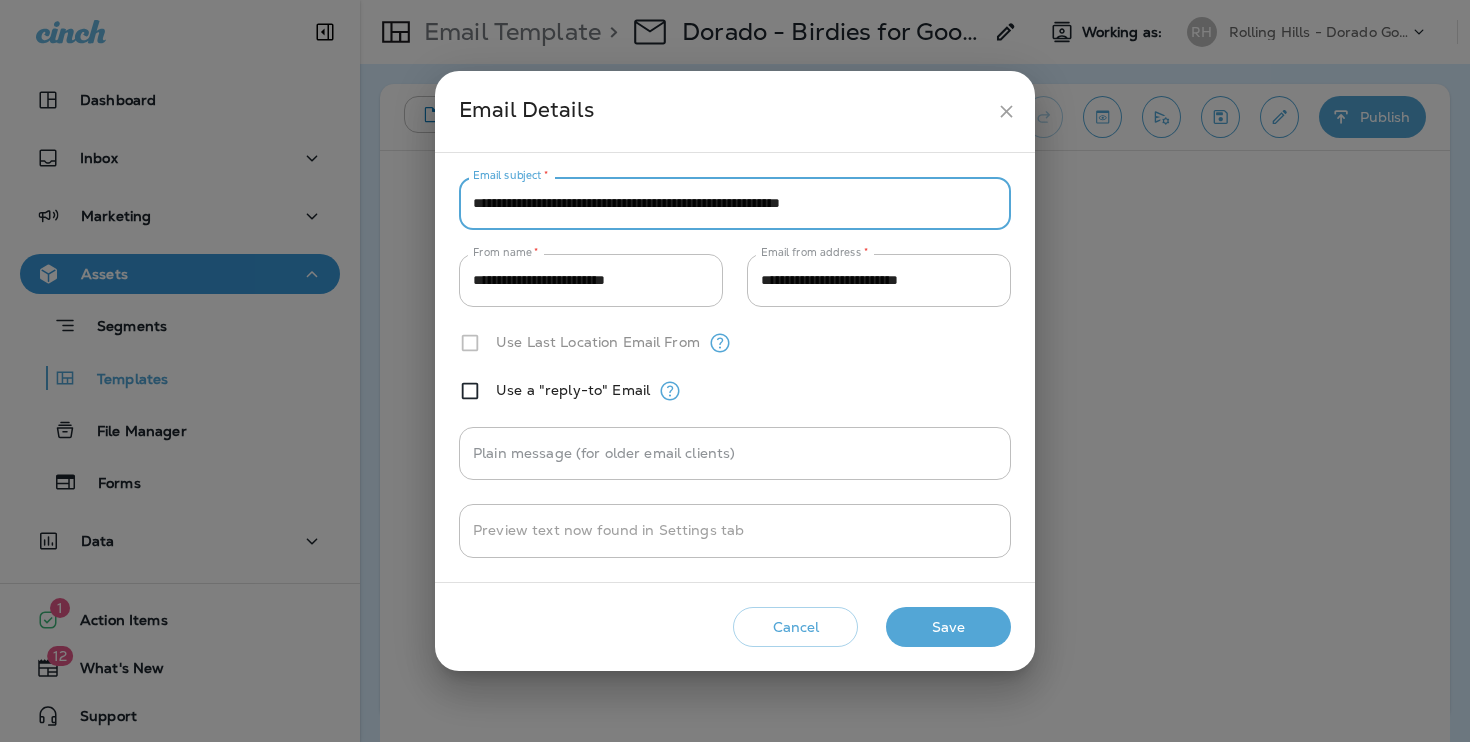 click on "**********" at bounding box center [735, 203] 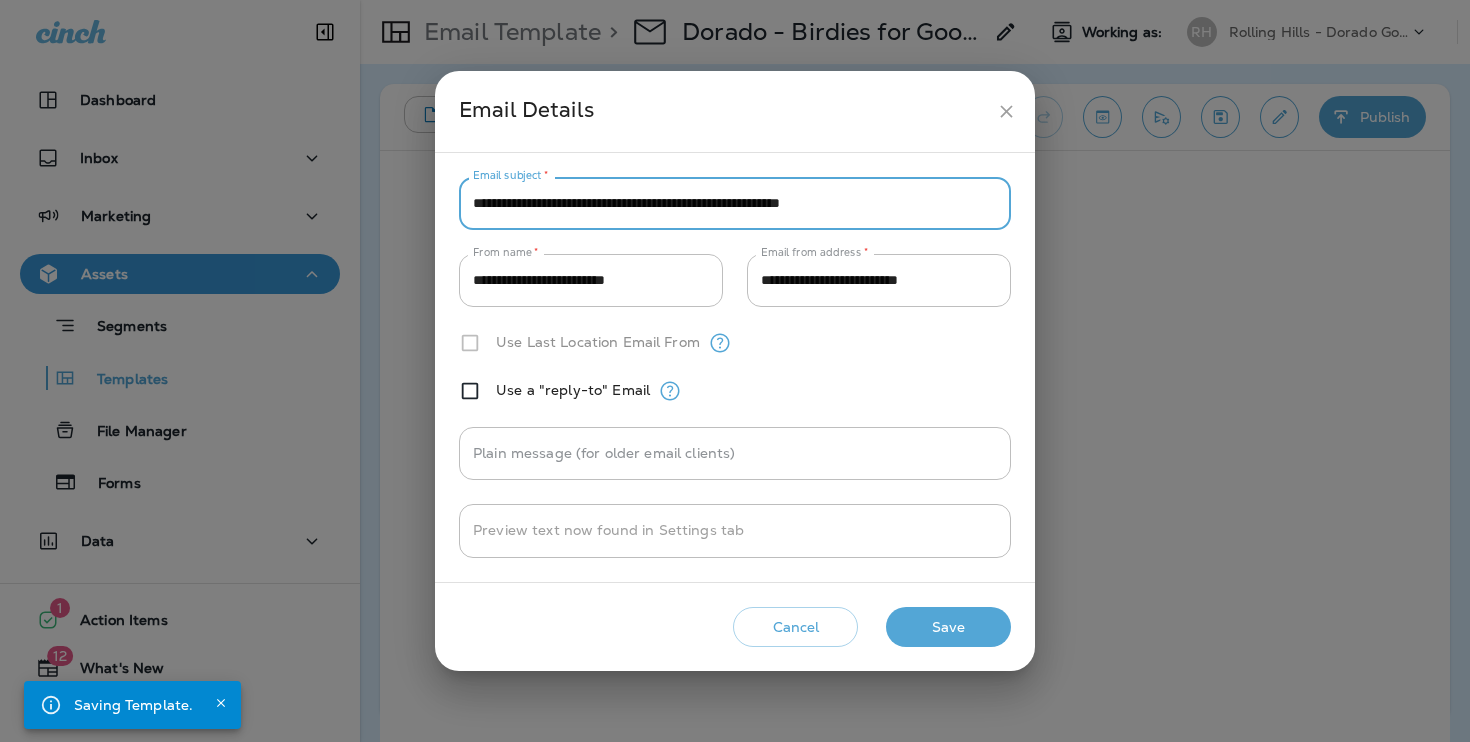 click on "Cancel" at bounding box center [795, 627] 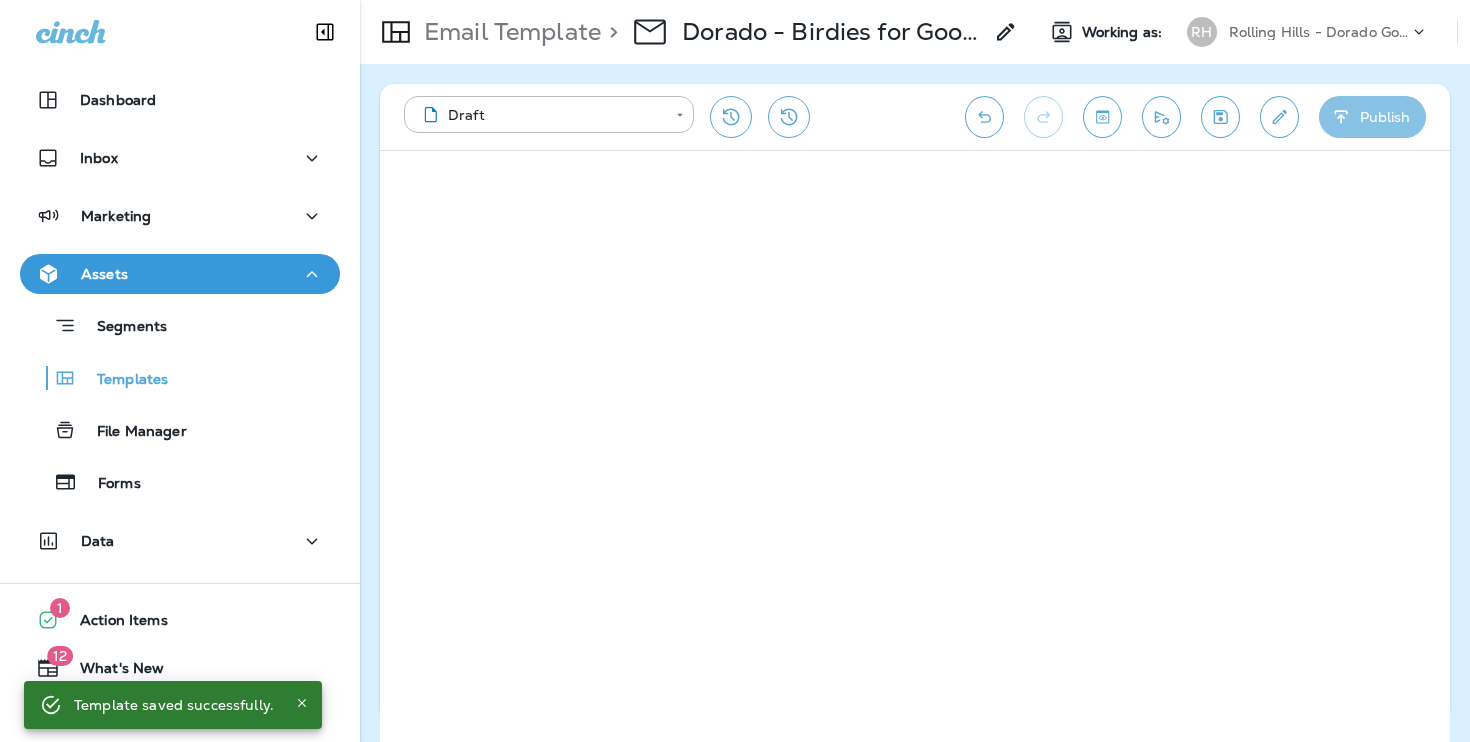 click 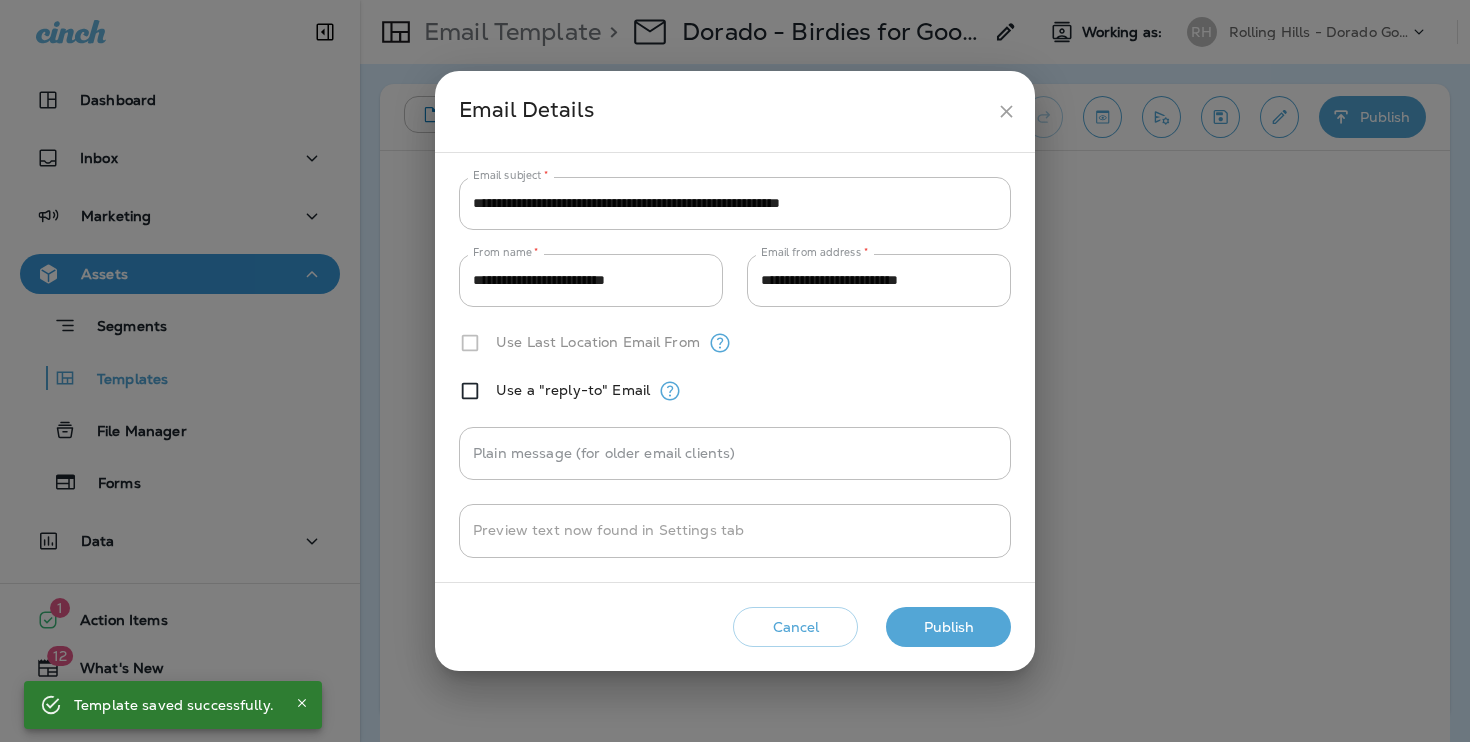 click on "Publish" at bounding box center [948, 627] 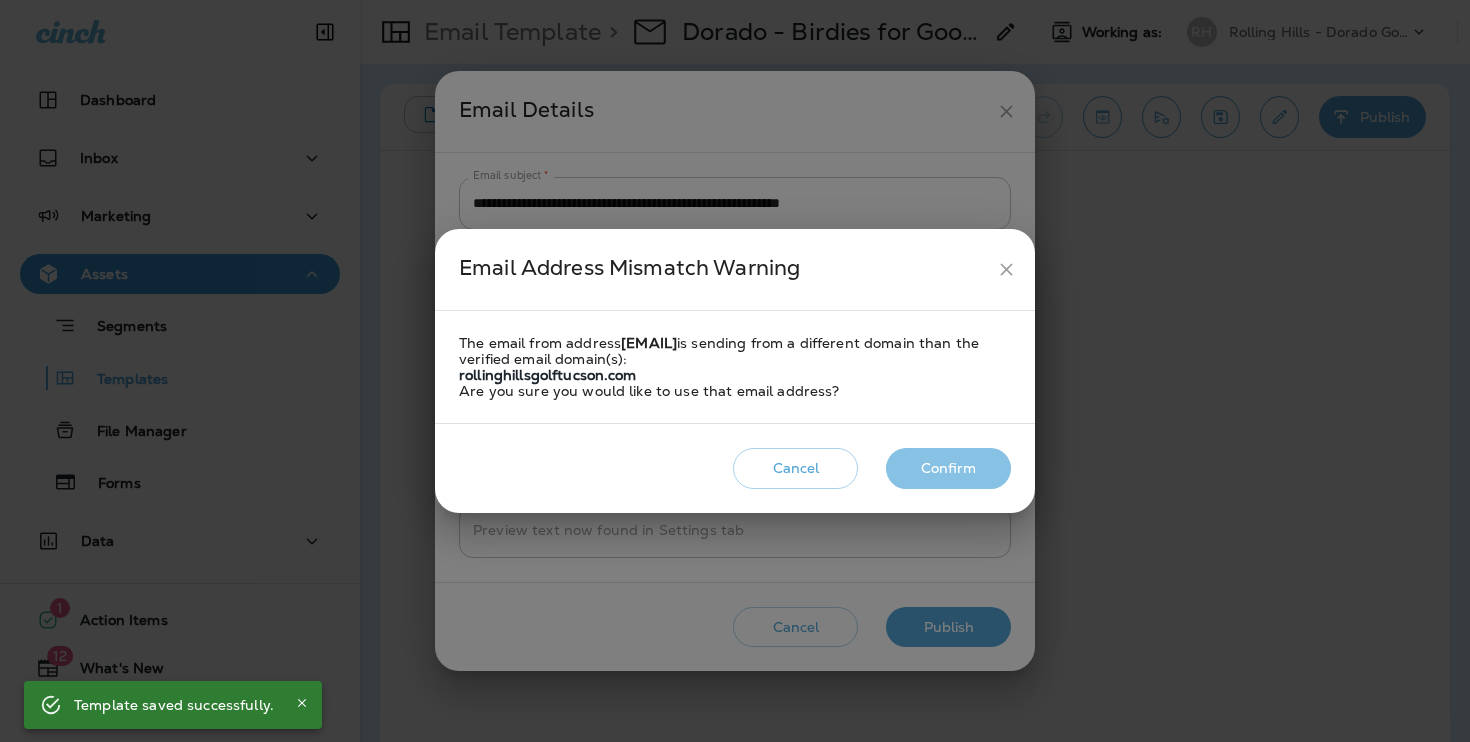 click on "Confirm" at bounding box center [948, 468] 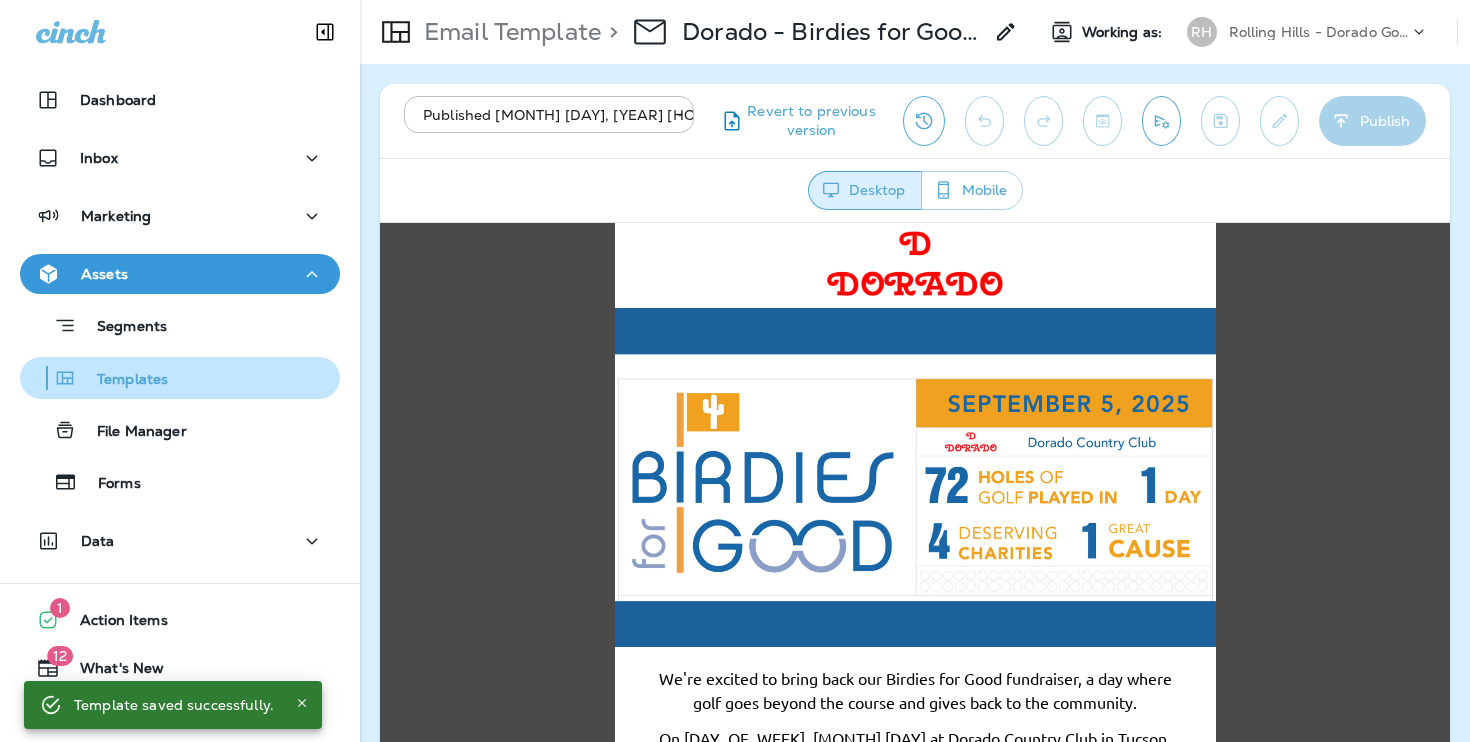 scroll, scrollTop: 0, scrollLeft: 0, axis: both 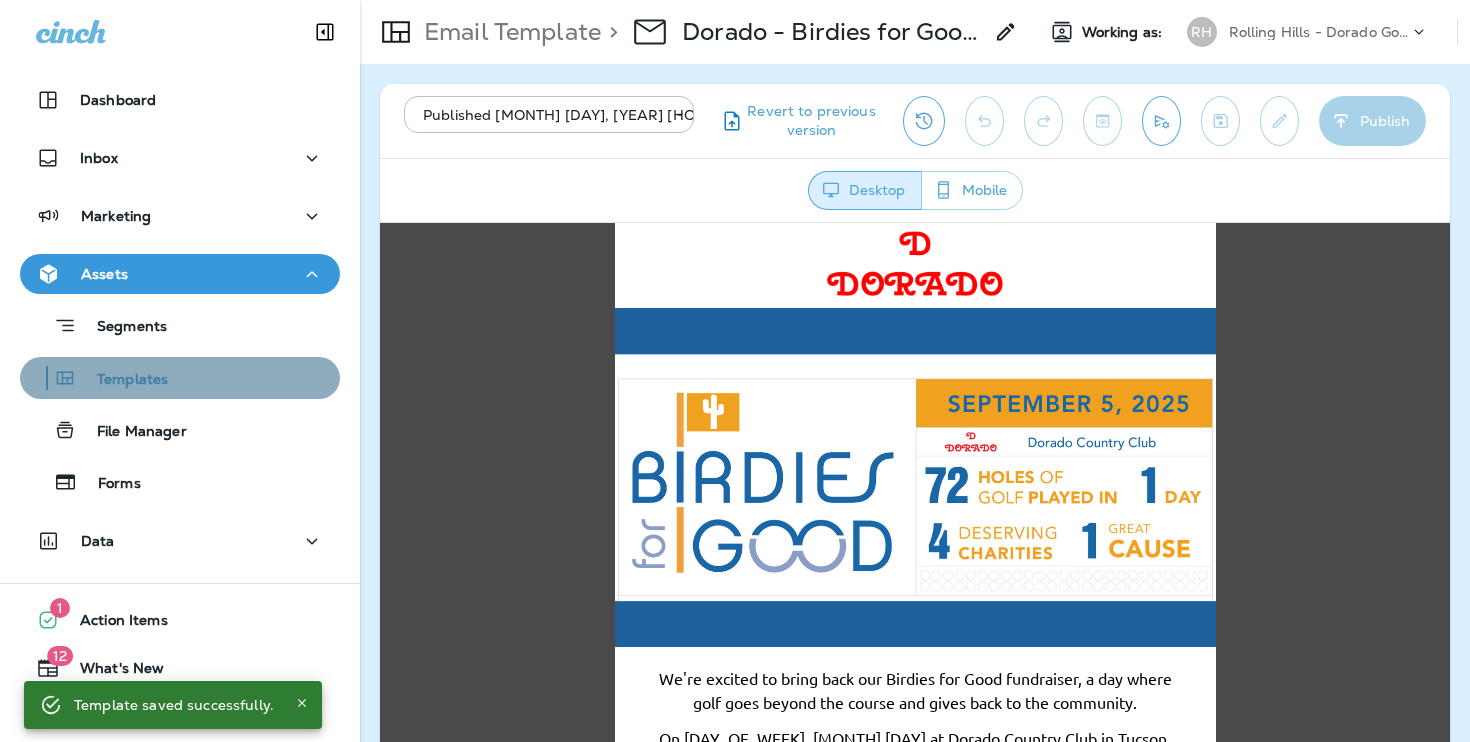 click on "Templates" at bounding box center (180, 378) 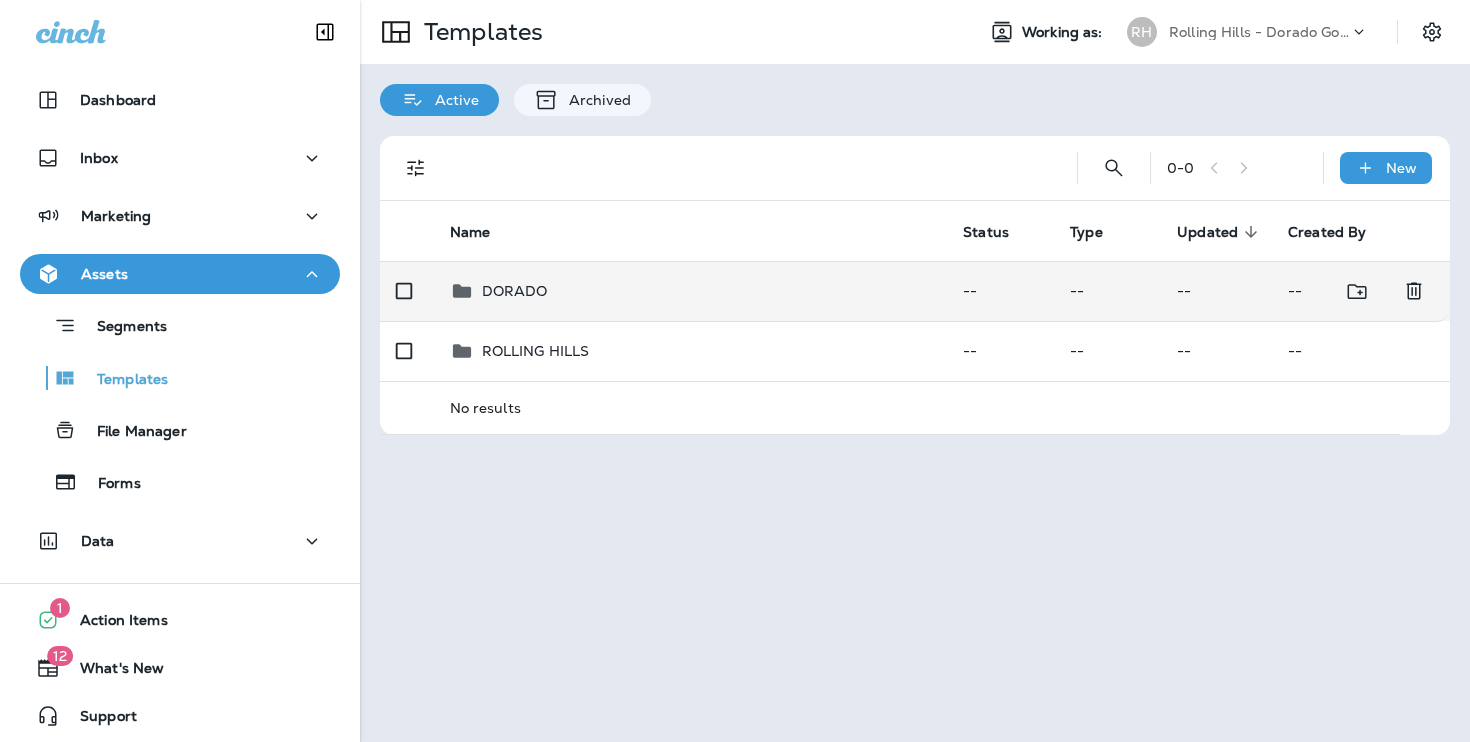 click on "DORADO" at bounding box center [691, 291] 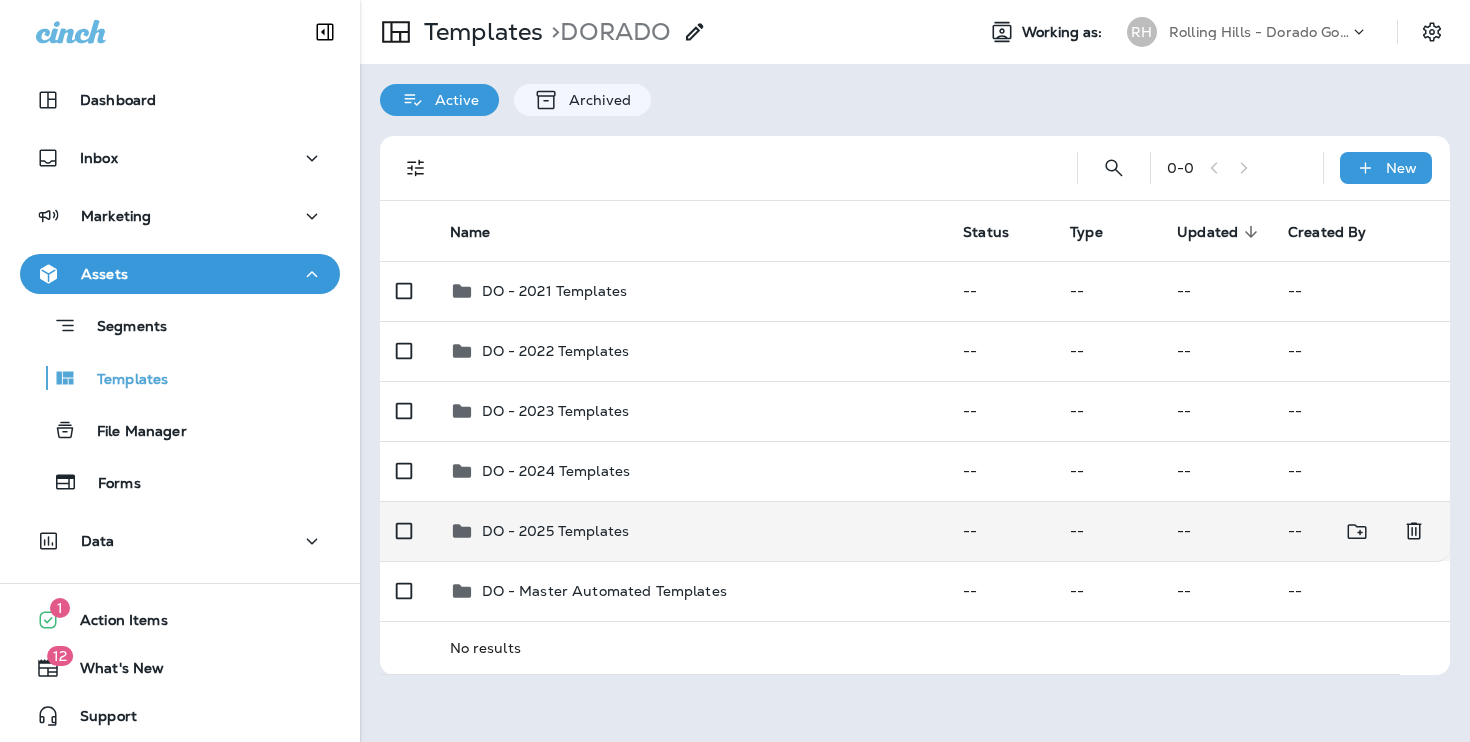 click on "--" at bounding box center (1000, 531) 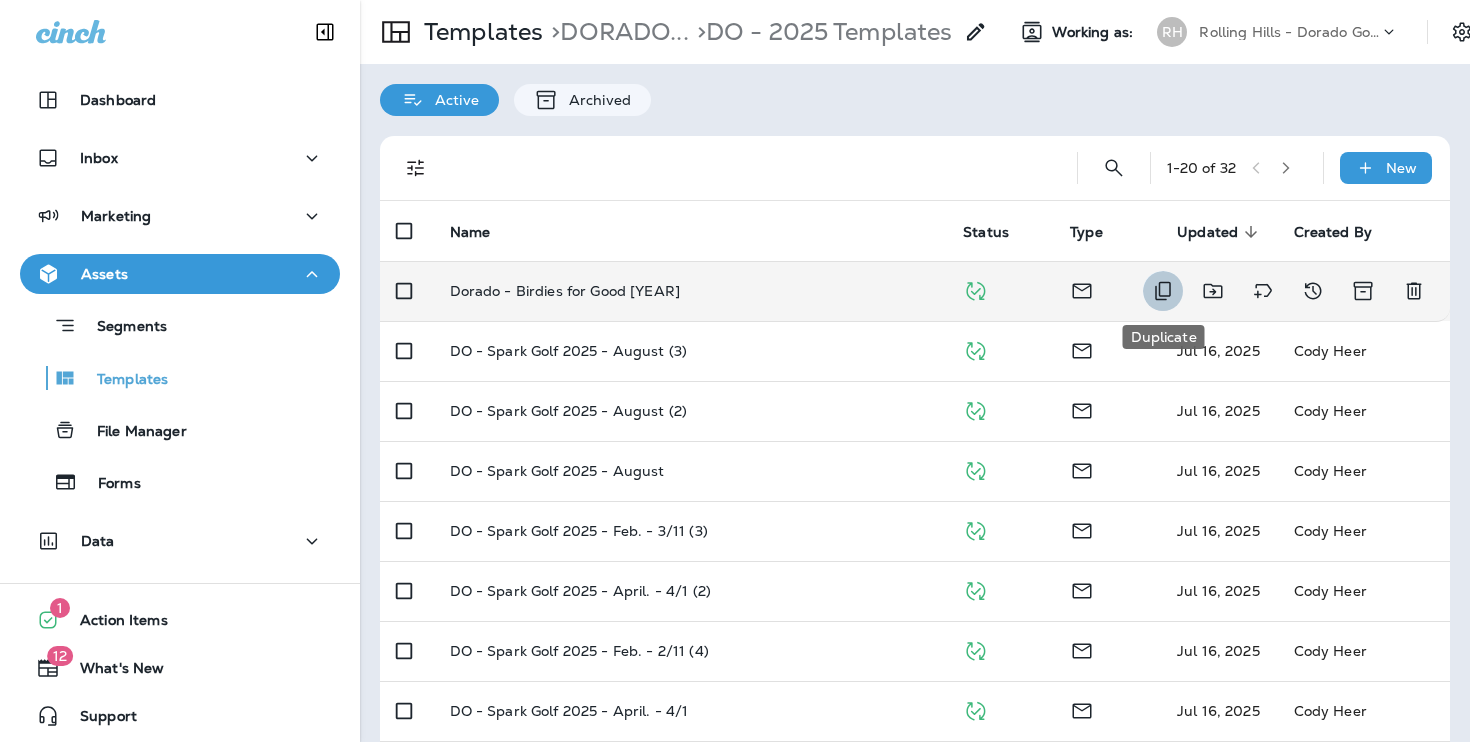 click 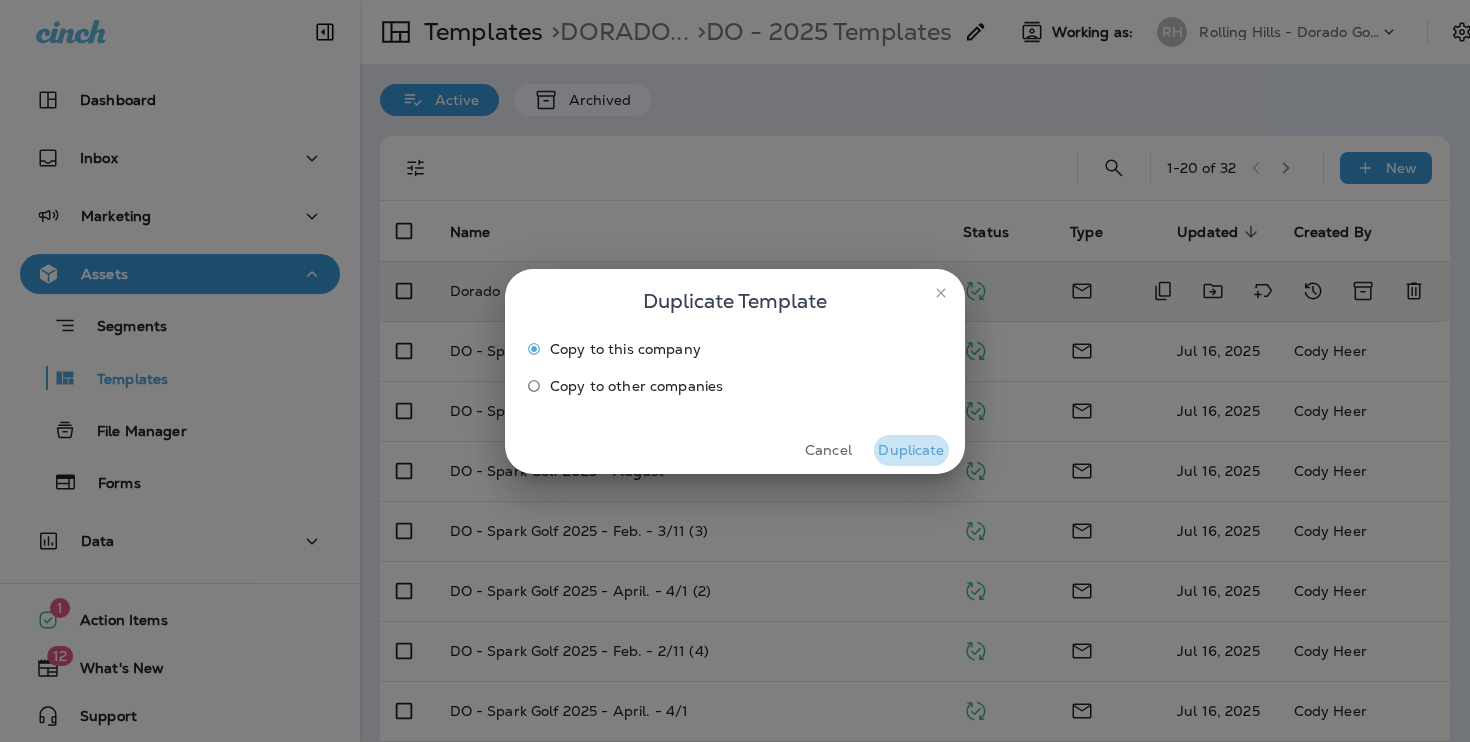 click on "Duplicate" at bounding box center (911, 450) 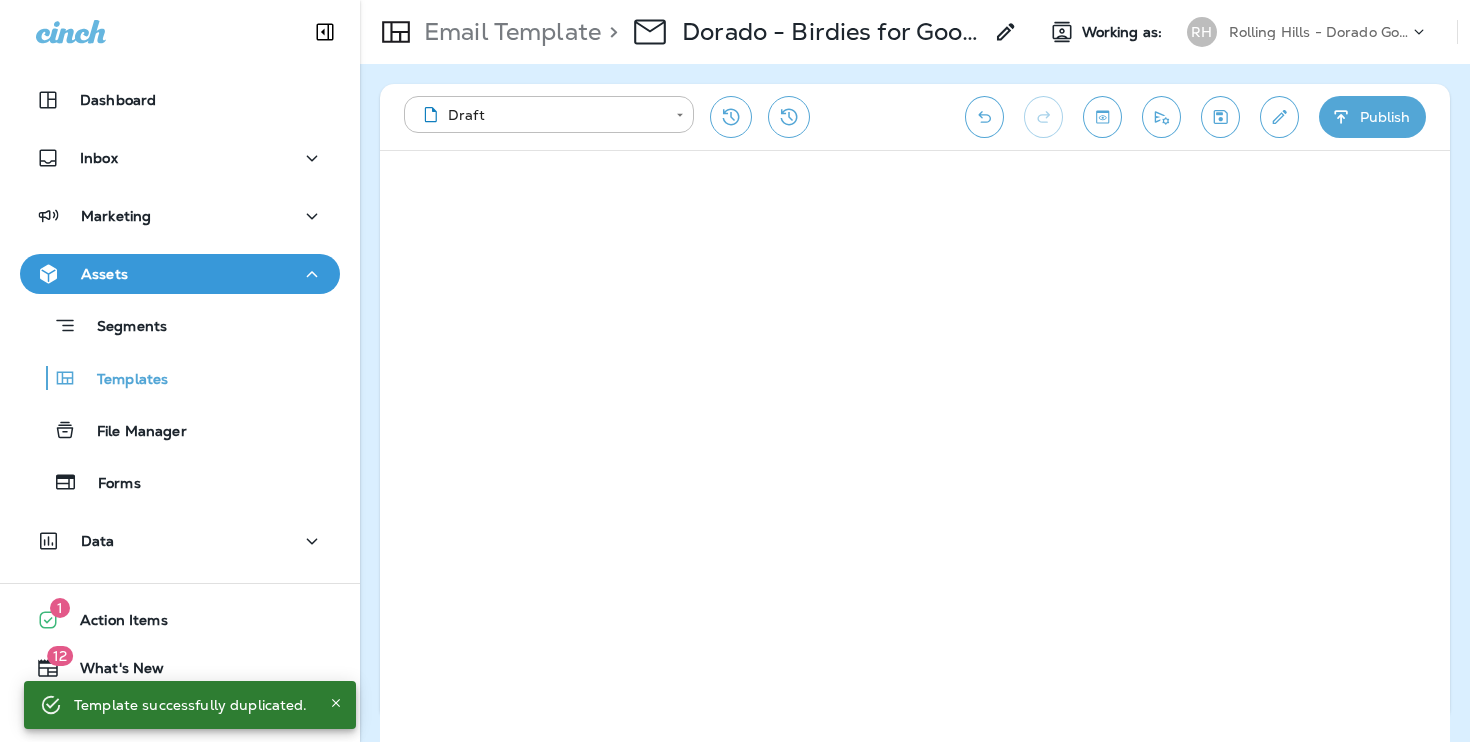 click on "> Dorado - Birdies for Good [YEAR] Copy" at bounding box center (809, 32) 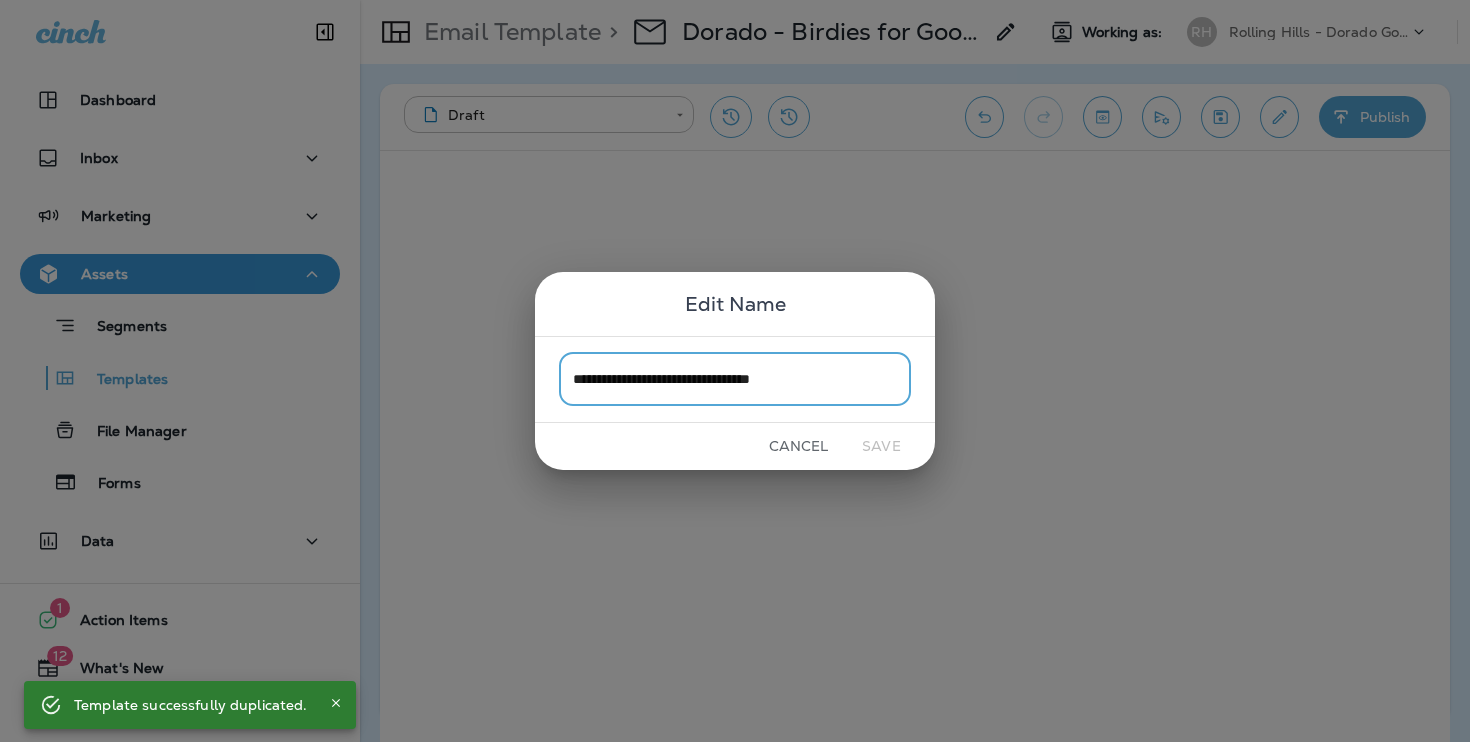 click on "**********" at bounding box center [735, 379] 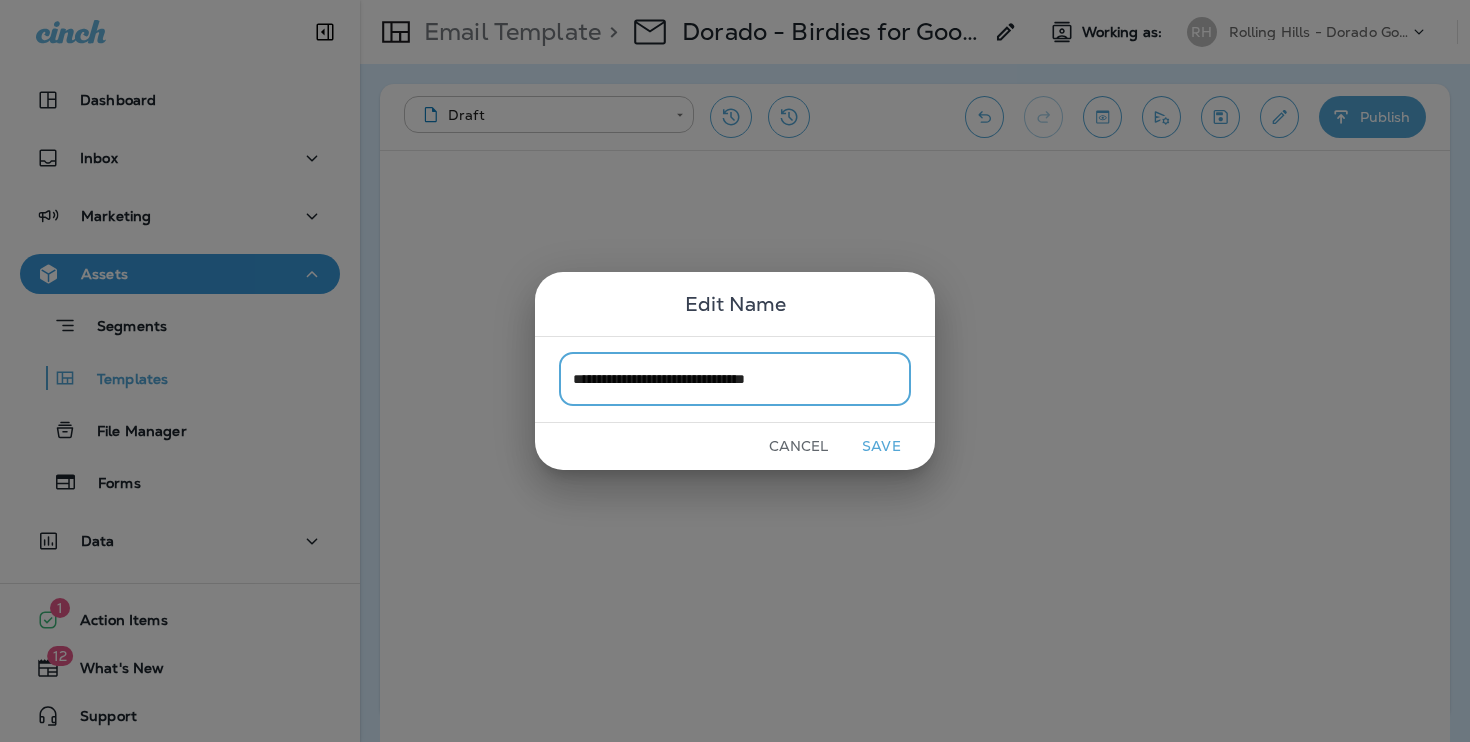 type on "**********" 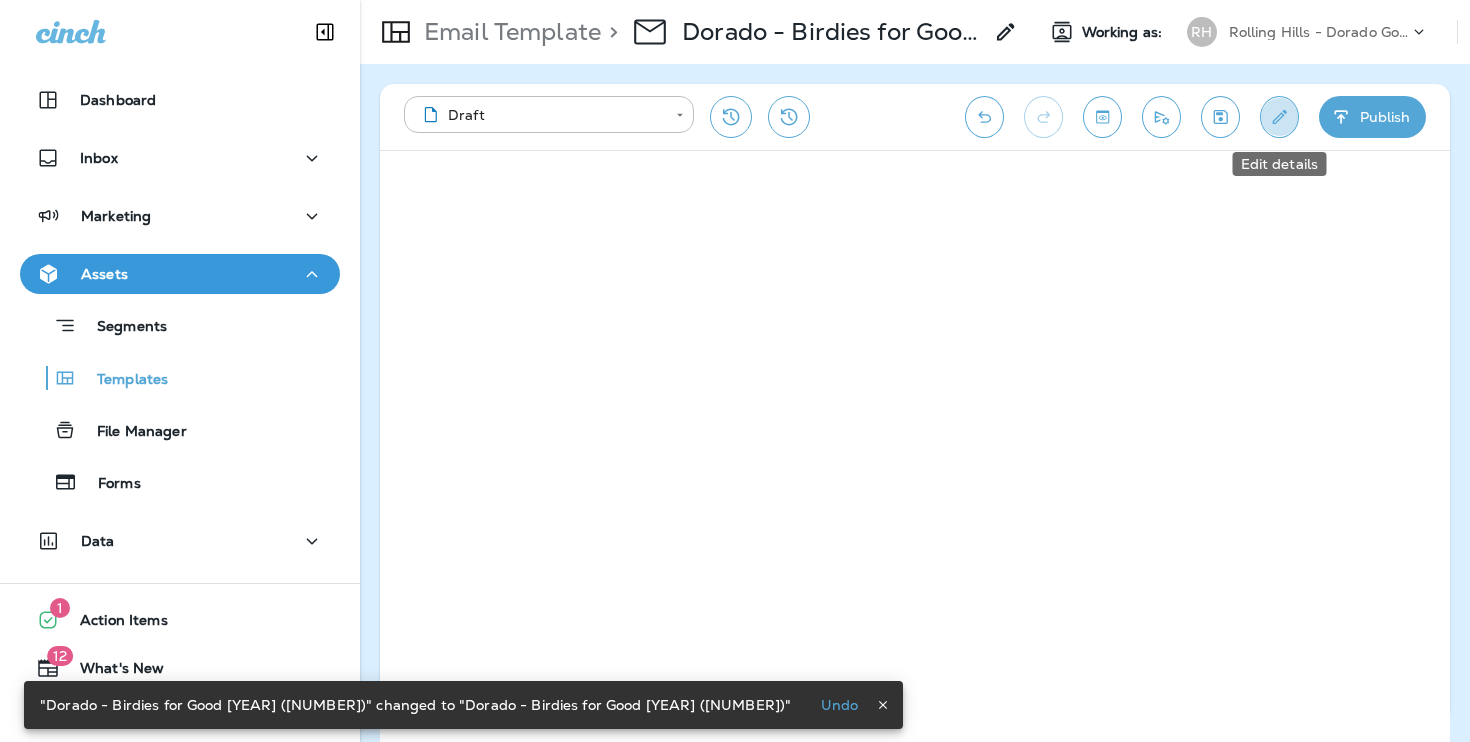 click at bounding box center [1279, 117] 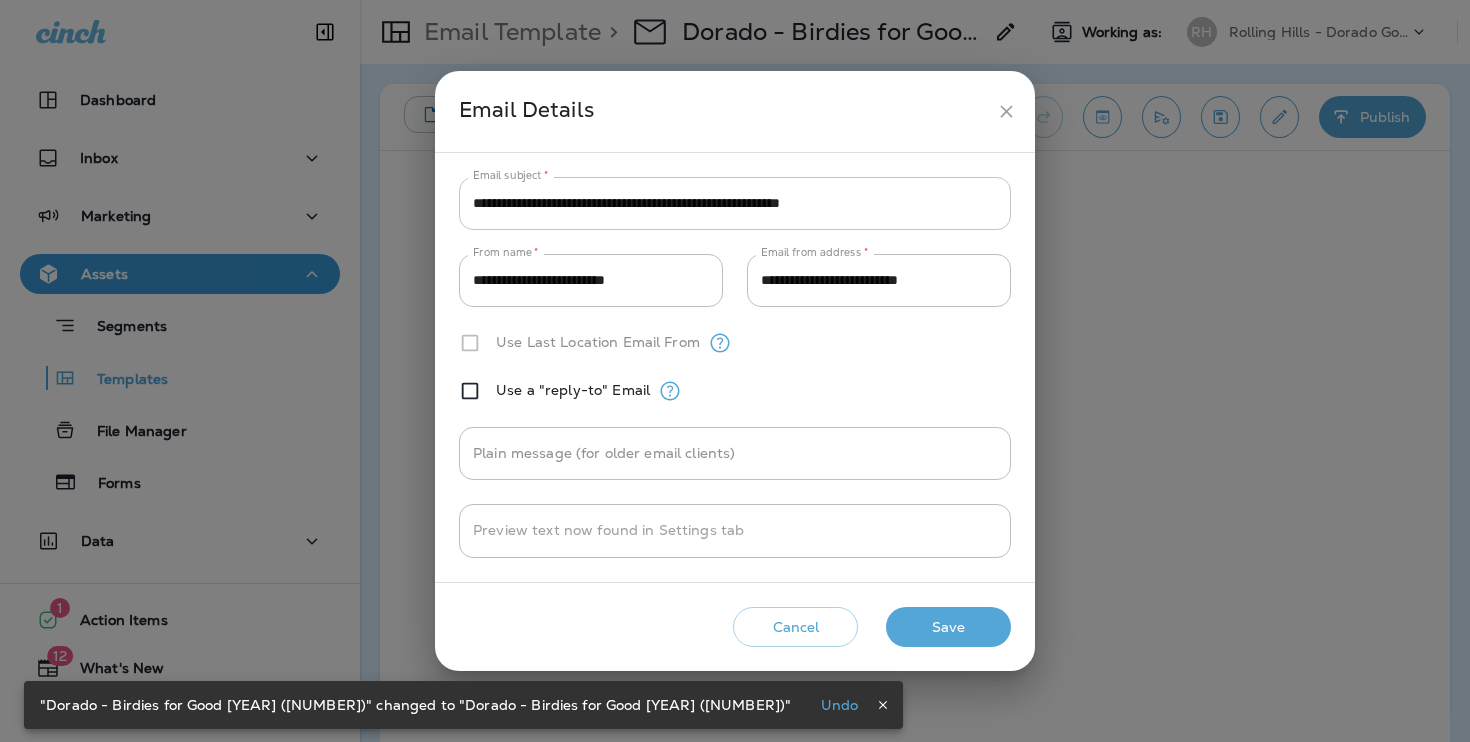 click on "**********" at bounding box center (735, 203) 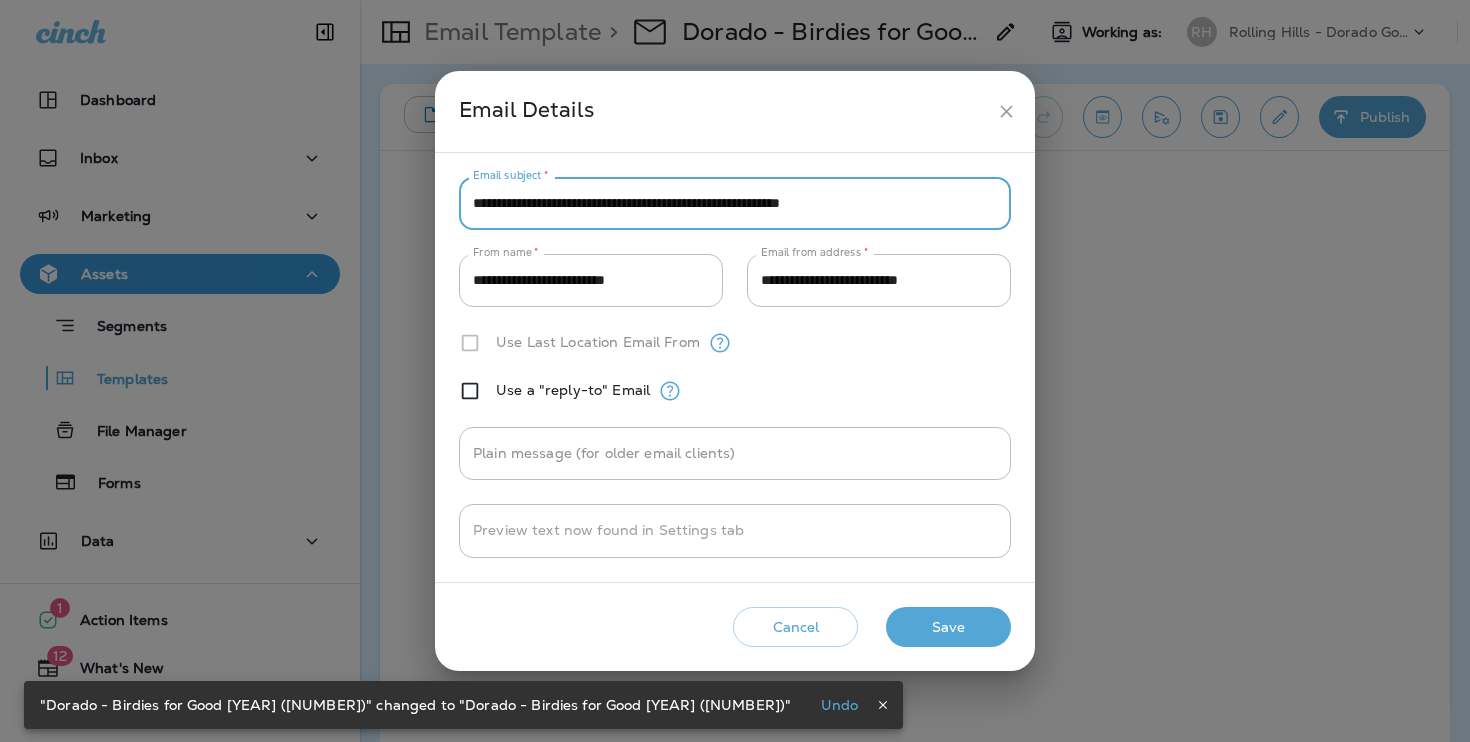 click on "**********" at bounding box center (735, 203) 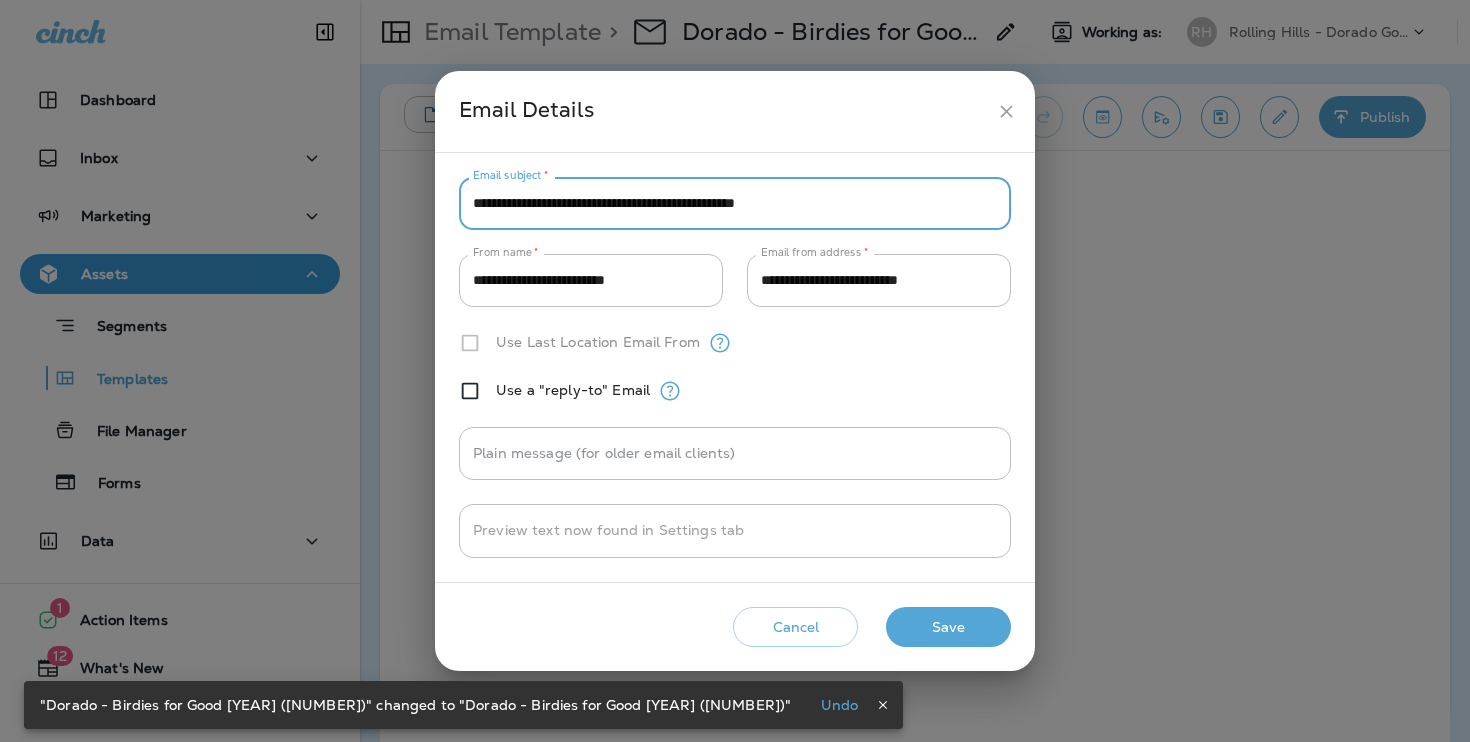 type on "**********" 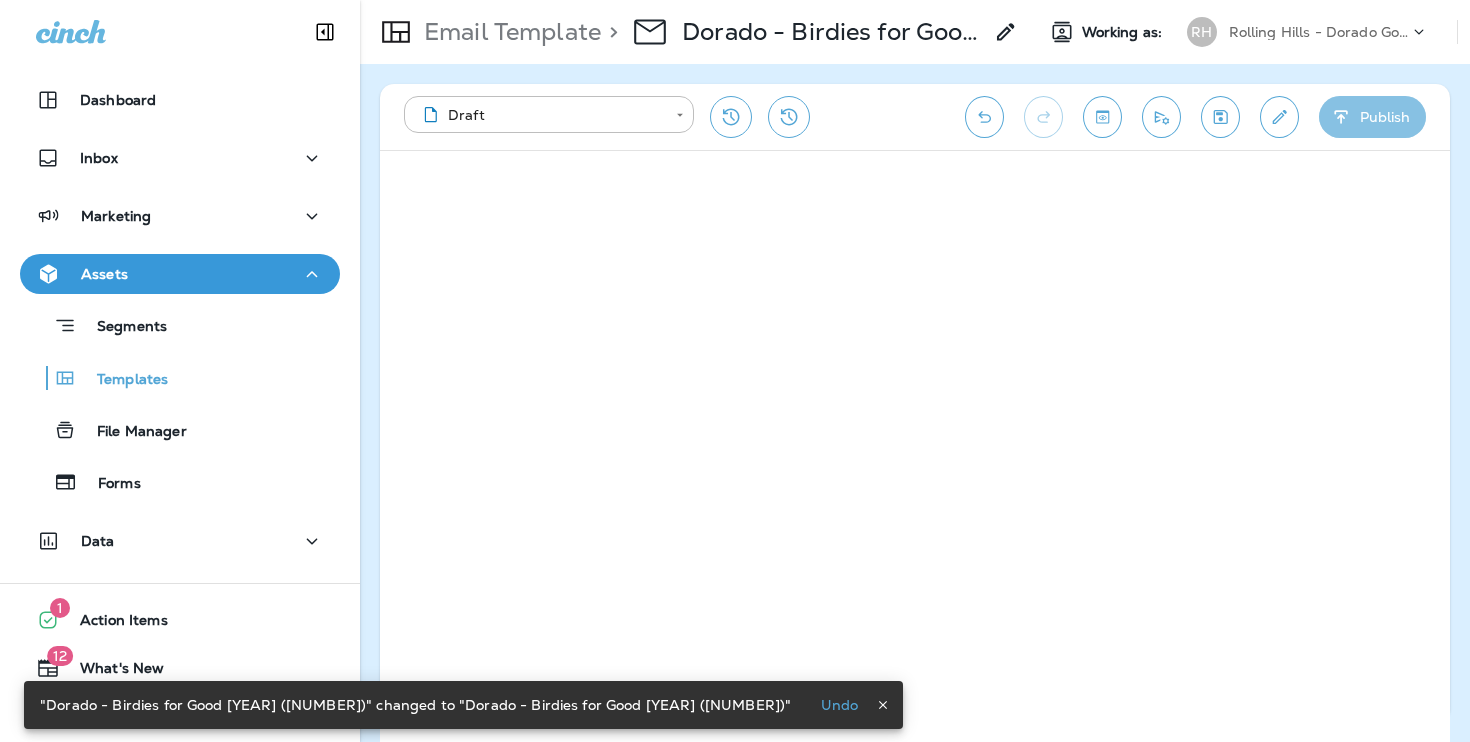 click 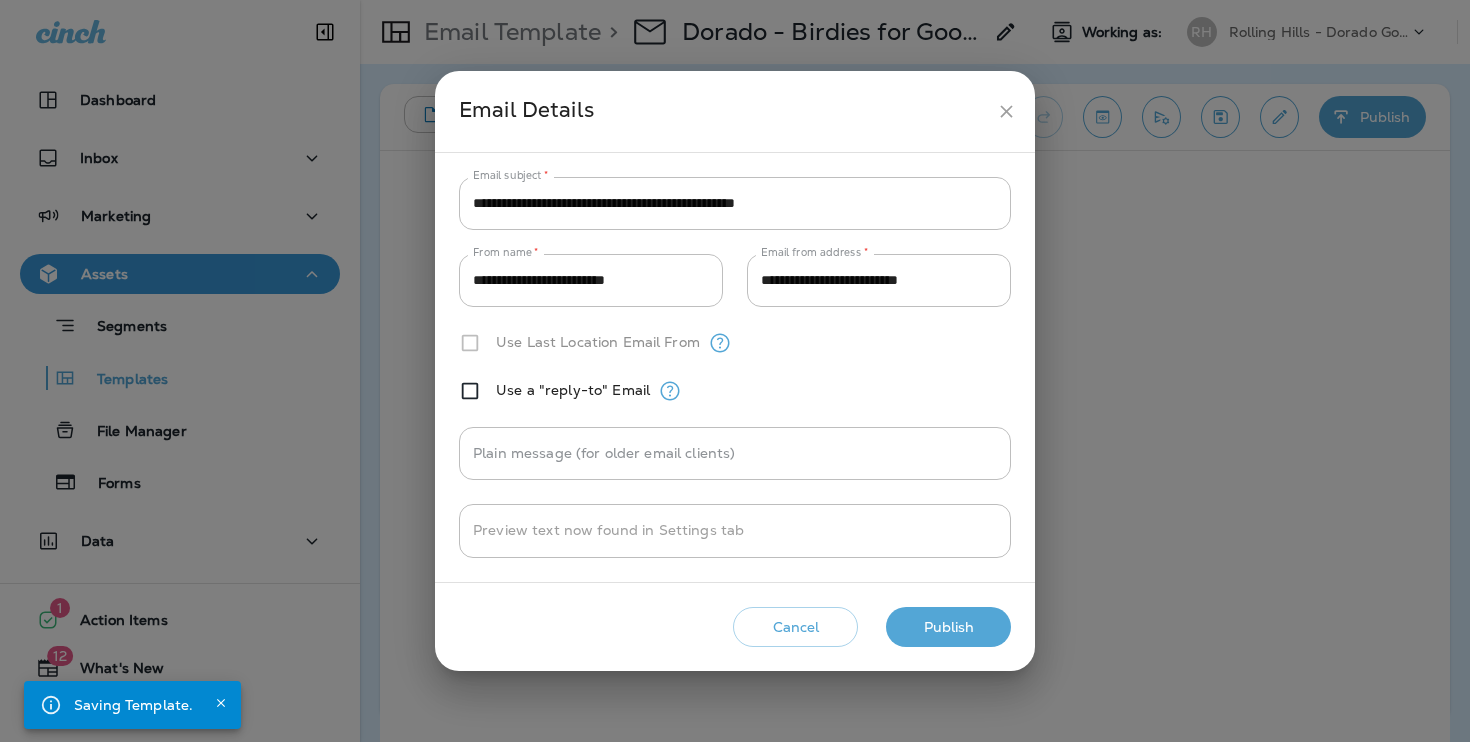 click on "Publish" at bounding box center (948, 627) 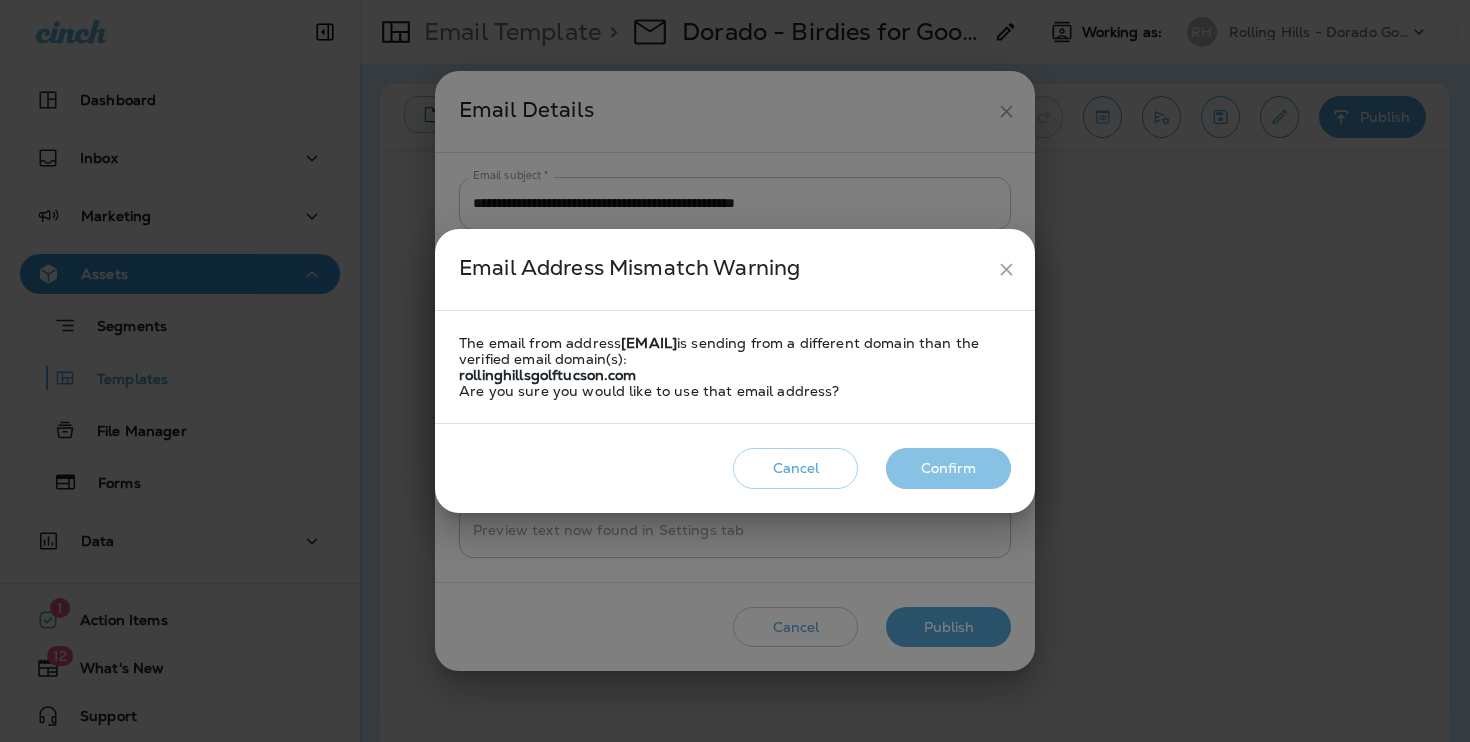 click on "Confirm" at bounding box center (948, 468) 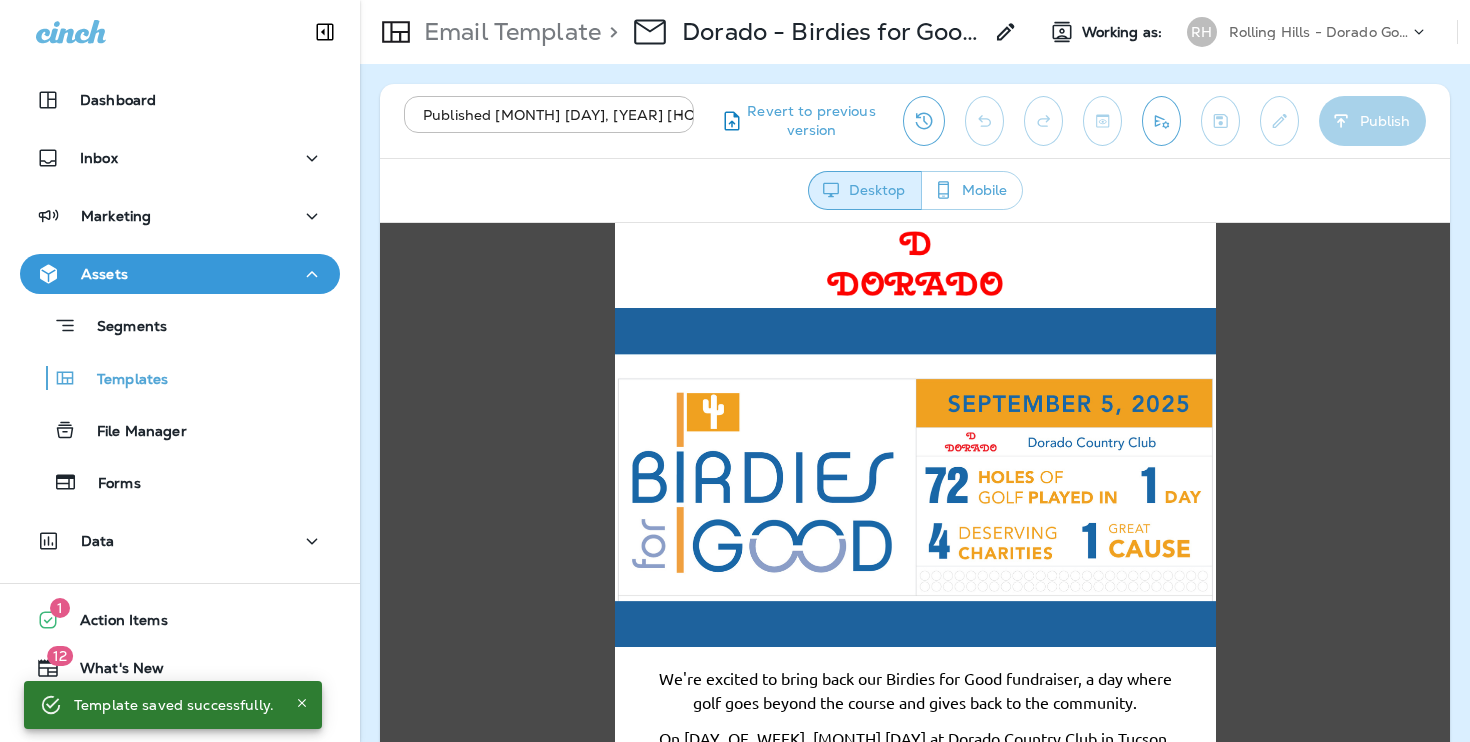 scroll, scrollTop: 0, scrollLeft: 0, axis: both 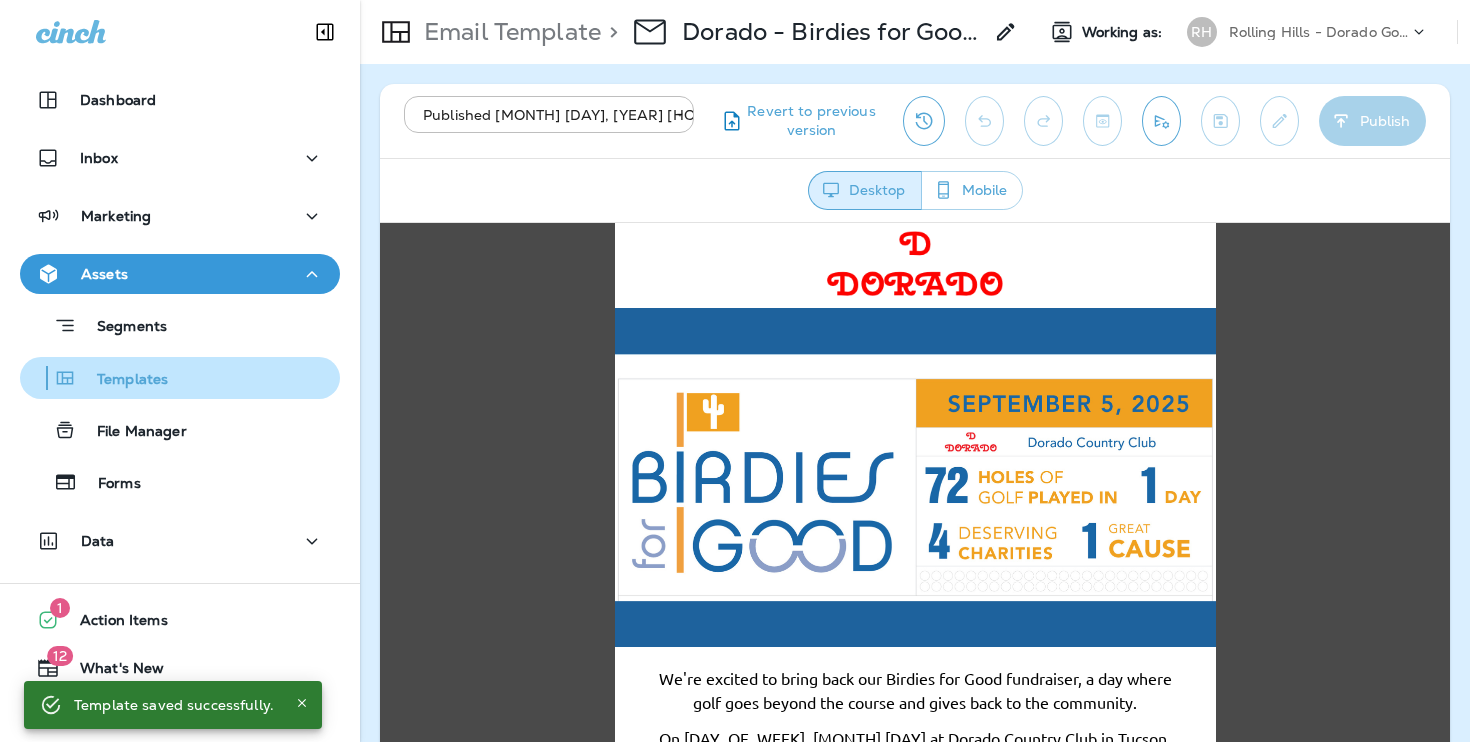 click on "Templates" at bounding box center (180, 378) 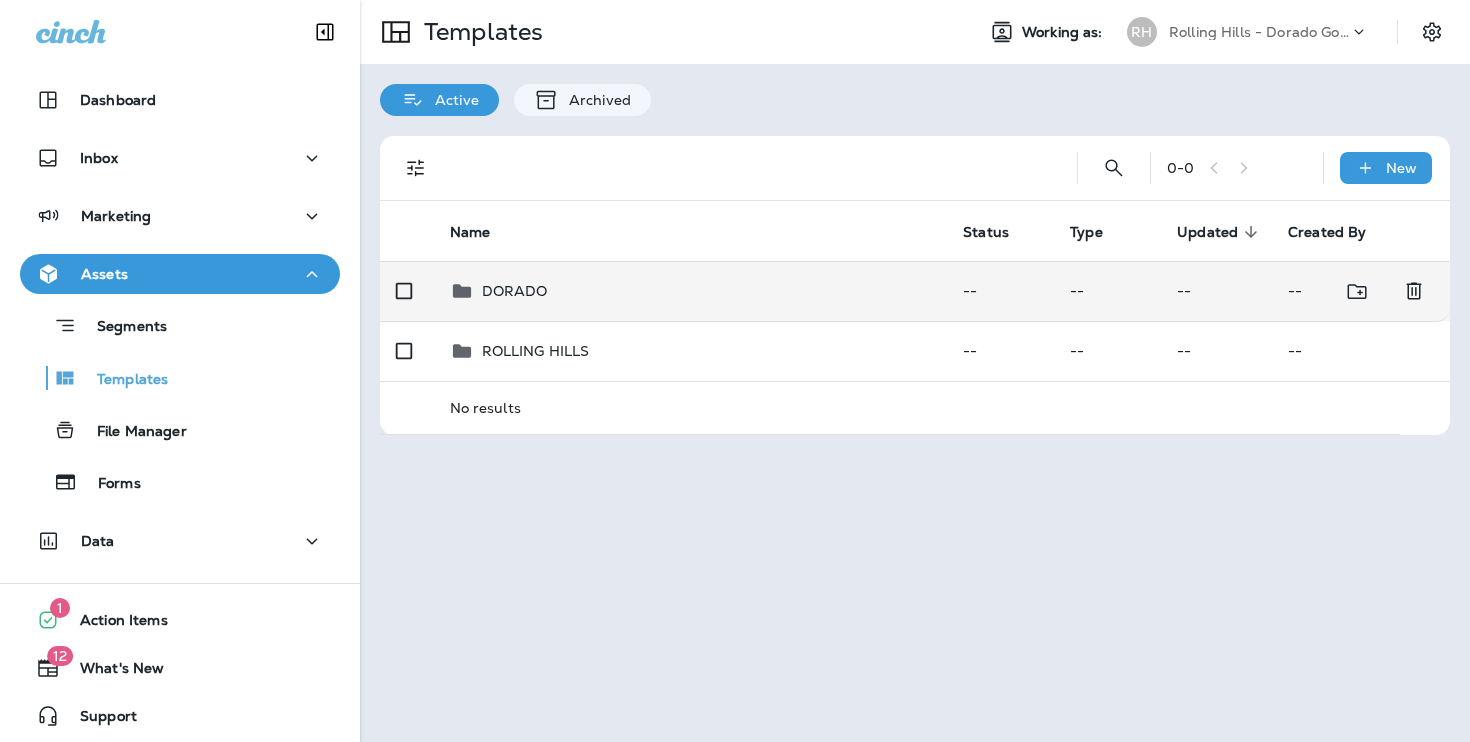 click on "DORADO" at bounding box center [691, 291] 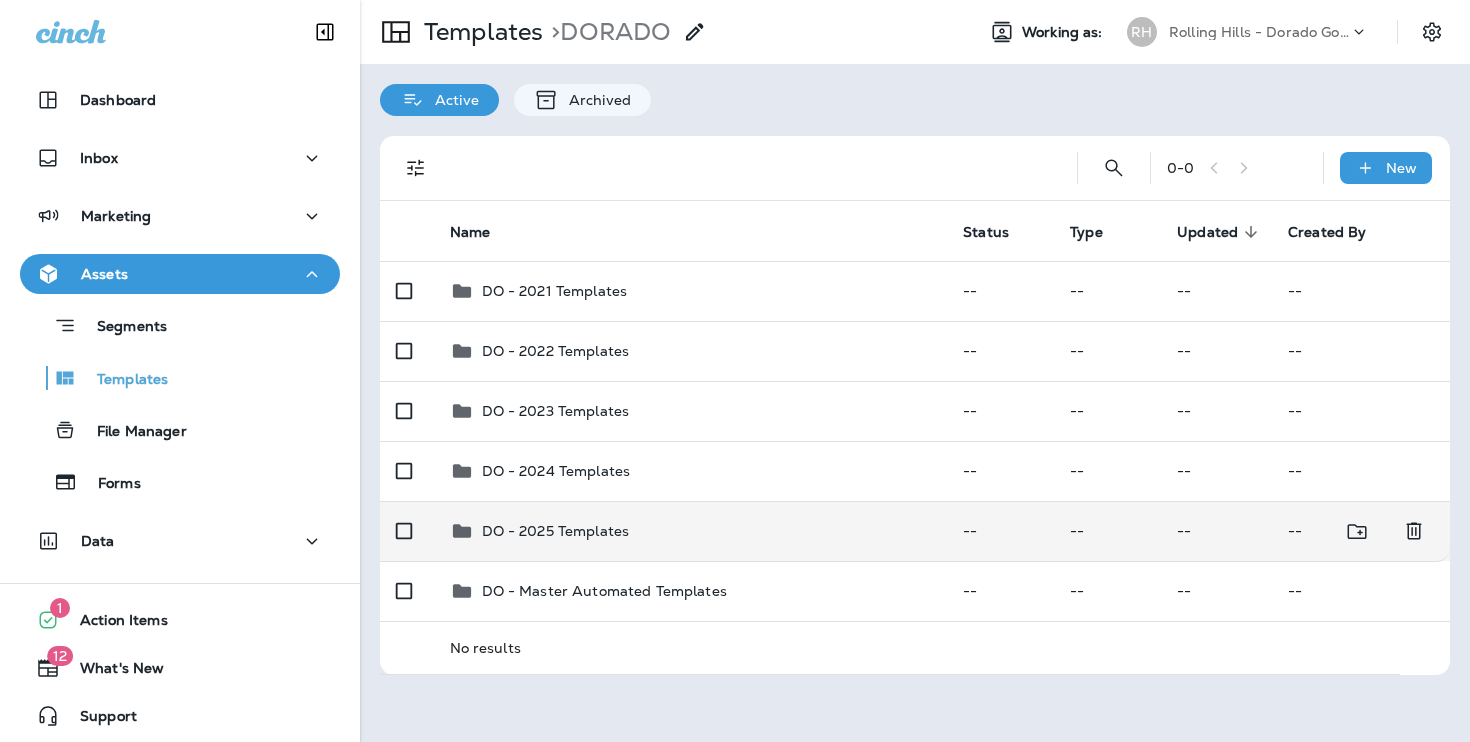 click on "DO - 2025 Templates" at bounding box center [691, 531] 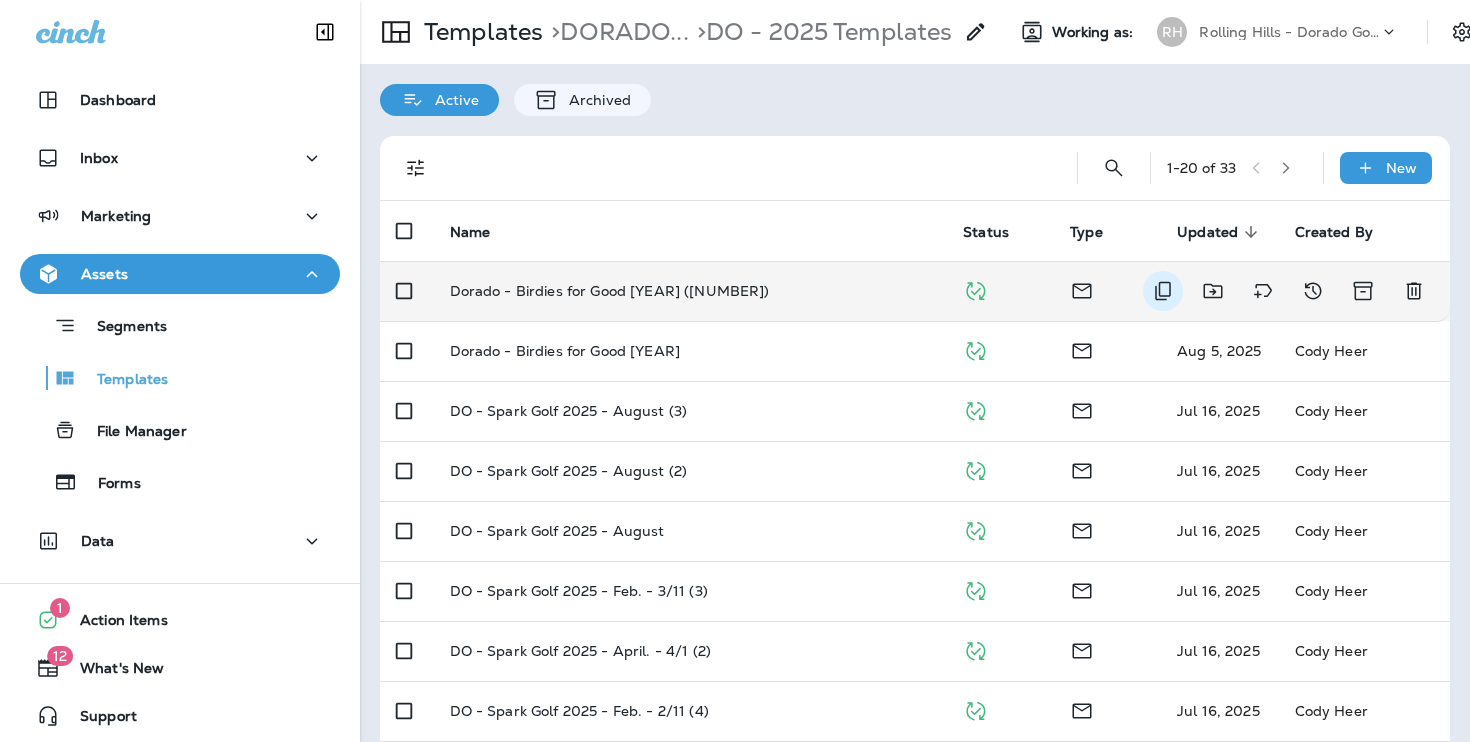 click 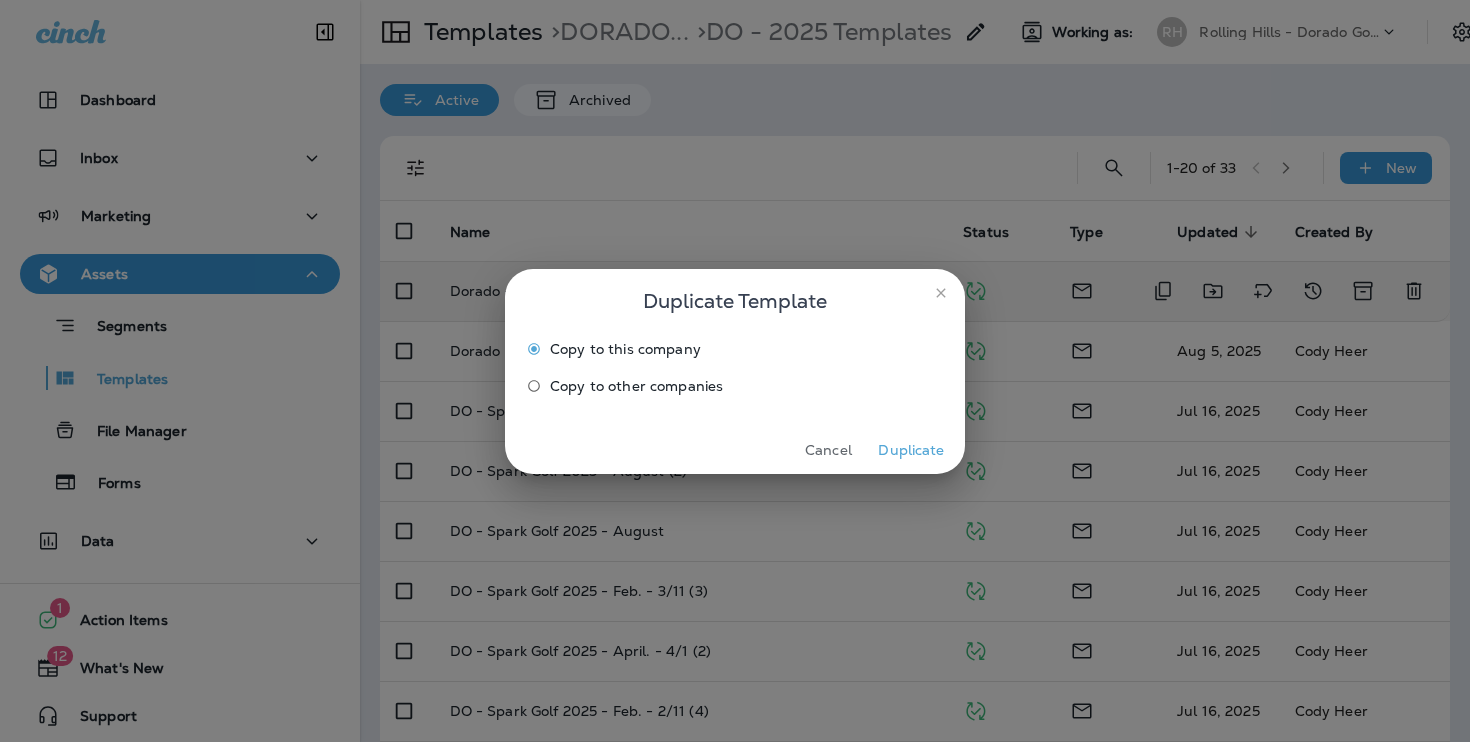 click on "Duplicate" at bounding box center (911, 450) 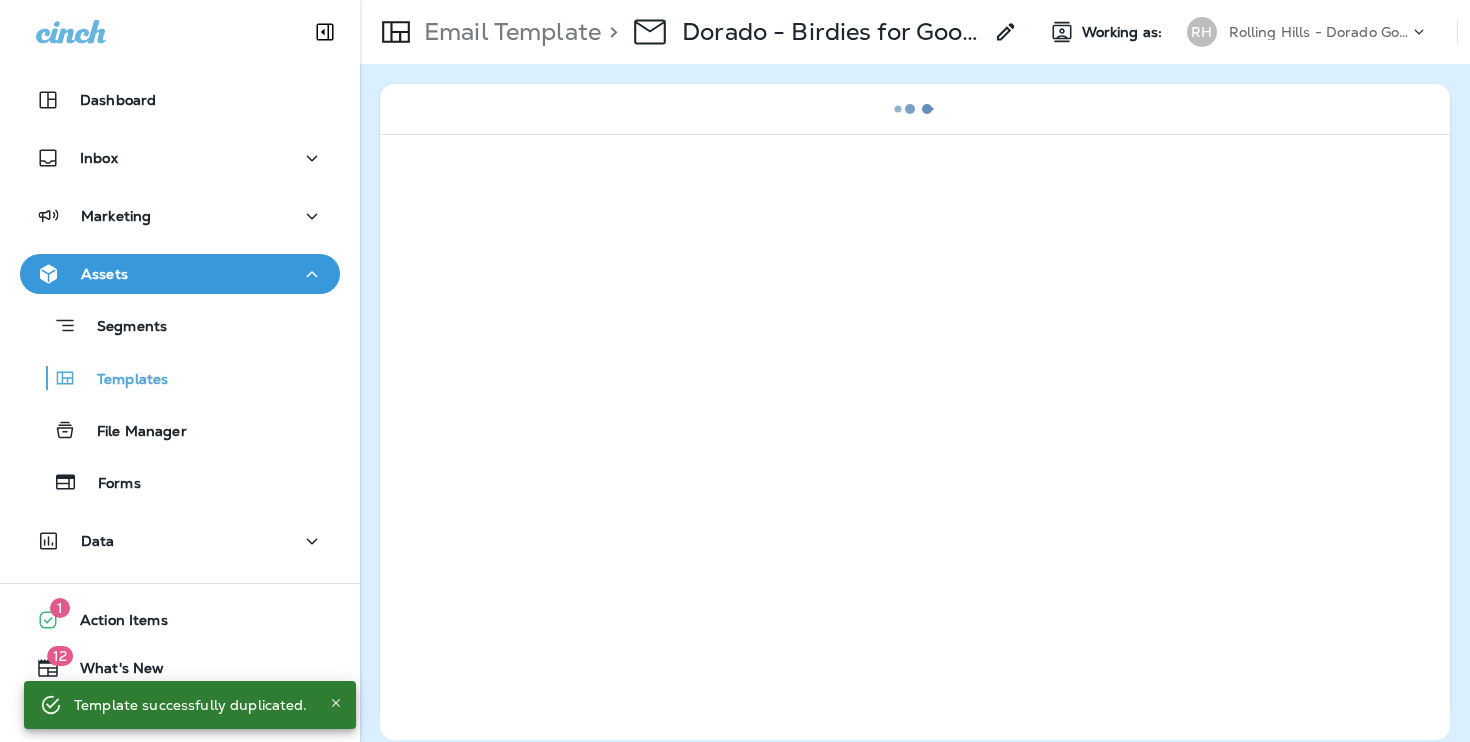 click 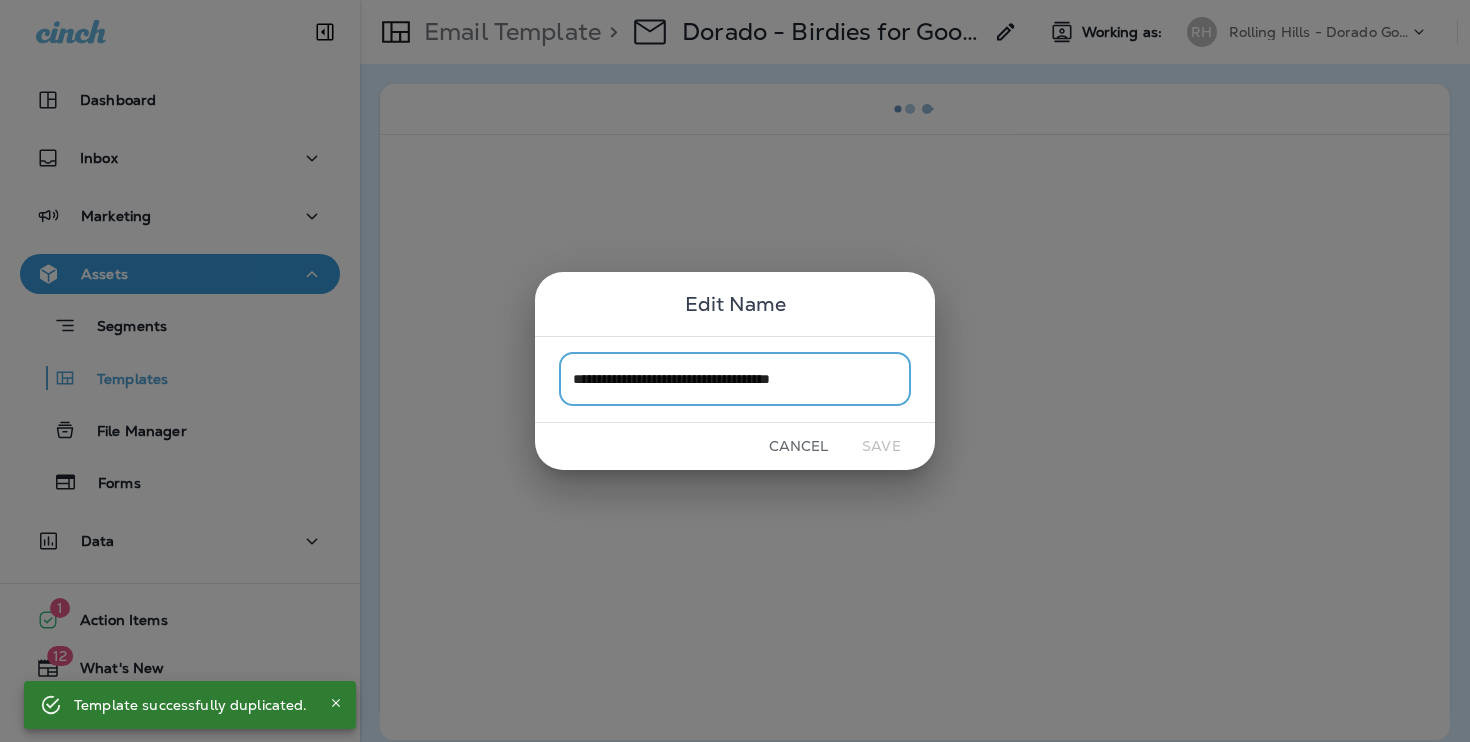 drag, startPoint x: 850, startPoint y: 377, endPoint x: 810, endPoint y: 376, distance: 40.012497 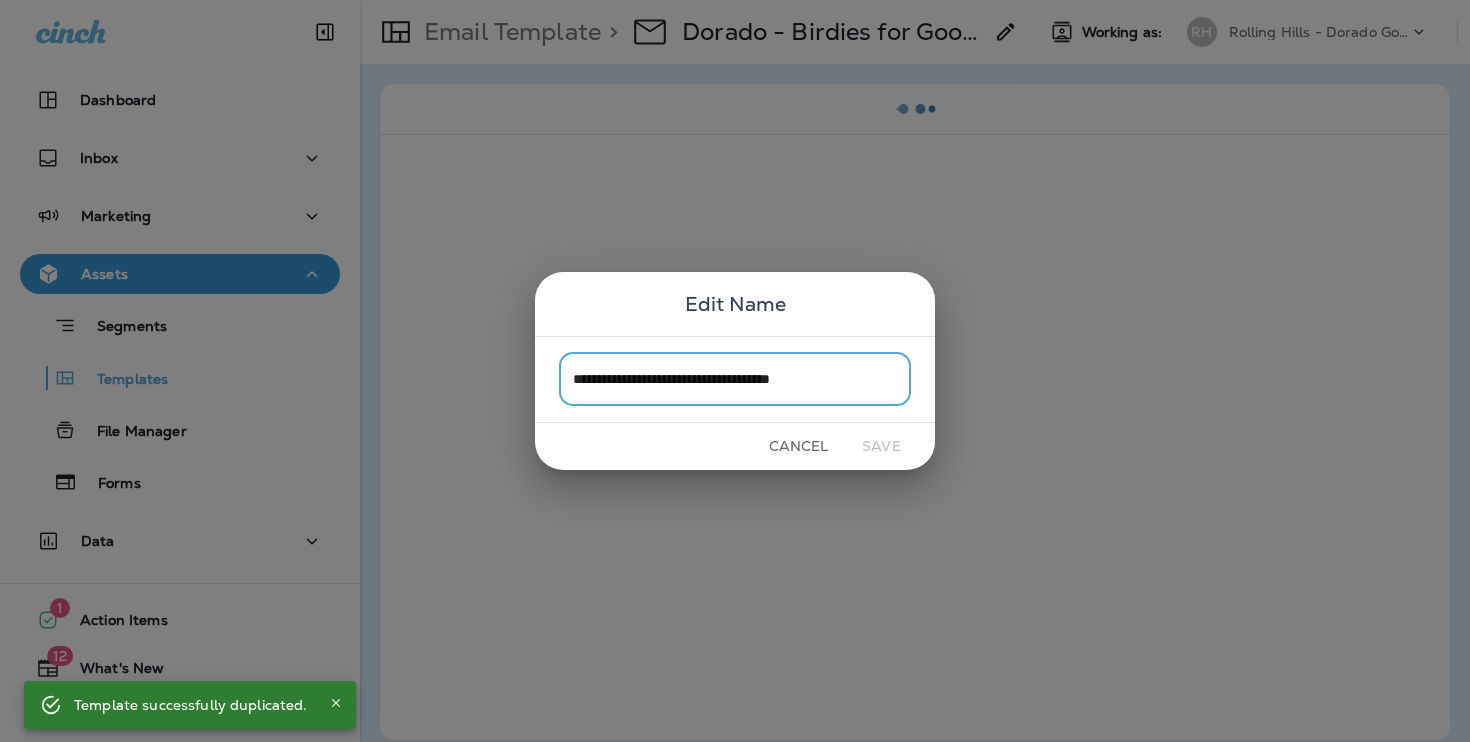 click on "**********" at bounding box center (735, 379) 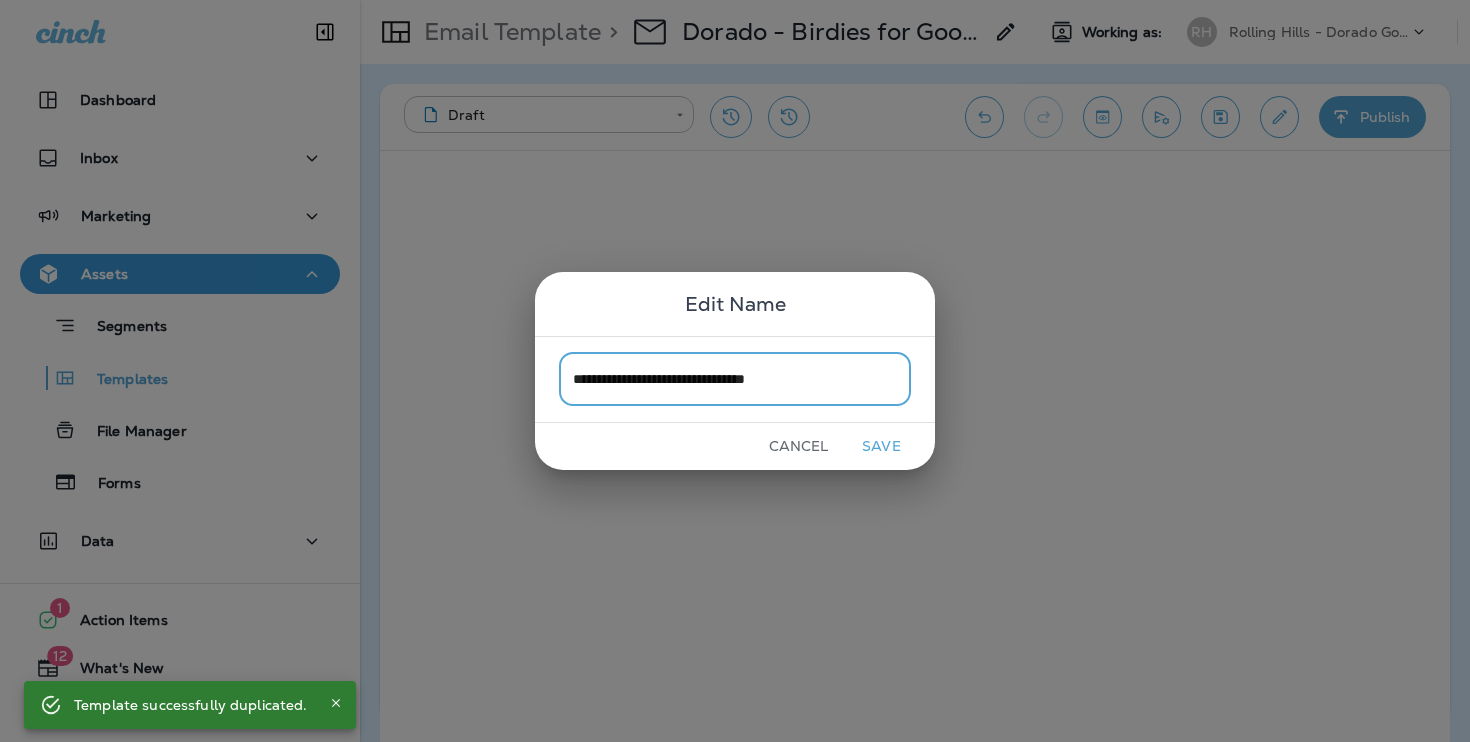 type on "**********" 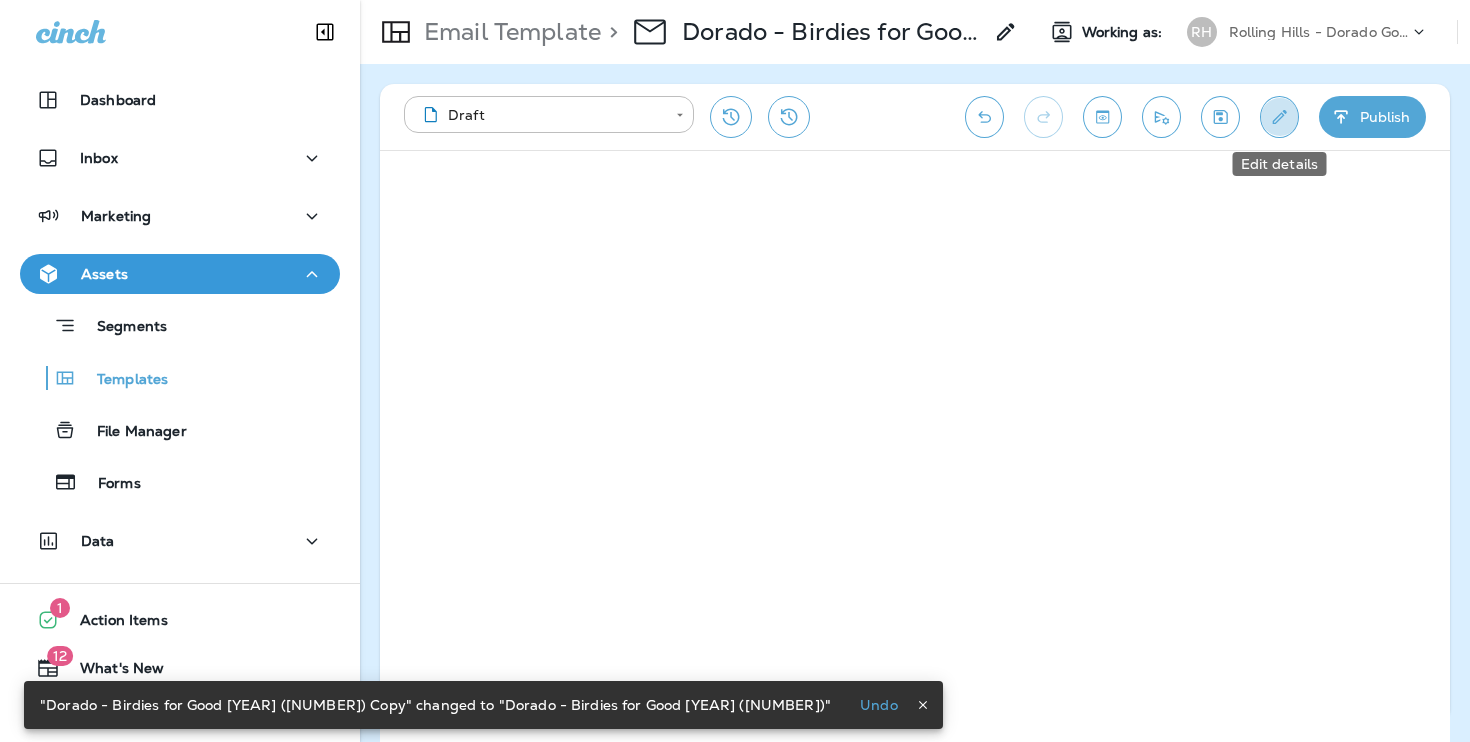 click 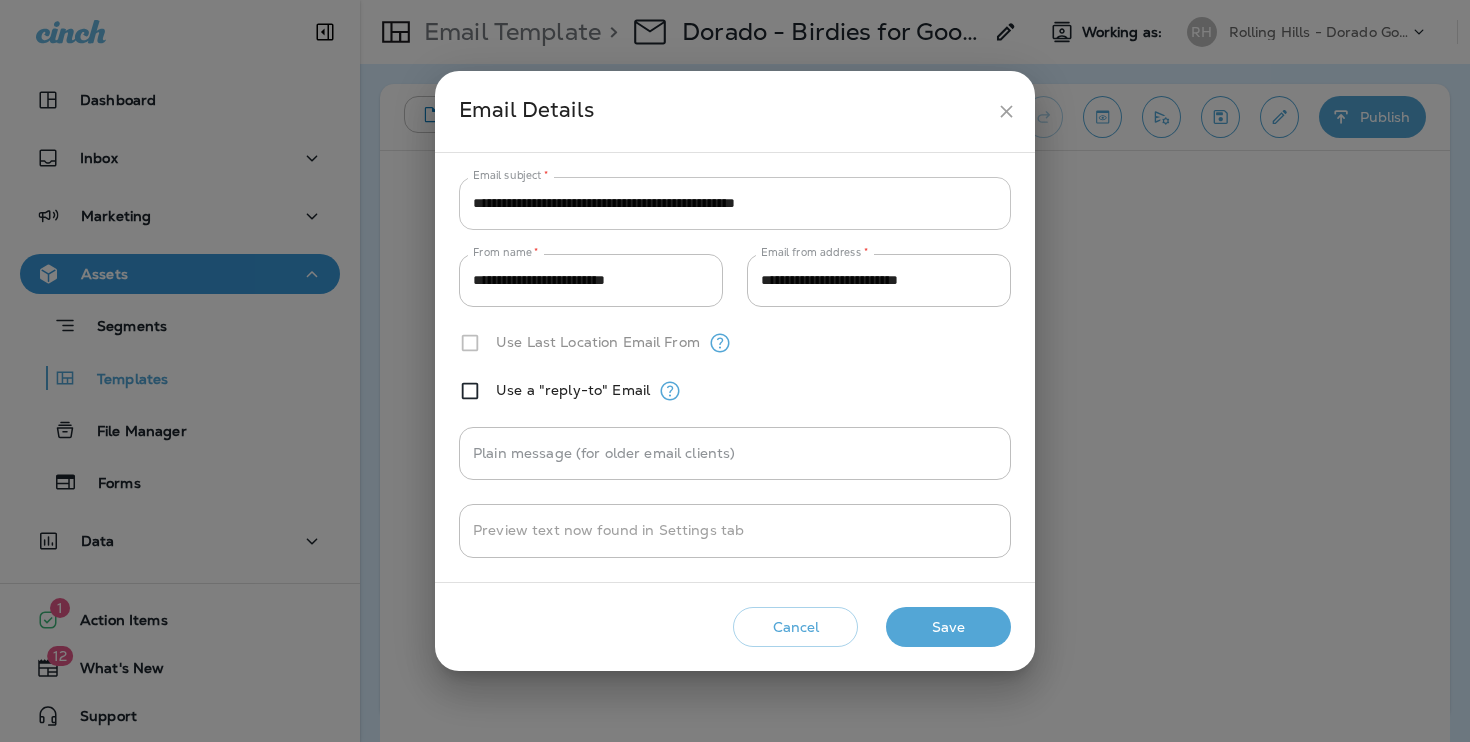 click on "**********" at bounding box center (735, 203) 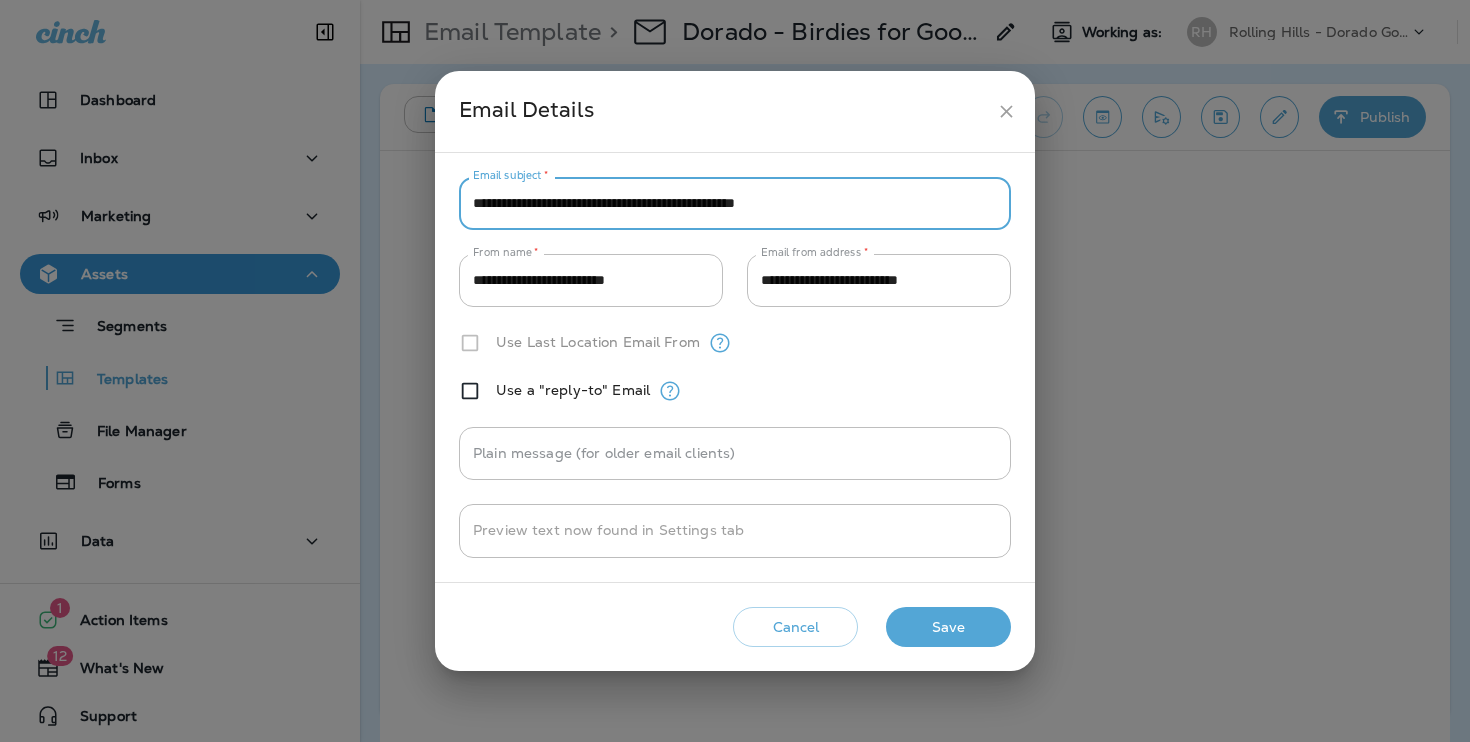 click on "**********" at bounding box center [735, 203] 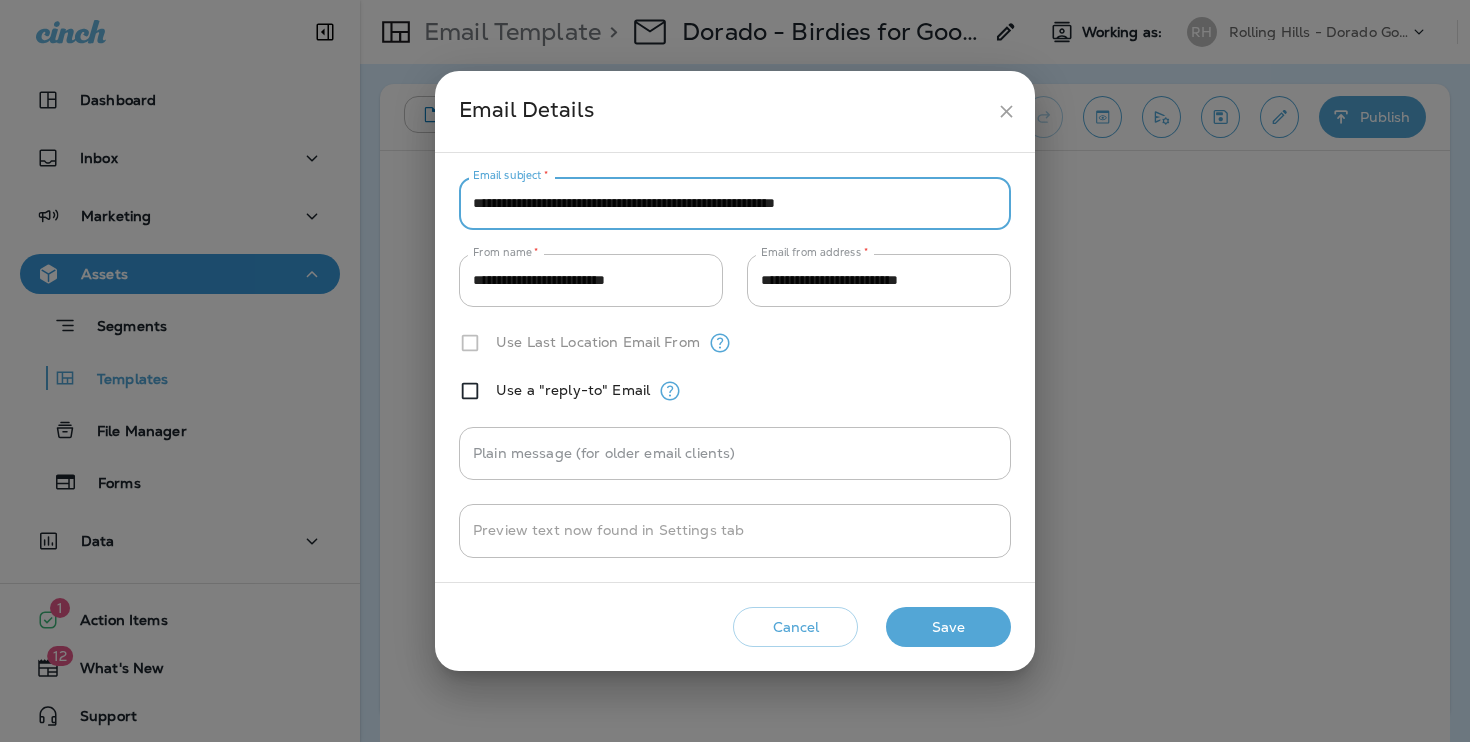 type on "**********" 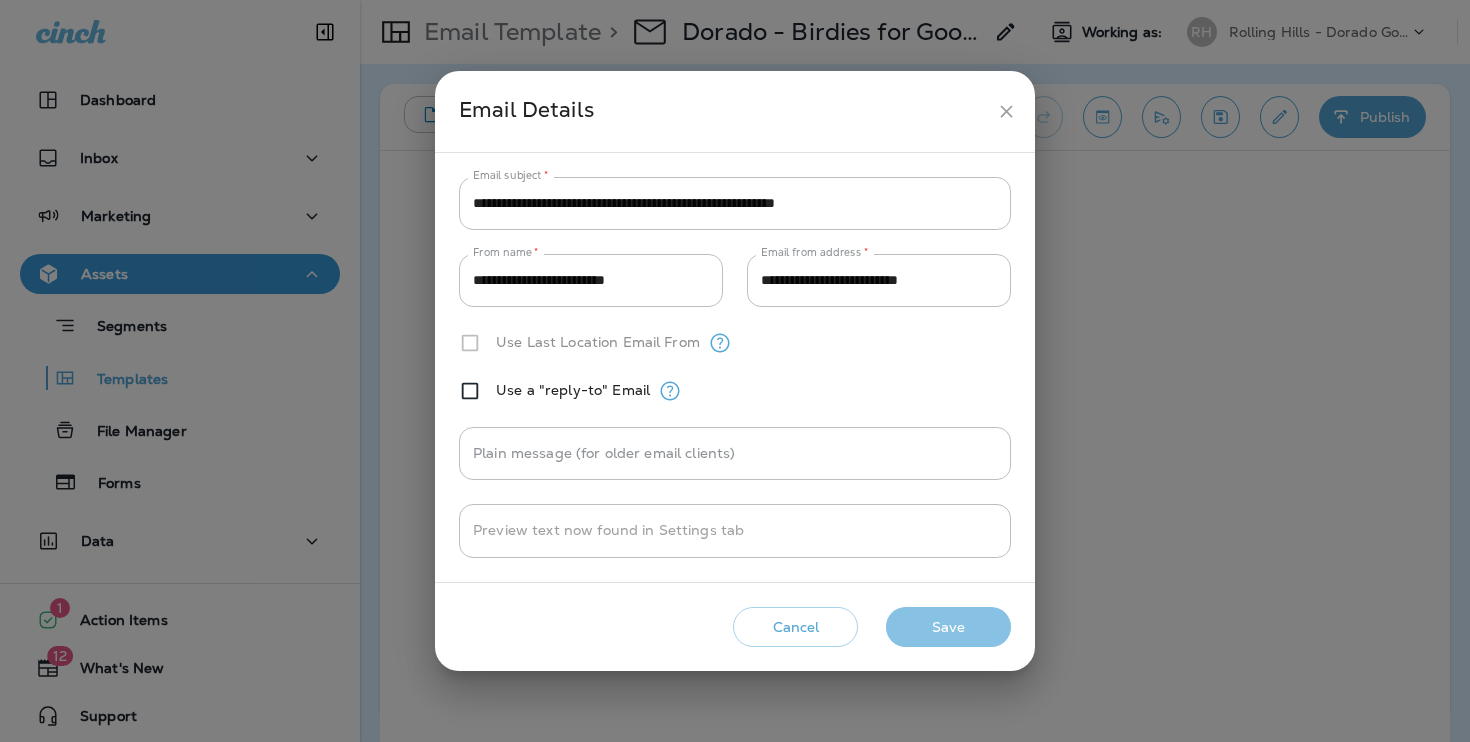 click on "Save" at bounding box center [948, 627] 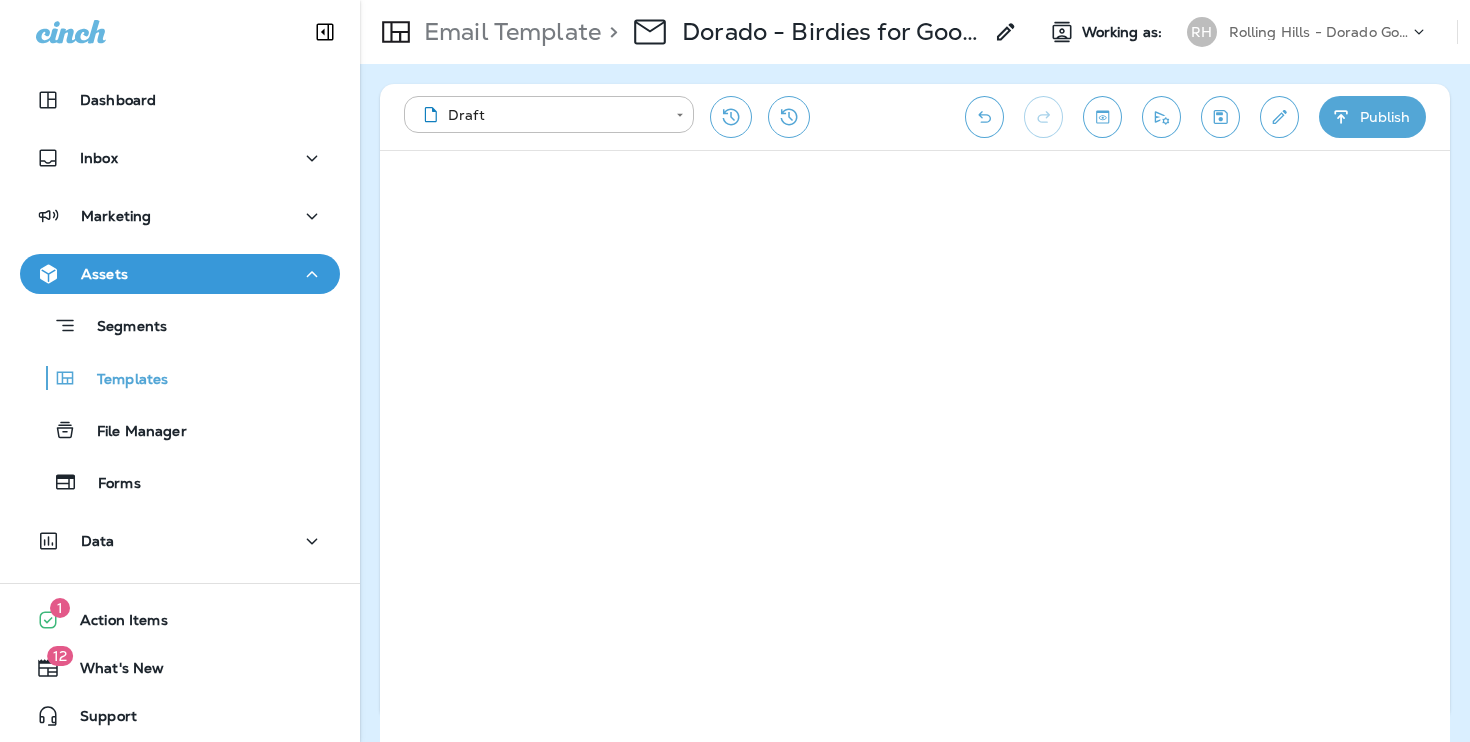 click on "Publish" at bounding box center (1372, 117) 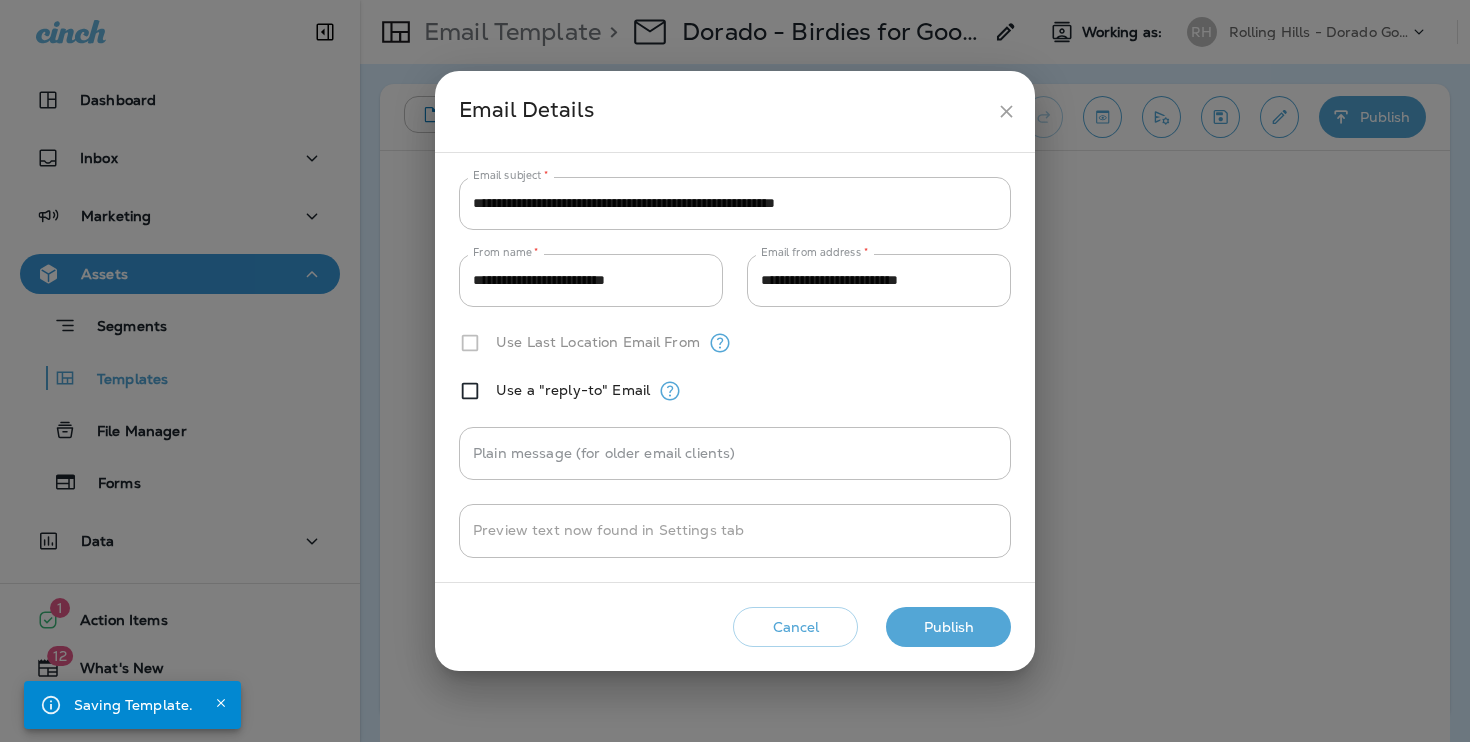 click on "Publish" at bounding box center (948, 627) 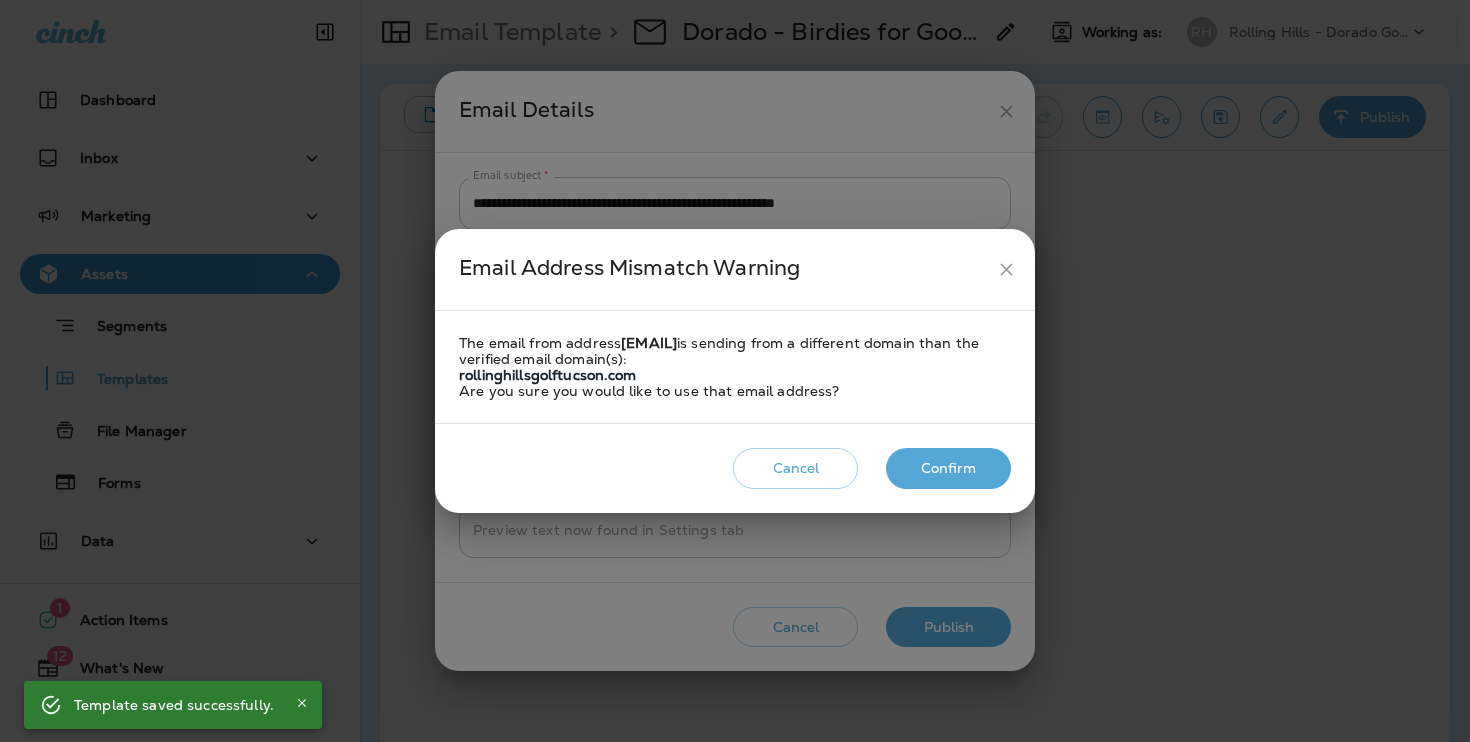 click on "Confirm" at bounding box center (948, 468) 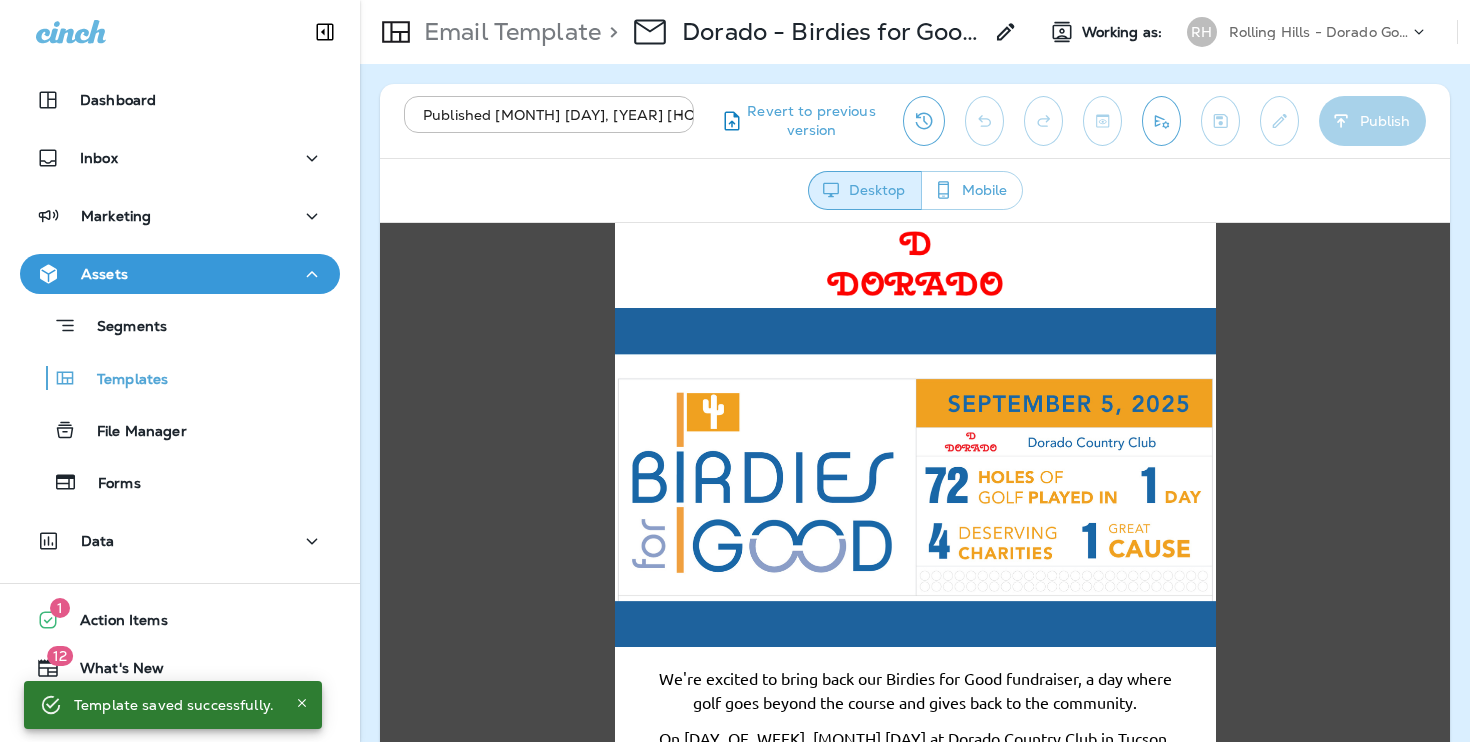 scroll, scrollTop: 0, scrollLeft: 0, axis: both 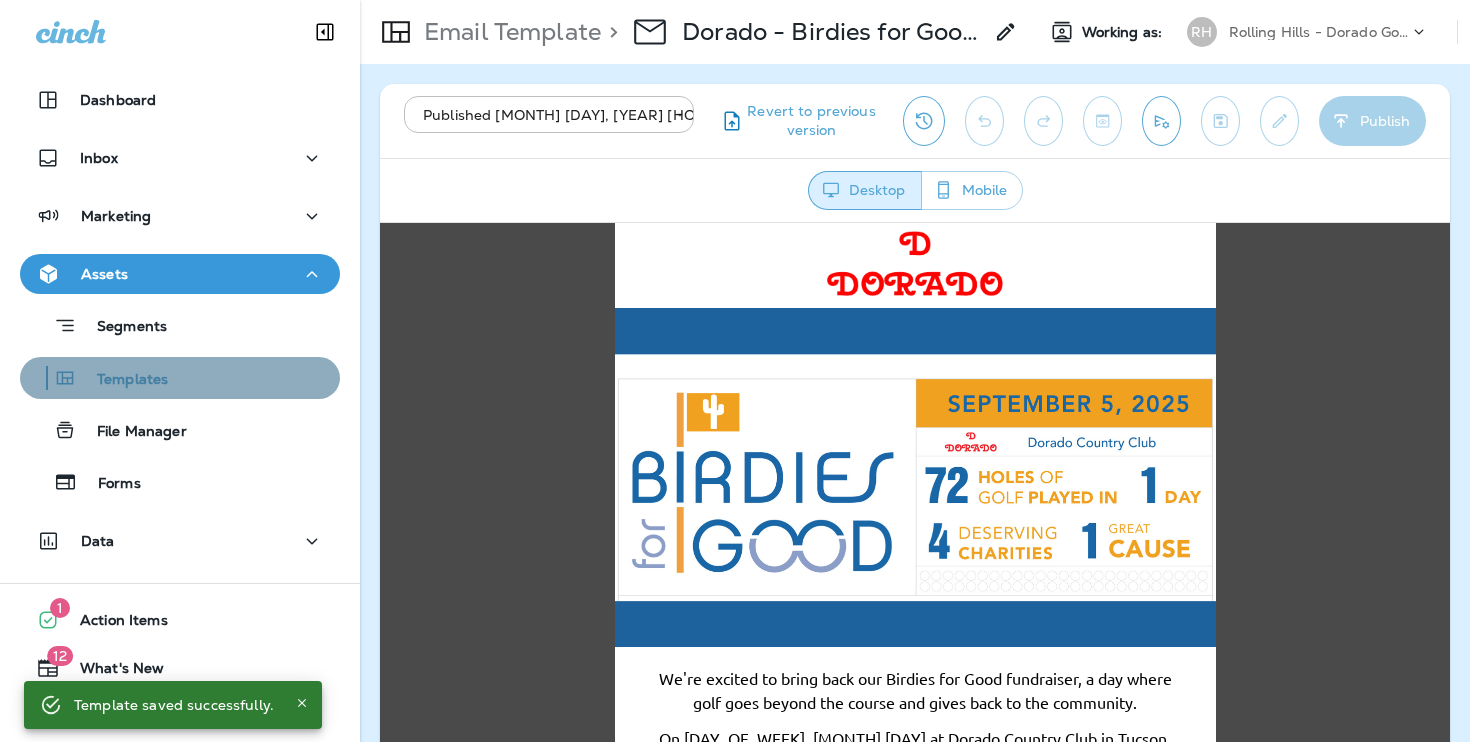 click on "Templates" at bounding box center (122, 380) 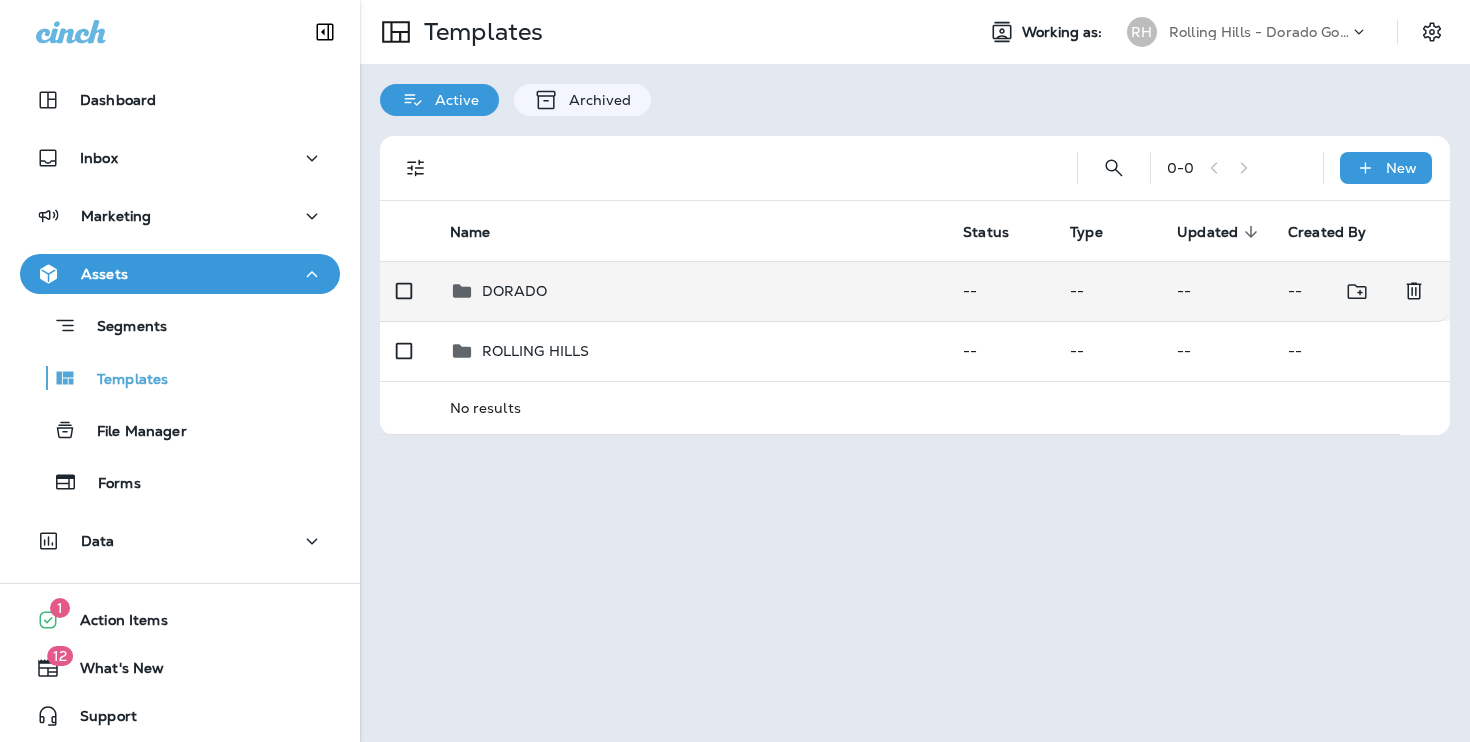 click on "DORADO" at bounding box center [691, 291] 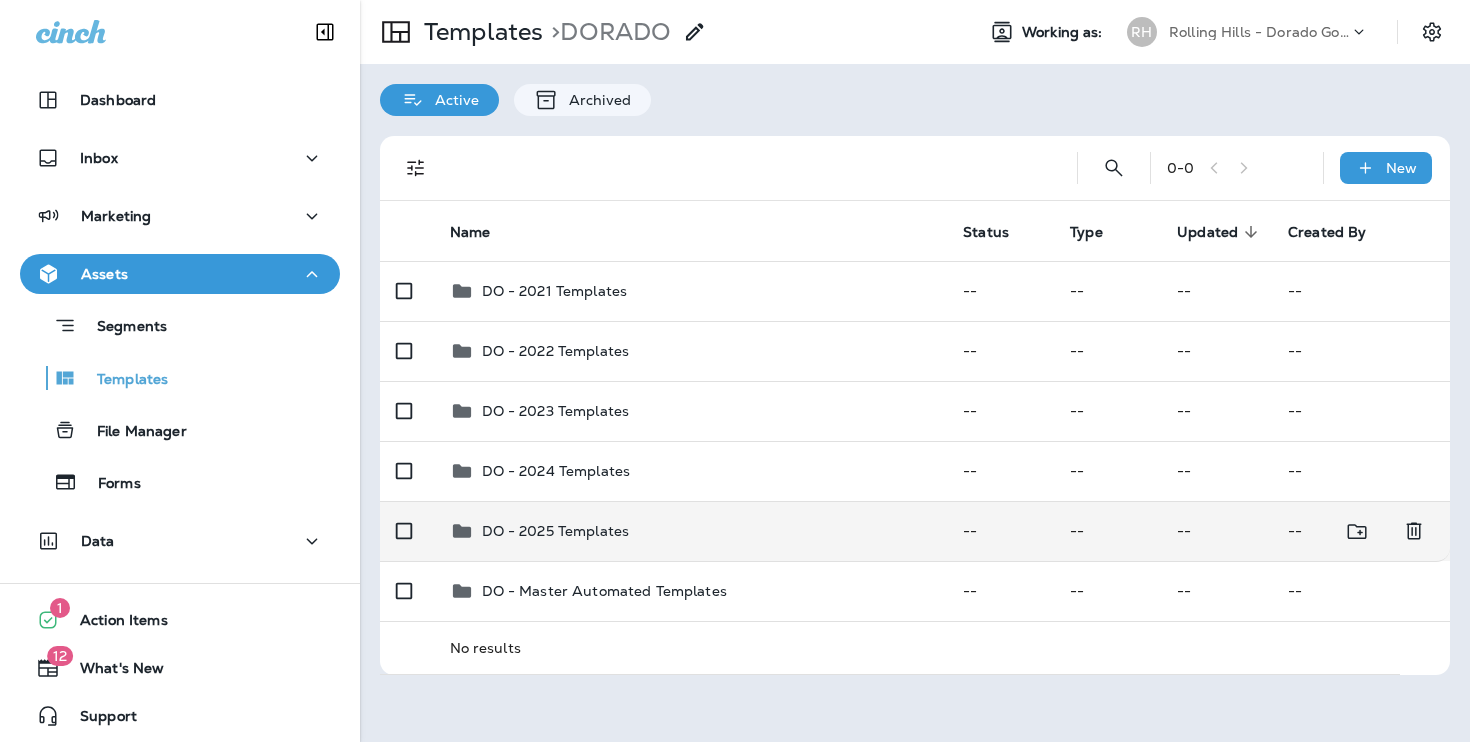 click on "DO - 2025 Templates" at bounding box center [691, 531] 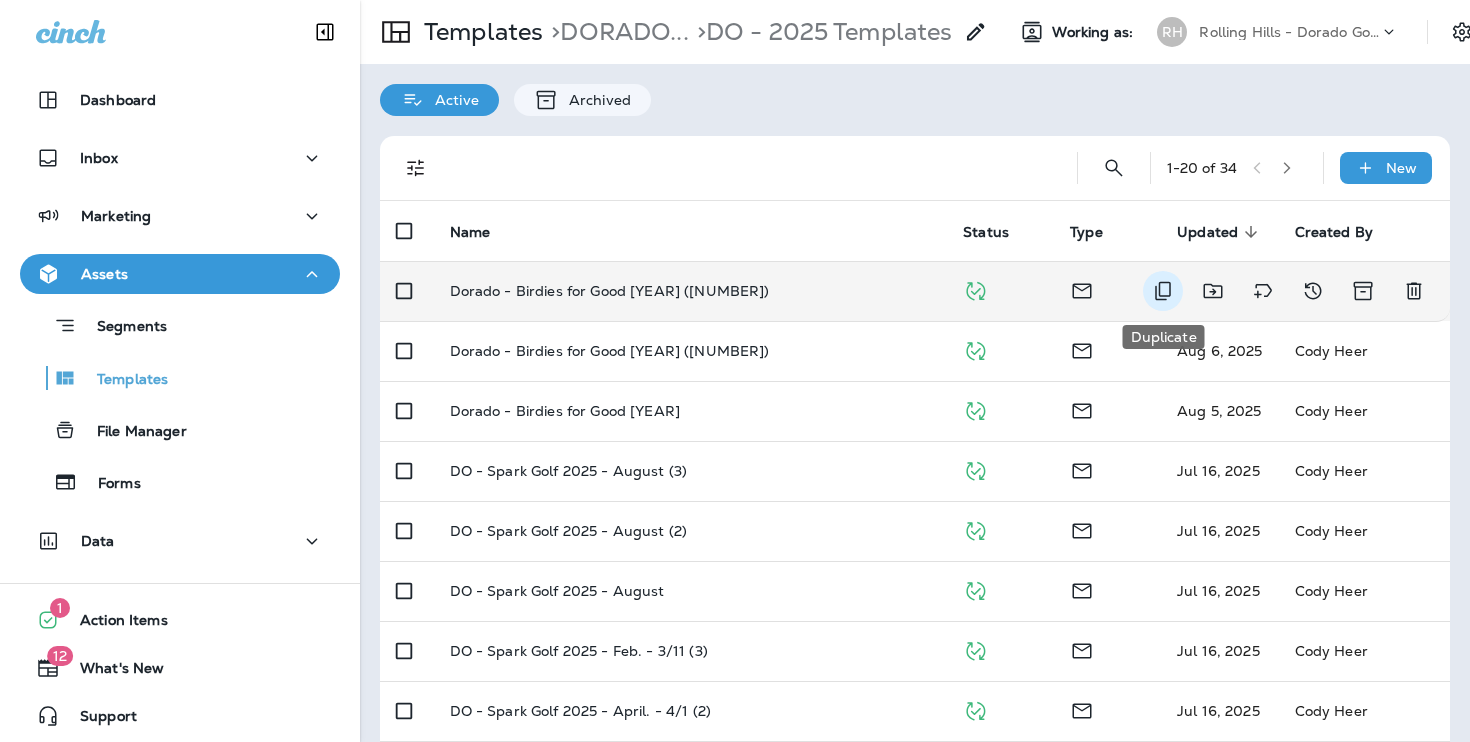 click 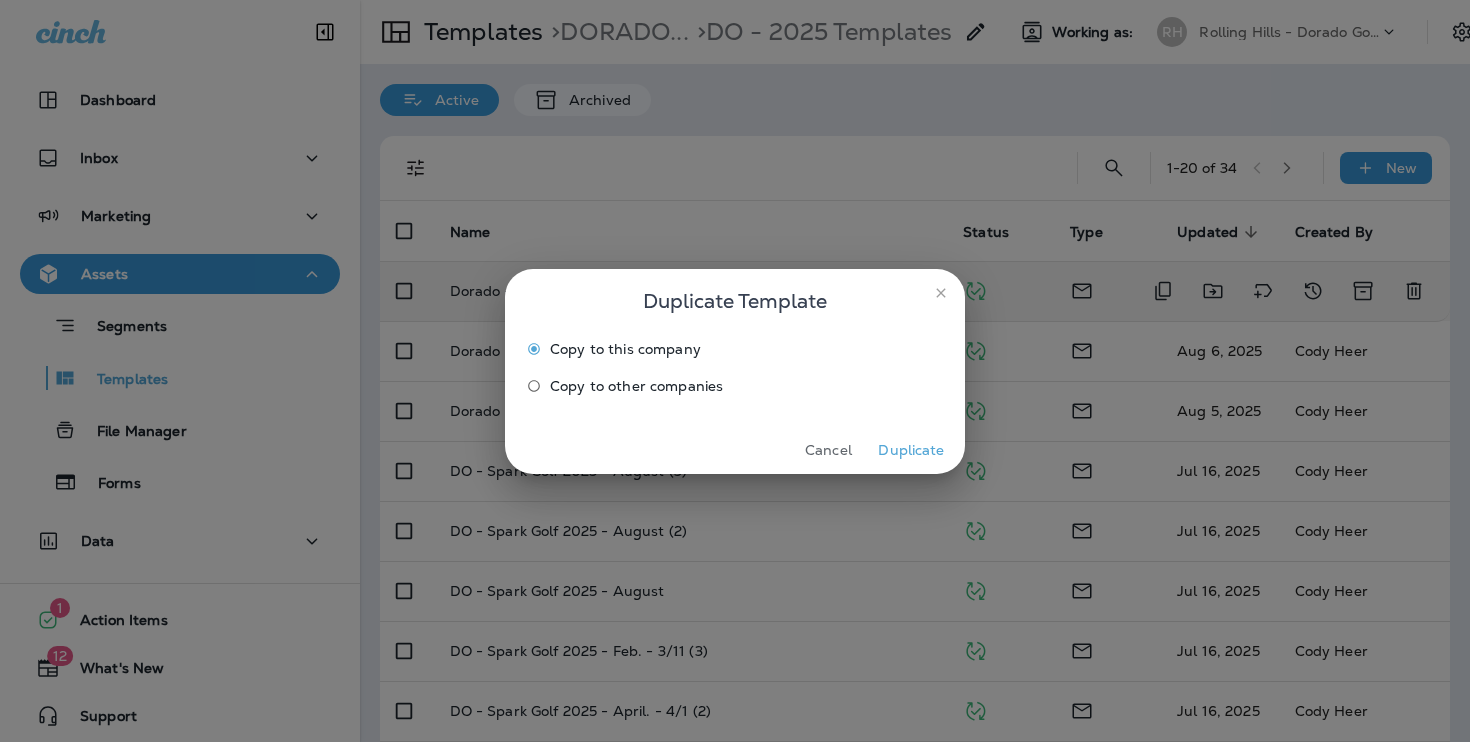 click on "Duplicate" at bounding box center (911, 450) 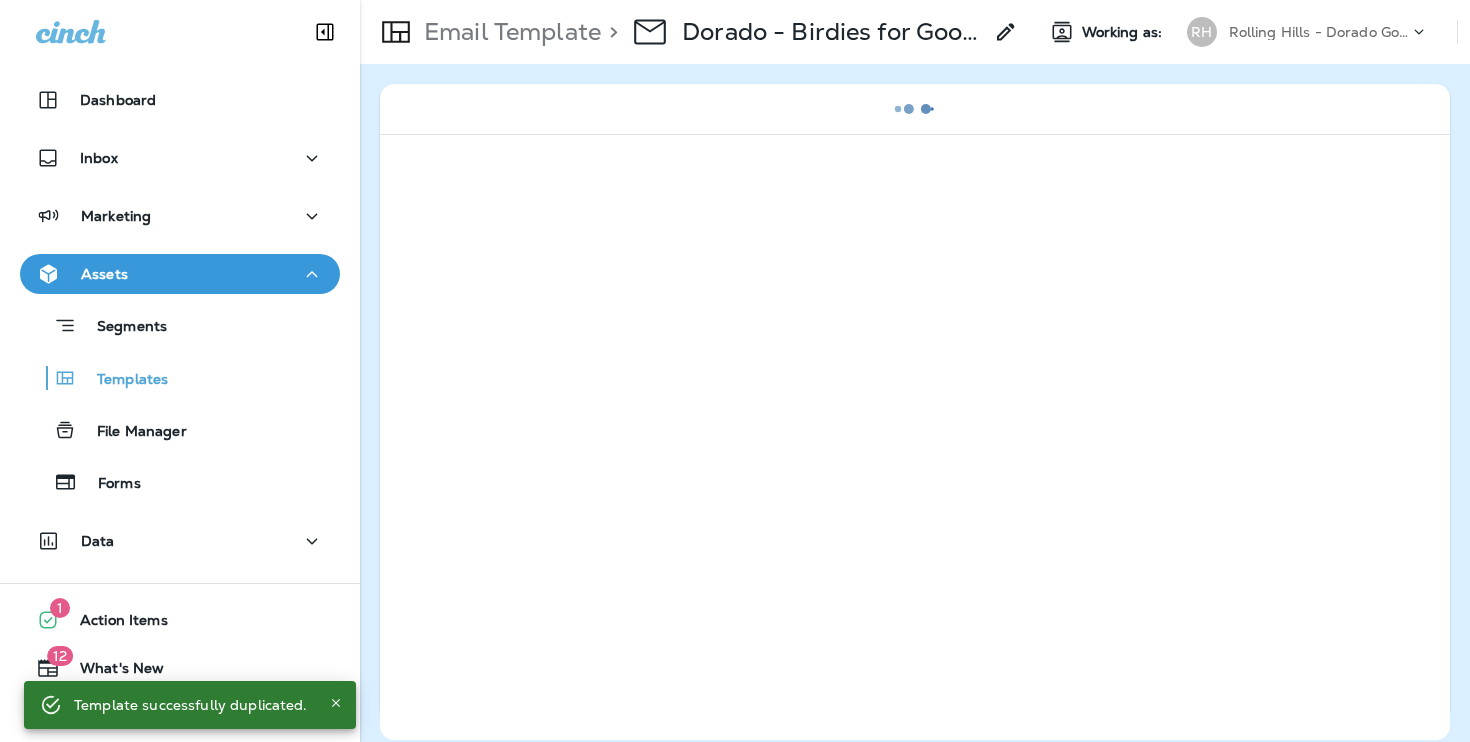 click 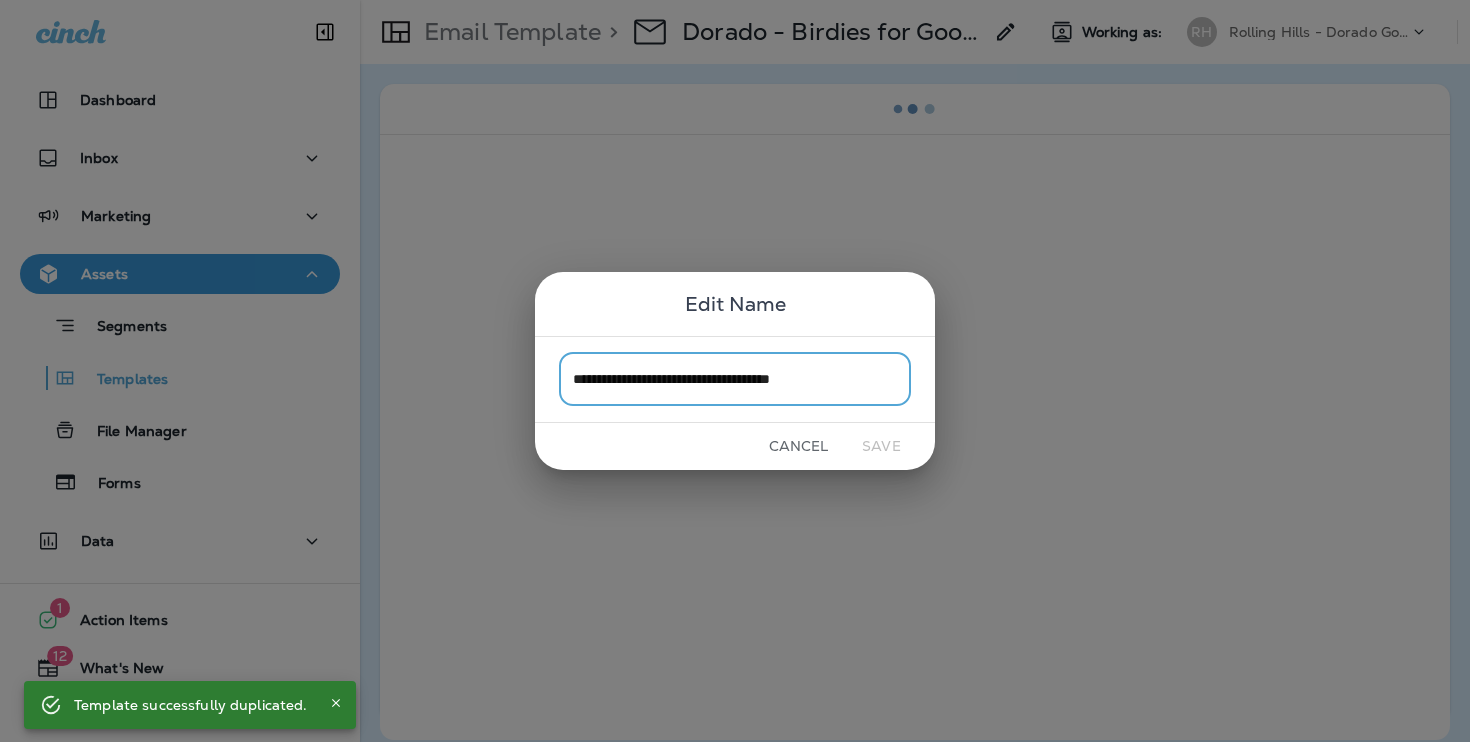 click on "**********" at bounding box center [735, 379] 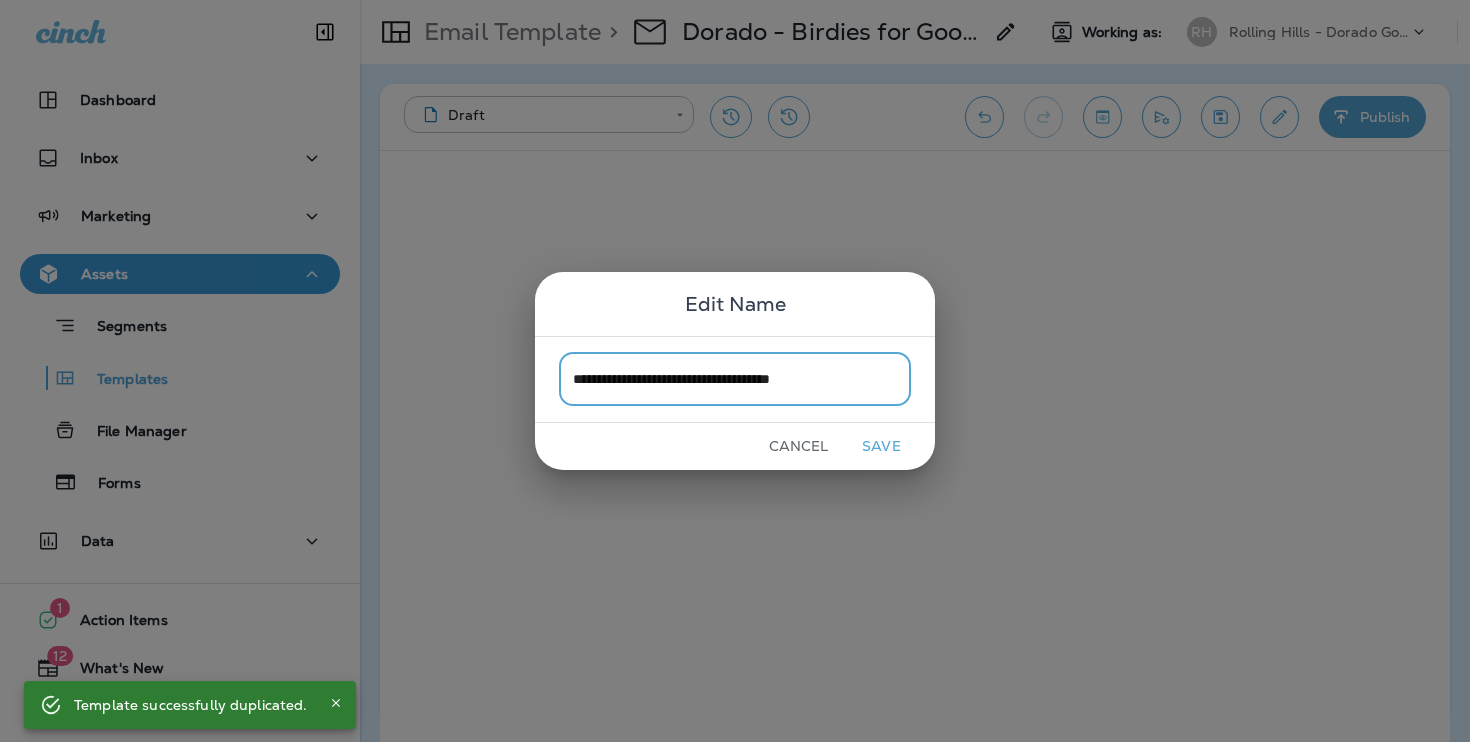 drag, startPoint x: 809, startPoint y: 383, endPoint x: 1053, endPoint y: 387, distance: 244.03279 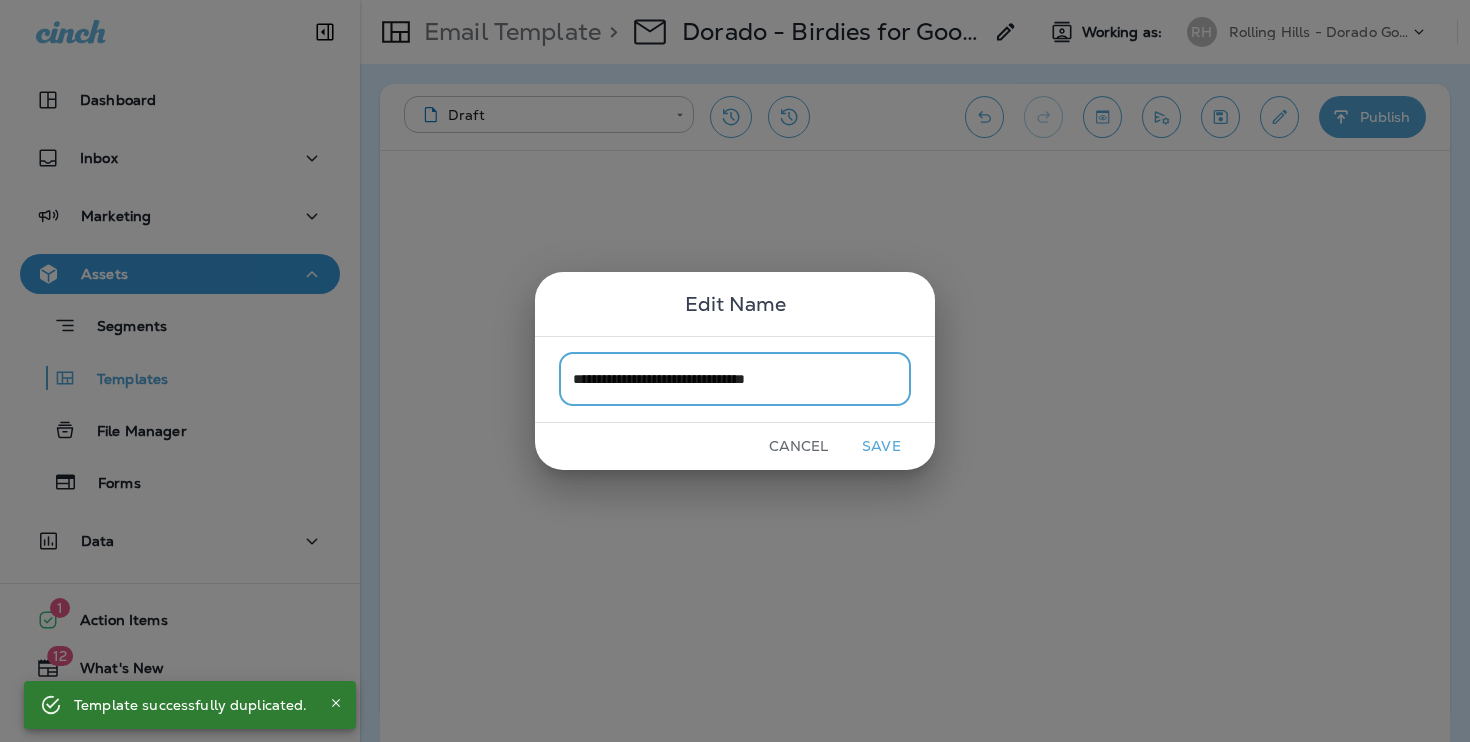 type on "**********" 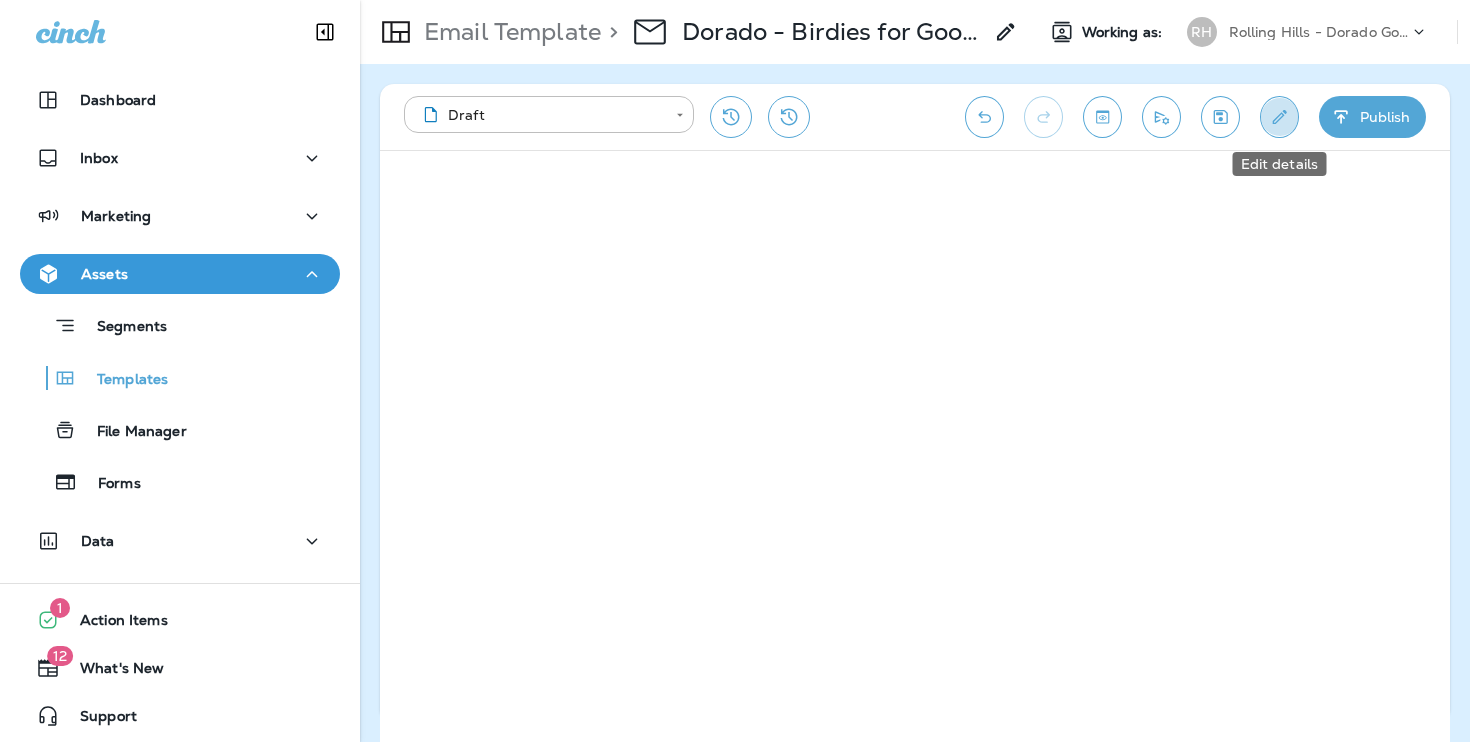click 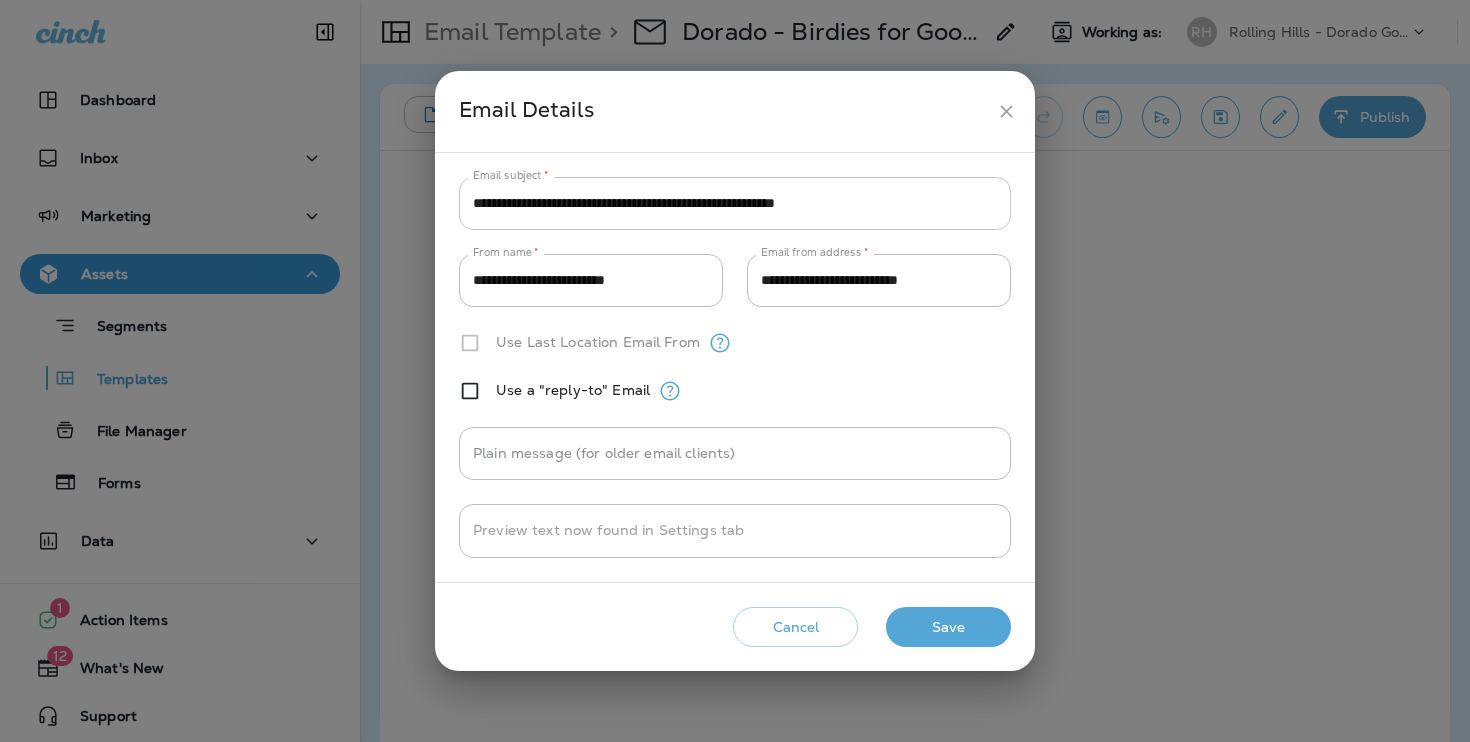click on "**********" at bounding box center [735, 203] 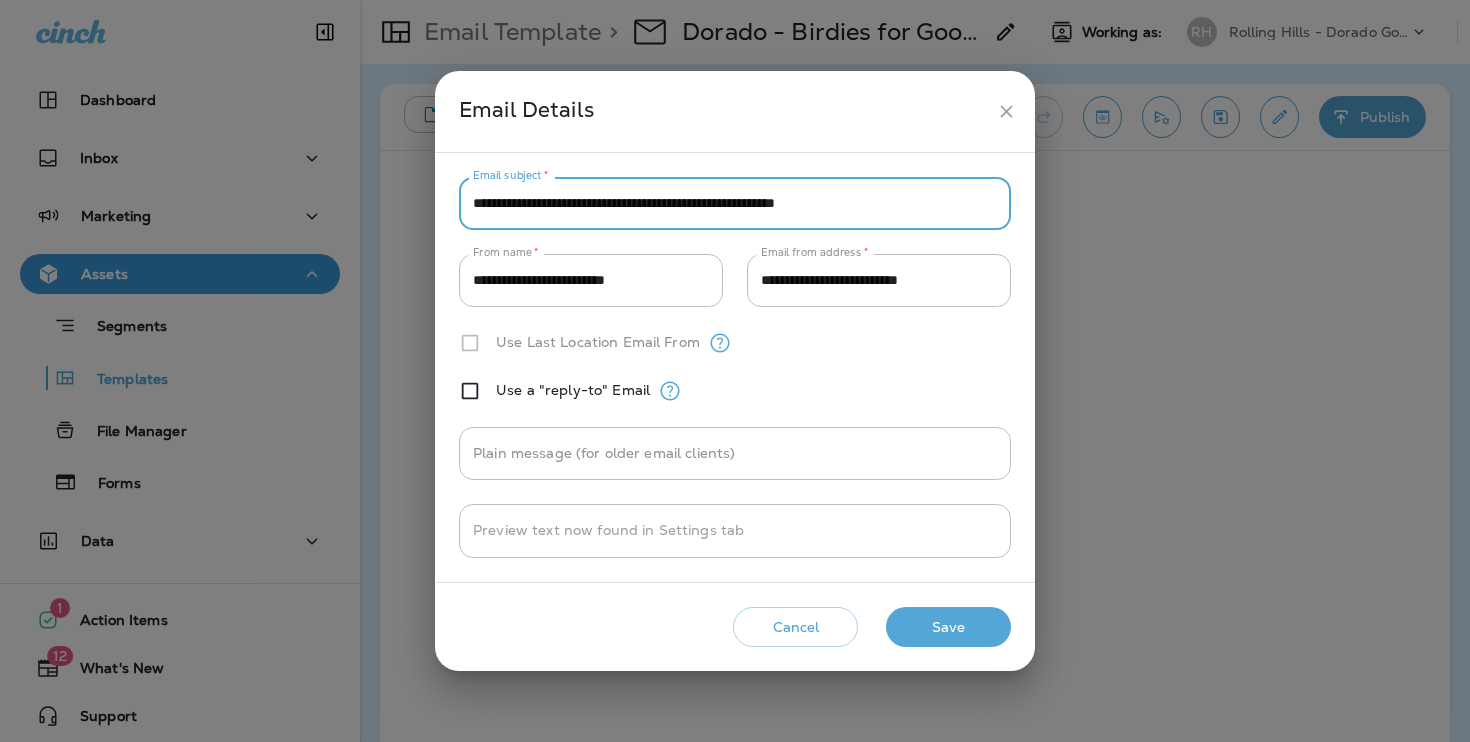 click on "**********" at bounding box center (735, 203) 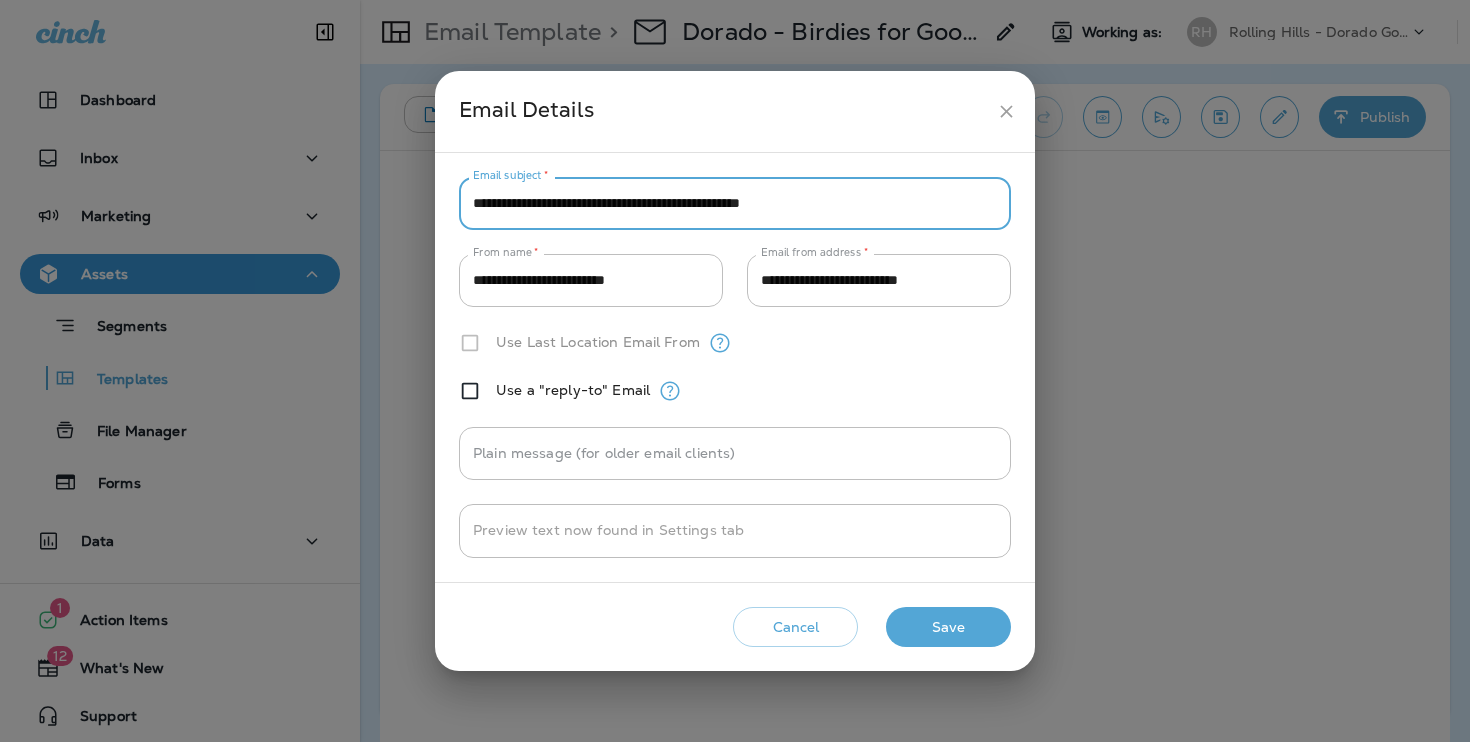 type on "**********" 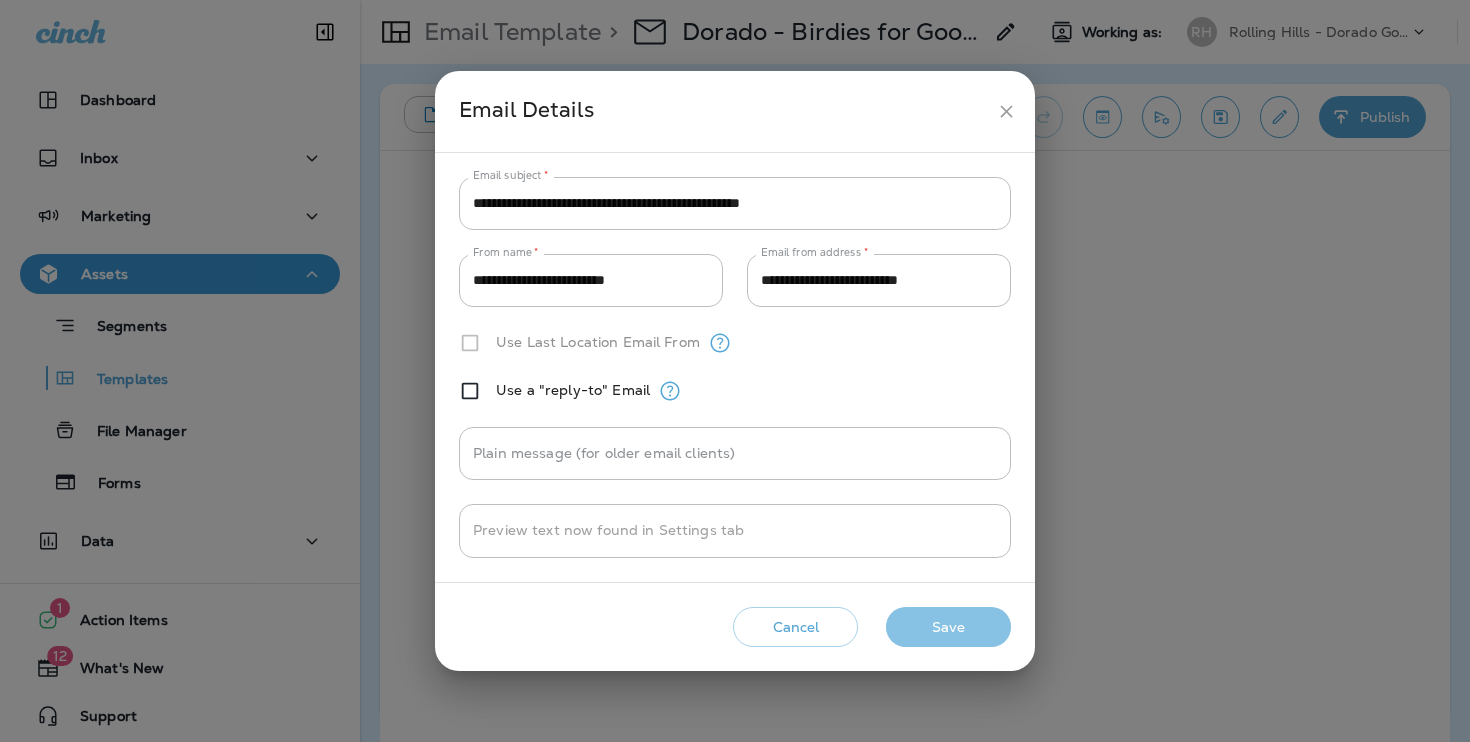 click on "Save" at bounding box center (948, 627) 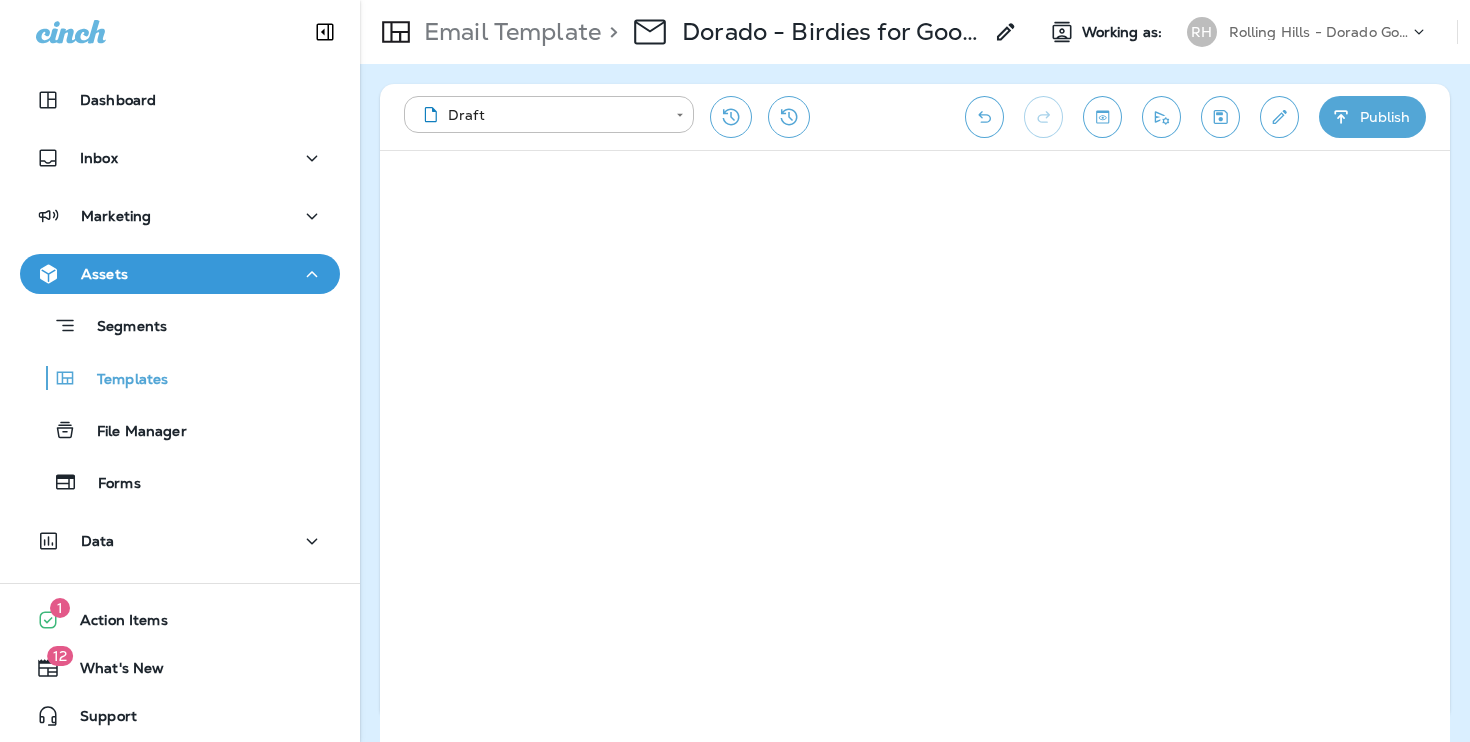 click on "Publish" at bounding box center [1372, 117] 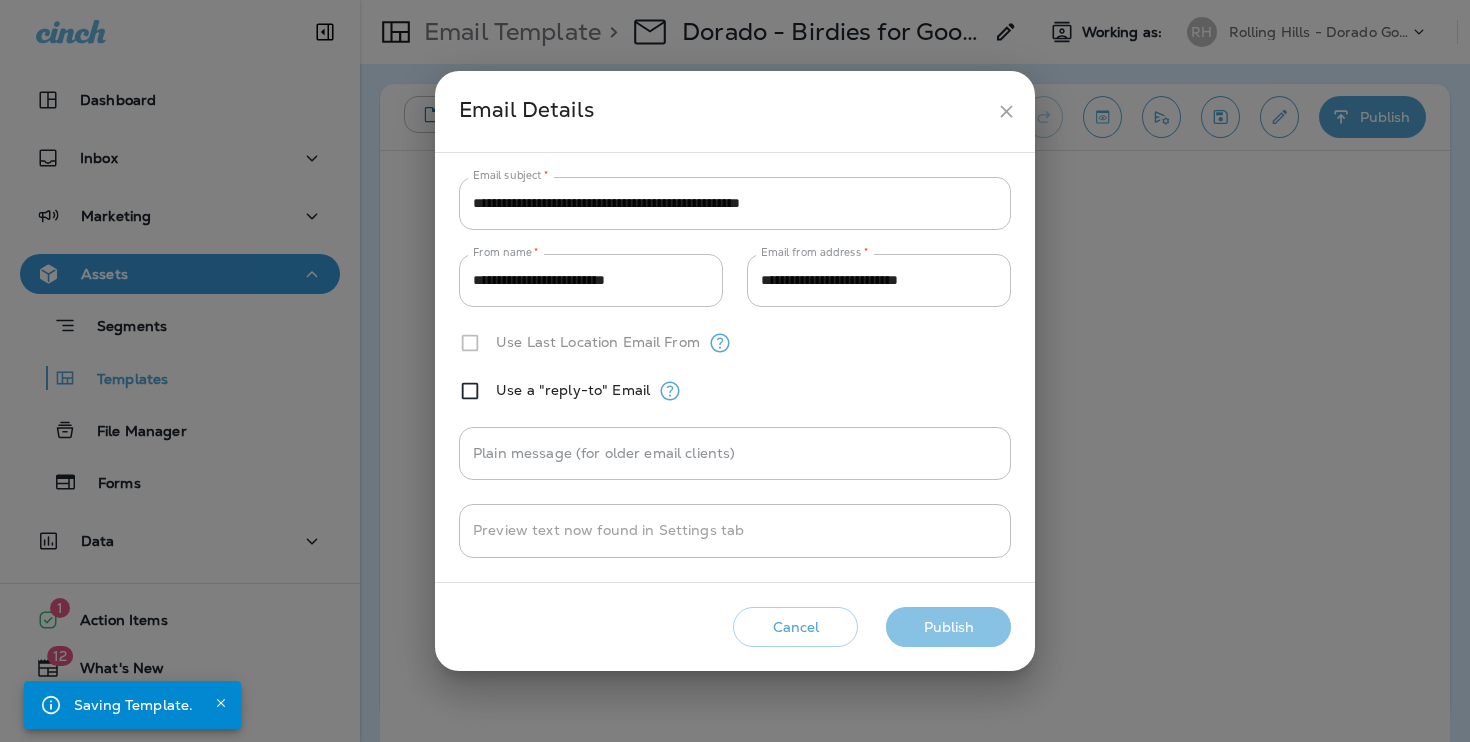 click on "Publish" at bounding box center (948, 627) 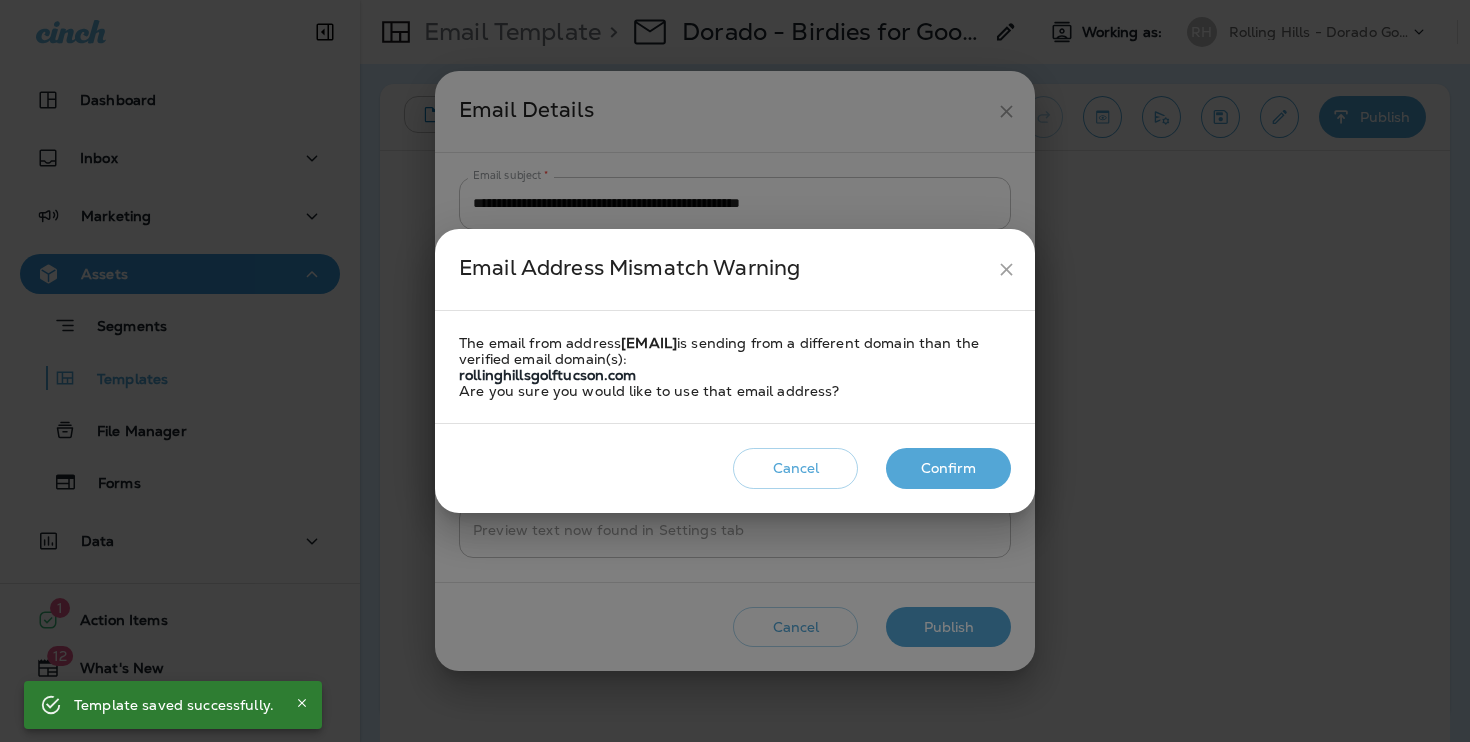 click on "Confirm" at bounding box center [948, 468] 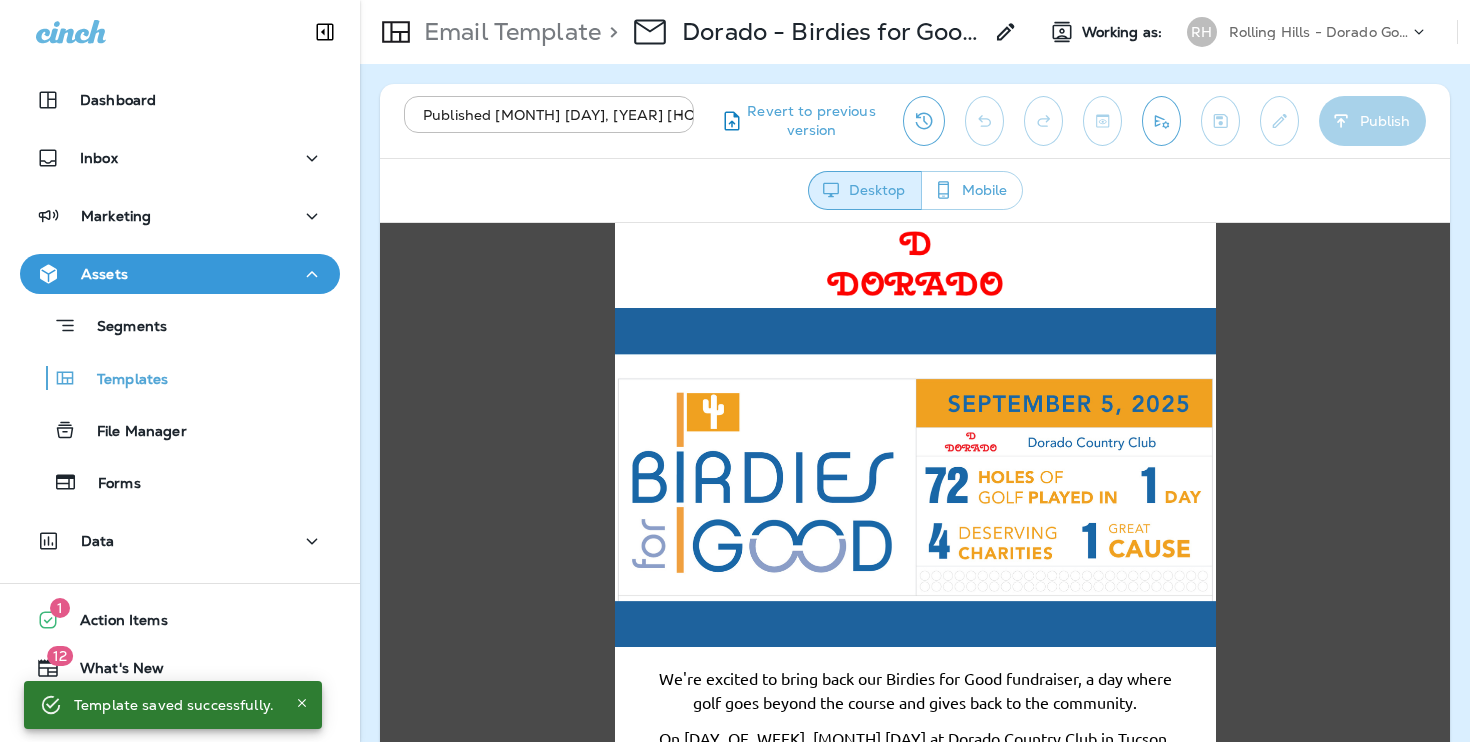 scroll, scrollTop: 0, scrollLeft: 0, axis: both 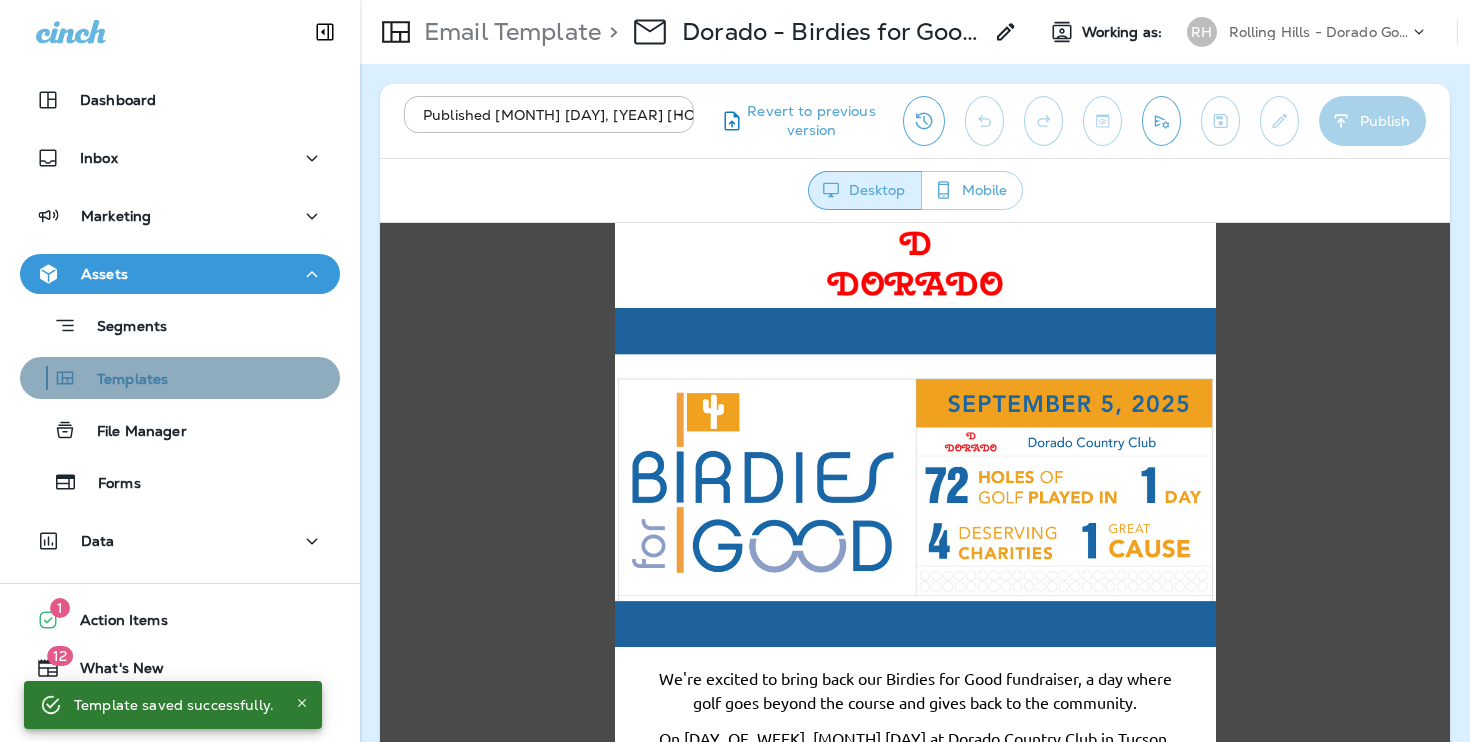 click on "Templates" at bounding box center (180, 378) 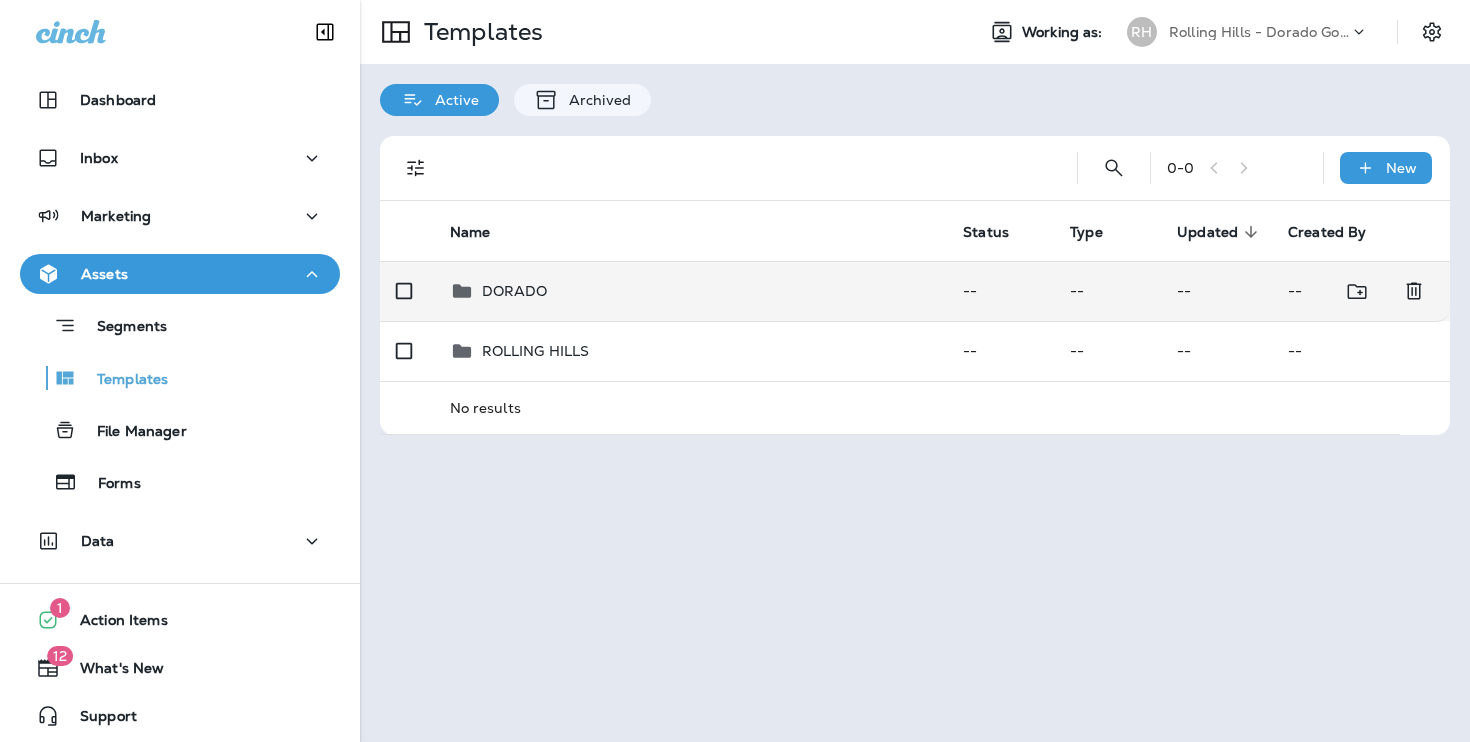 click on "DORADO" at bounding box center (691, 291) 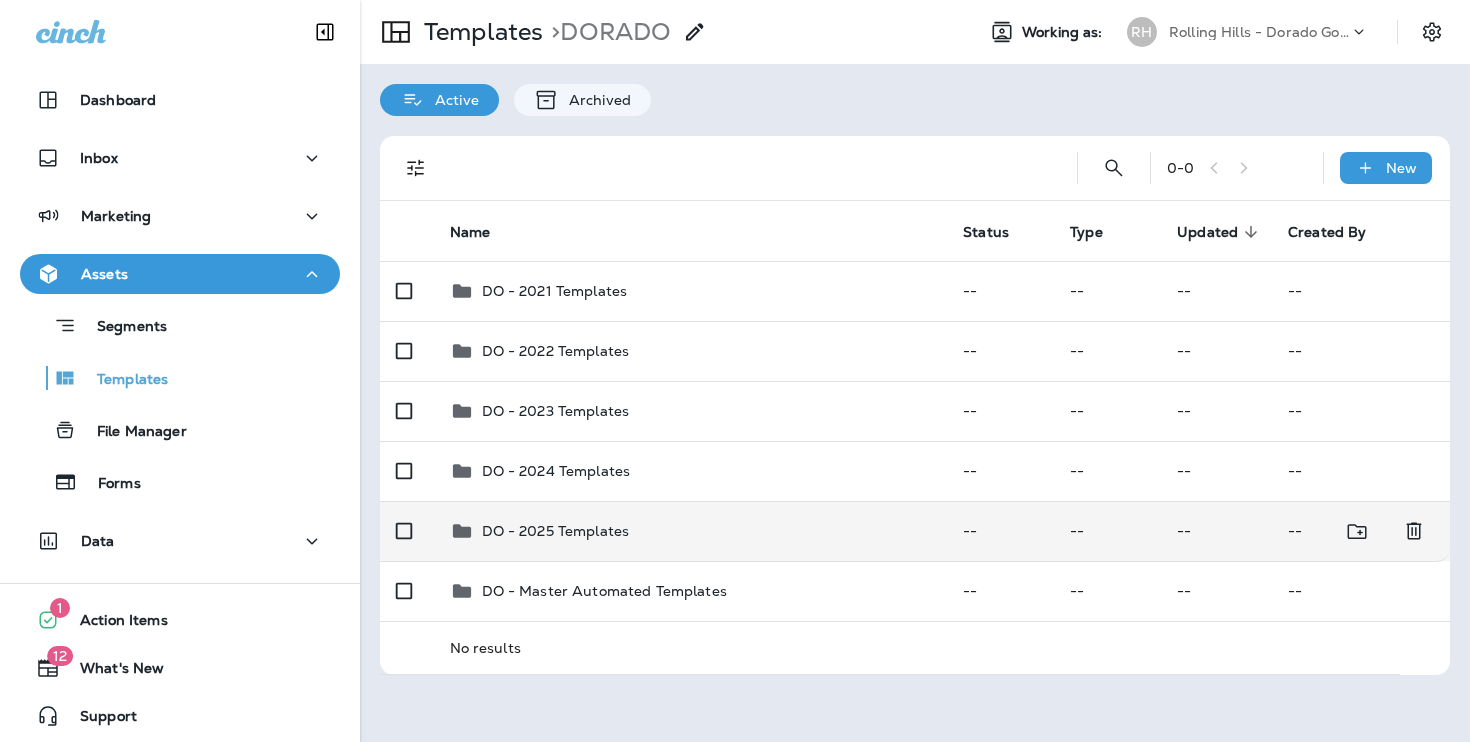 click on "DO - 2025 Templates" at bounding box center (691, 531) 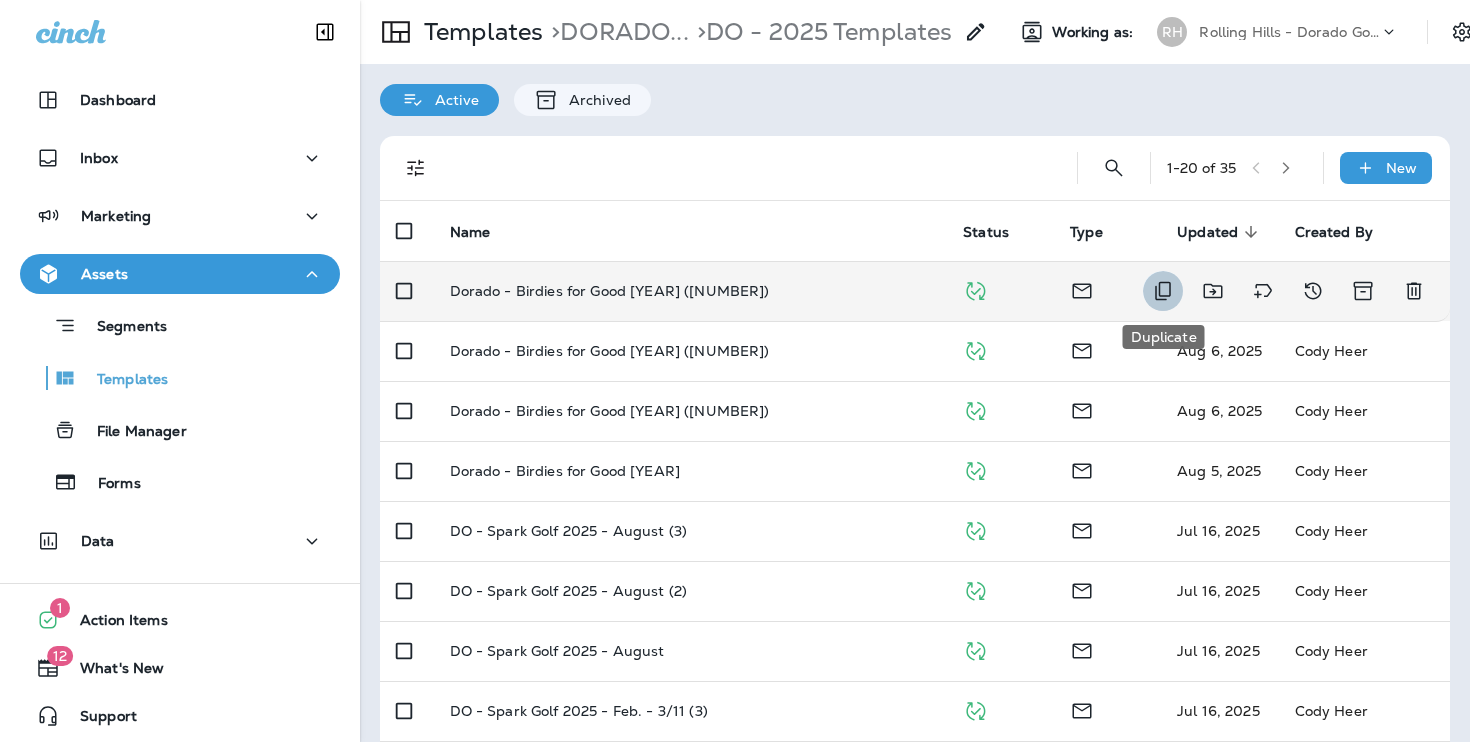 click 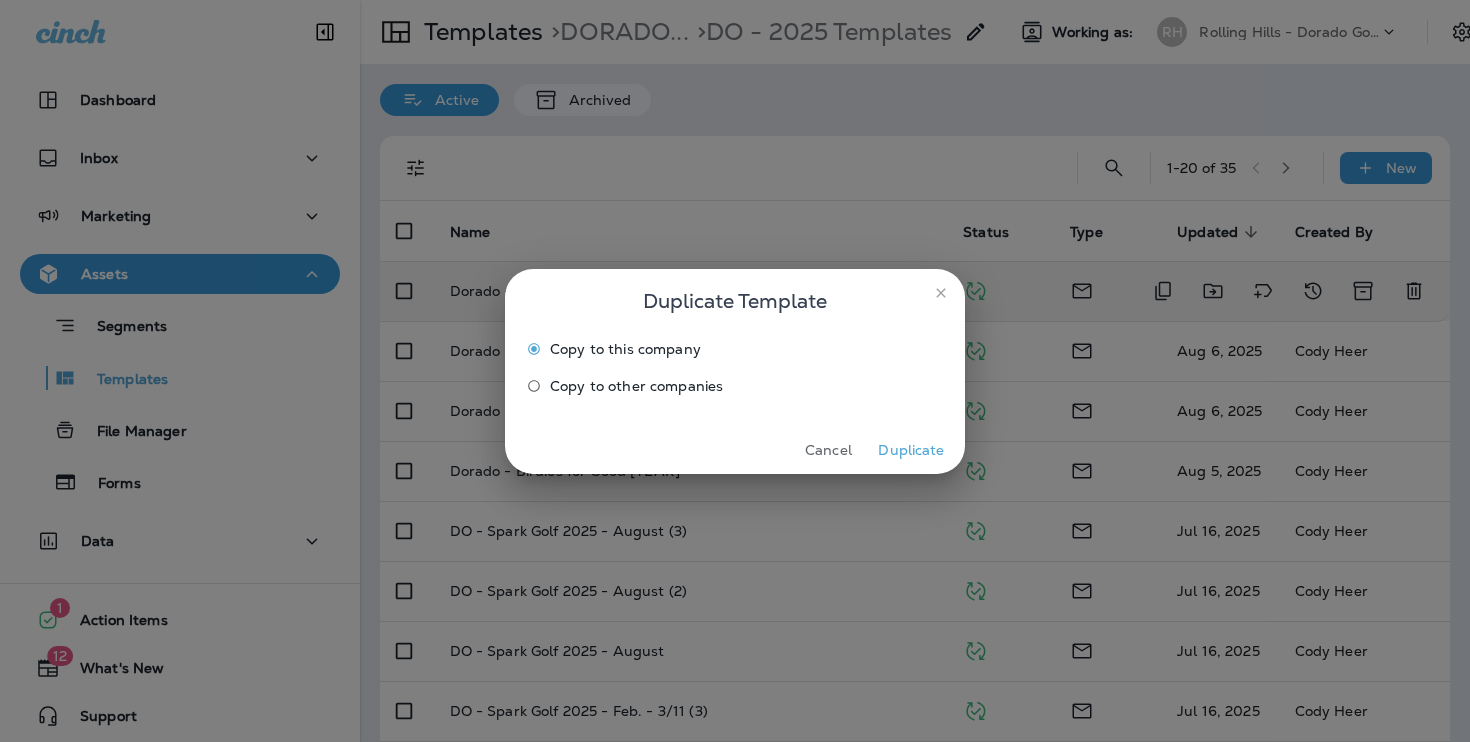 click on "Duplicate" at bounding box center [911, 450] 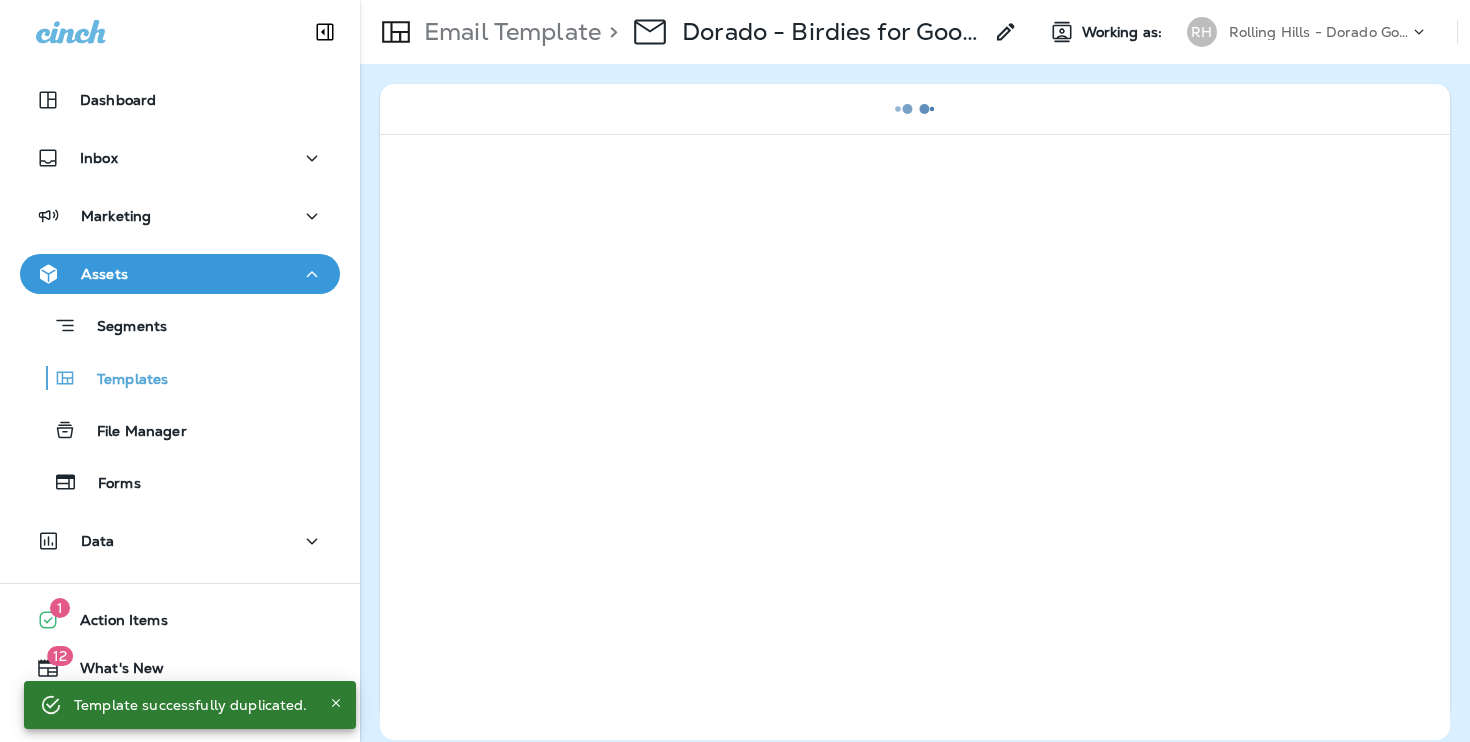 click 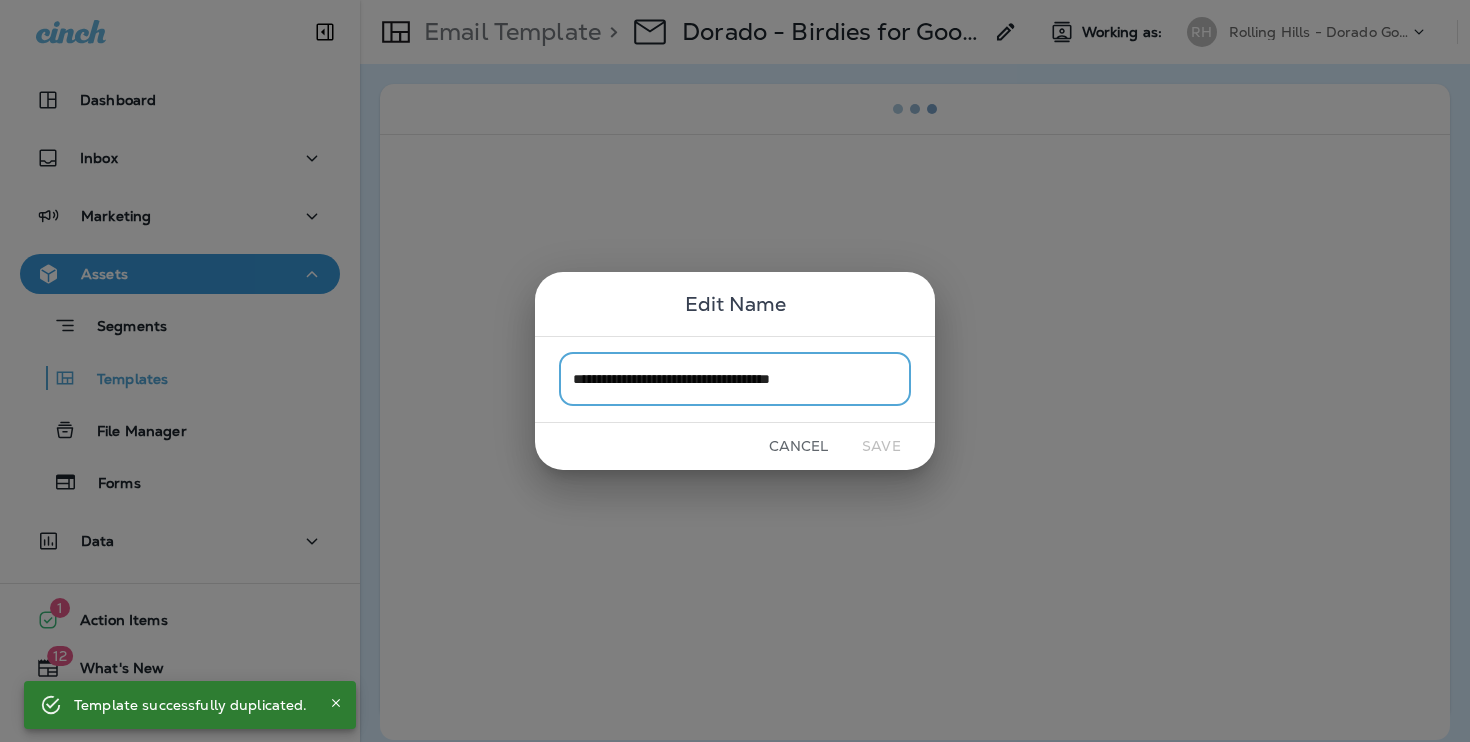 click on "**********" at bounding box center (735, 379) 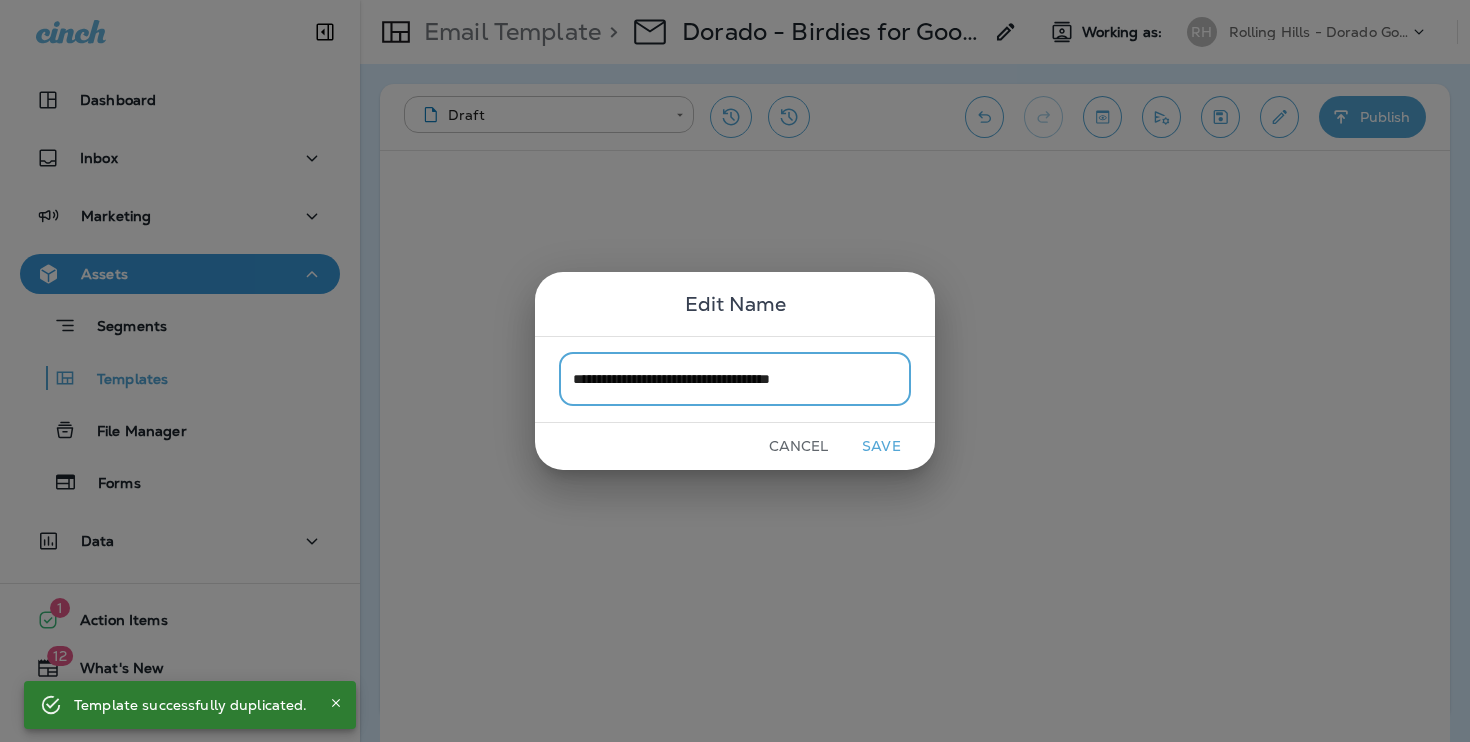 drag, startPoint x: 815, startPoint y: 384, endPoint x: 975, endPoint y: 384, distance: 160 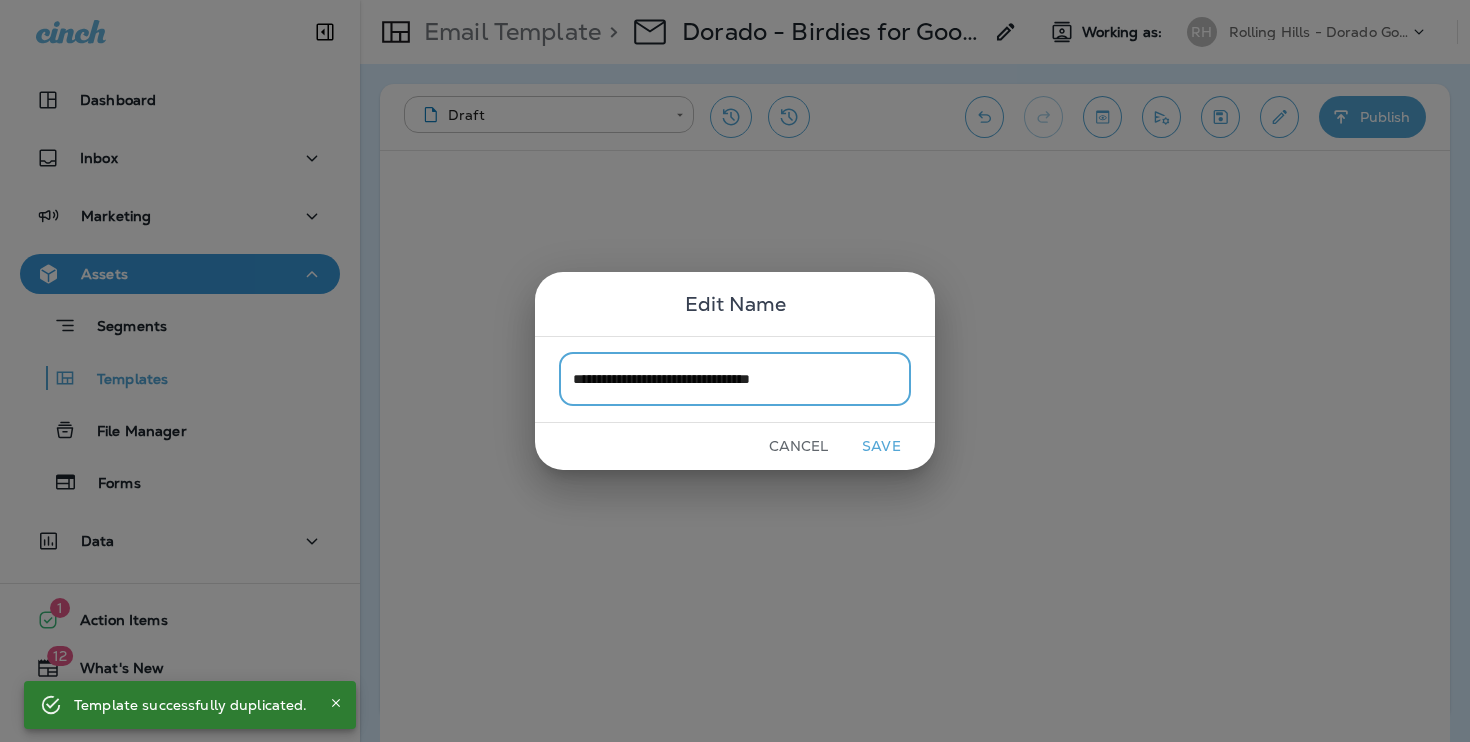 type on "**********" 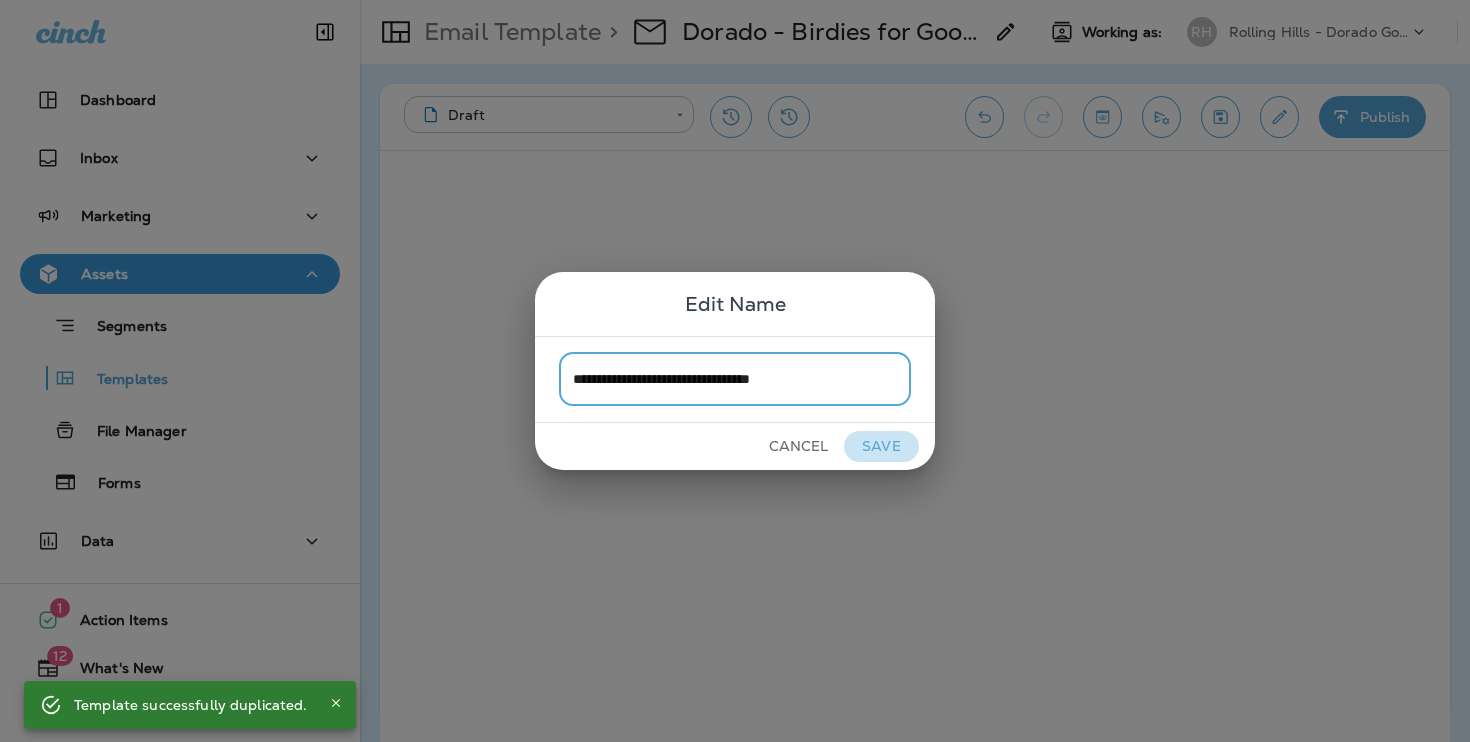 click on "Save" at bounding box center (881, 446) 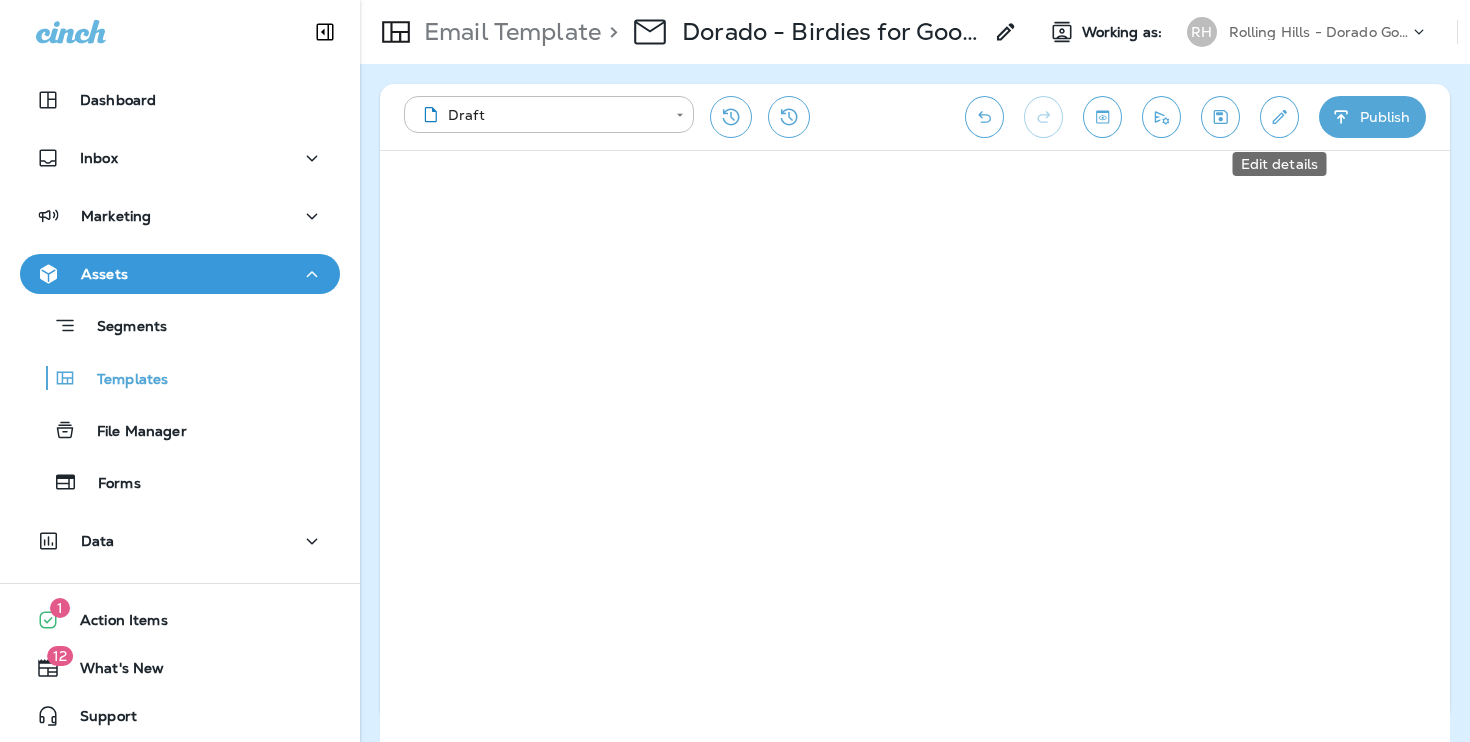 click 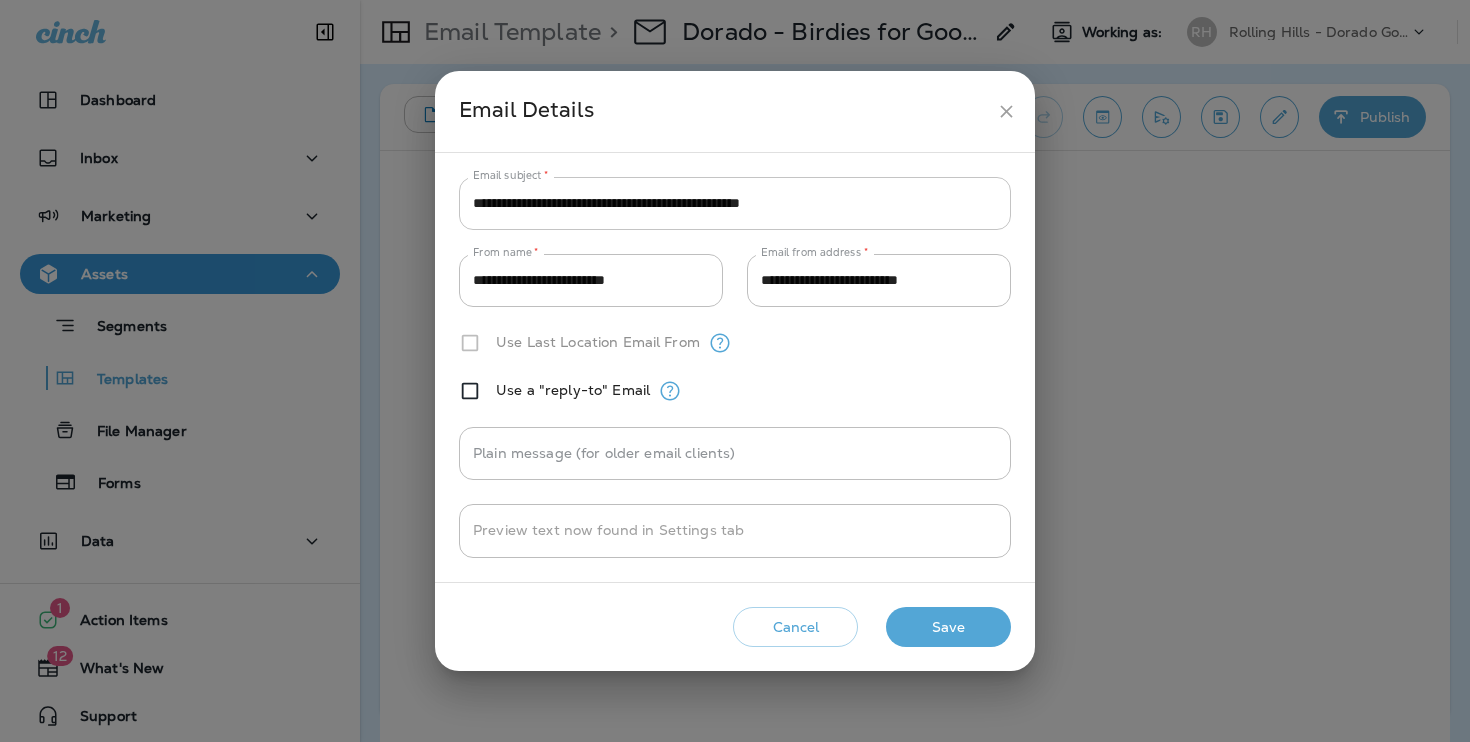 click on "**********" at bounding box center (735, 203) 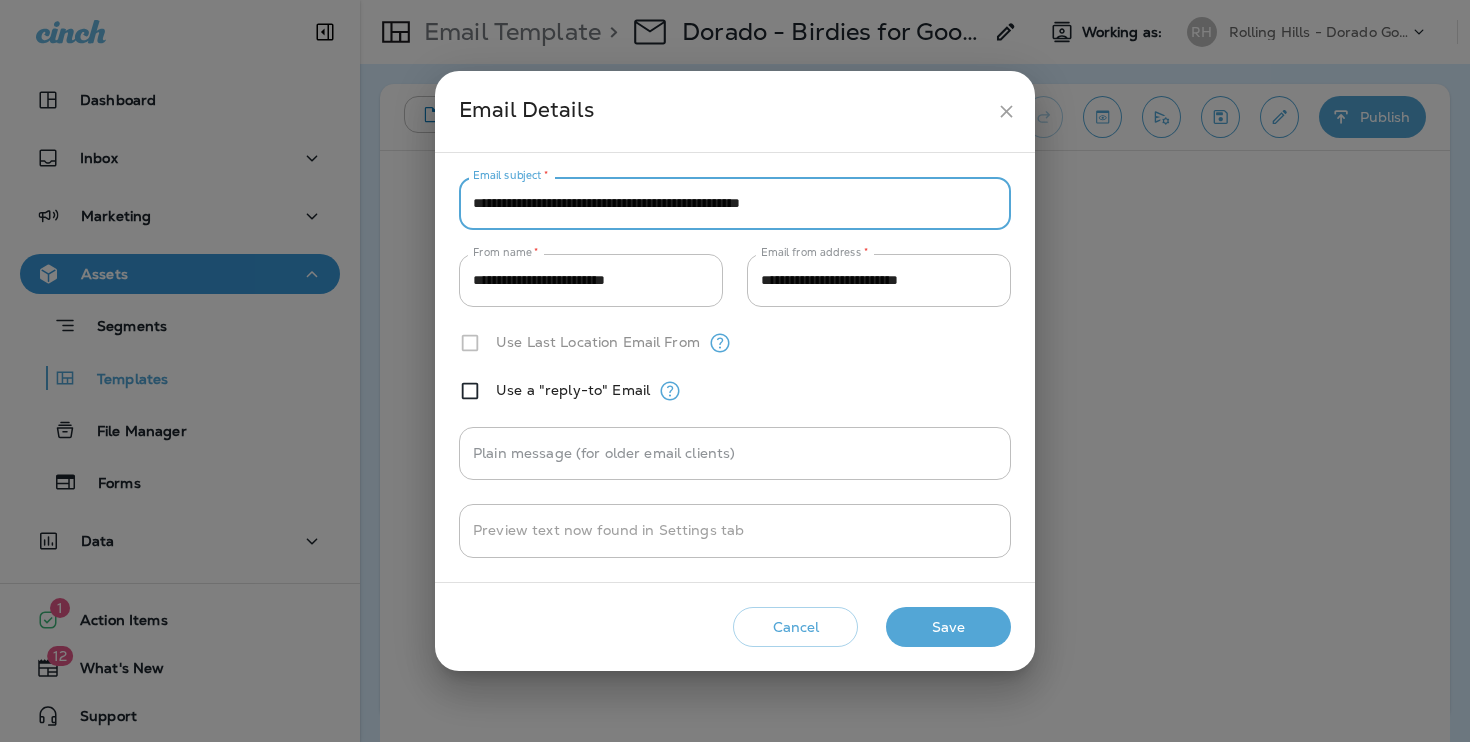 click on "**********" at bounding box center (735, 203) 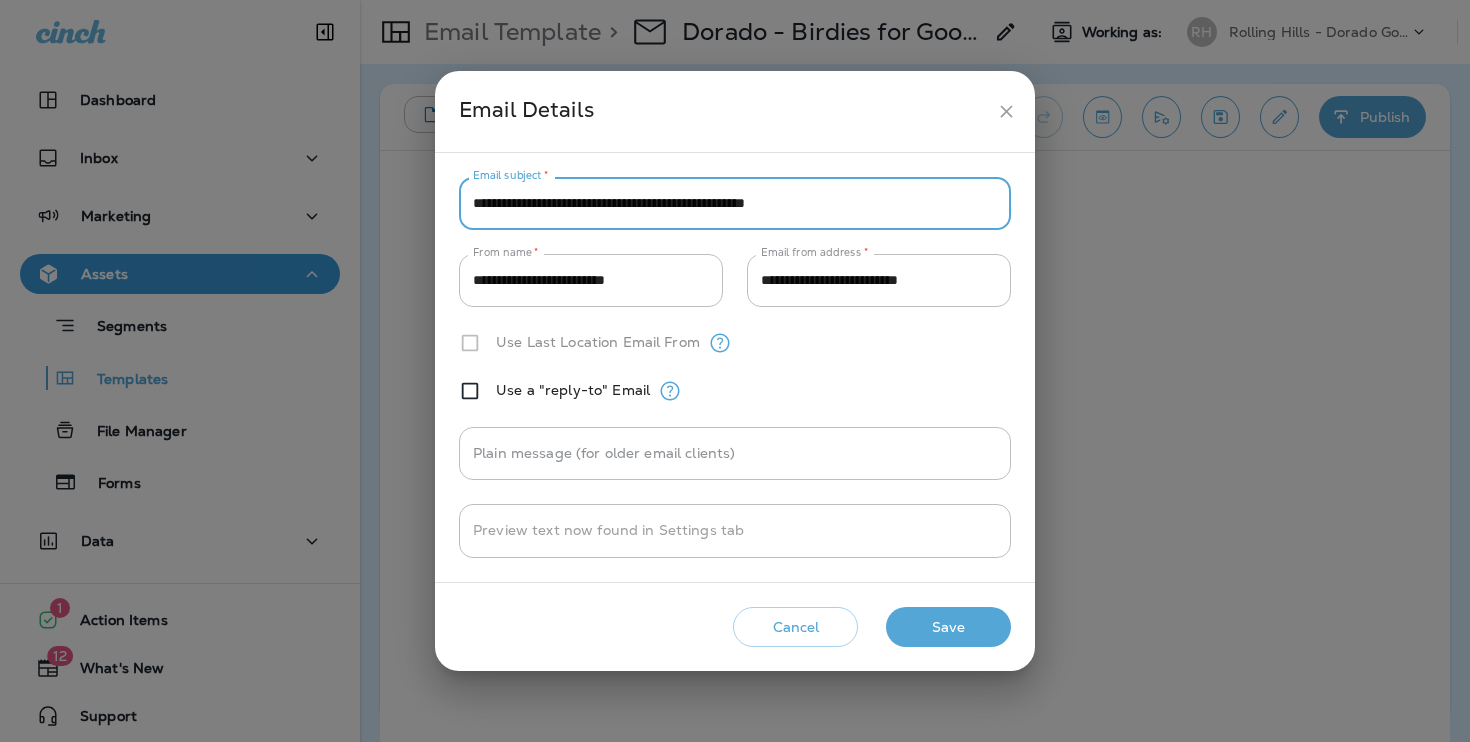 type on "**********" 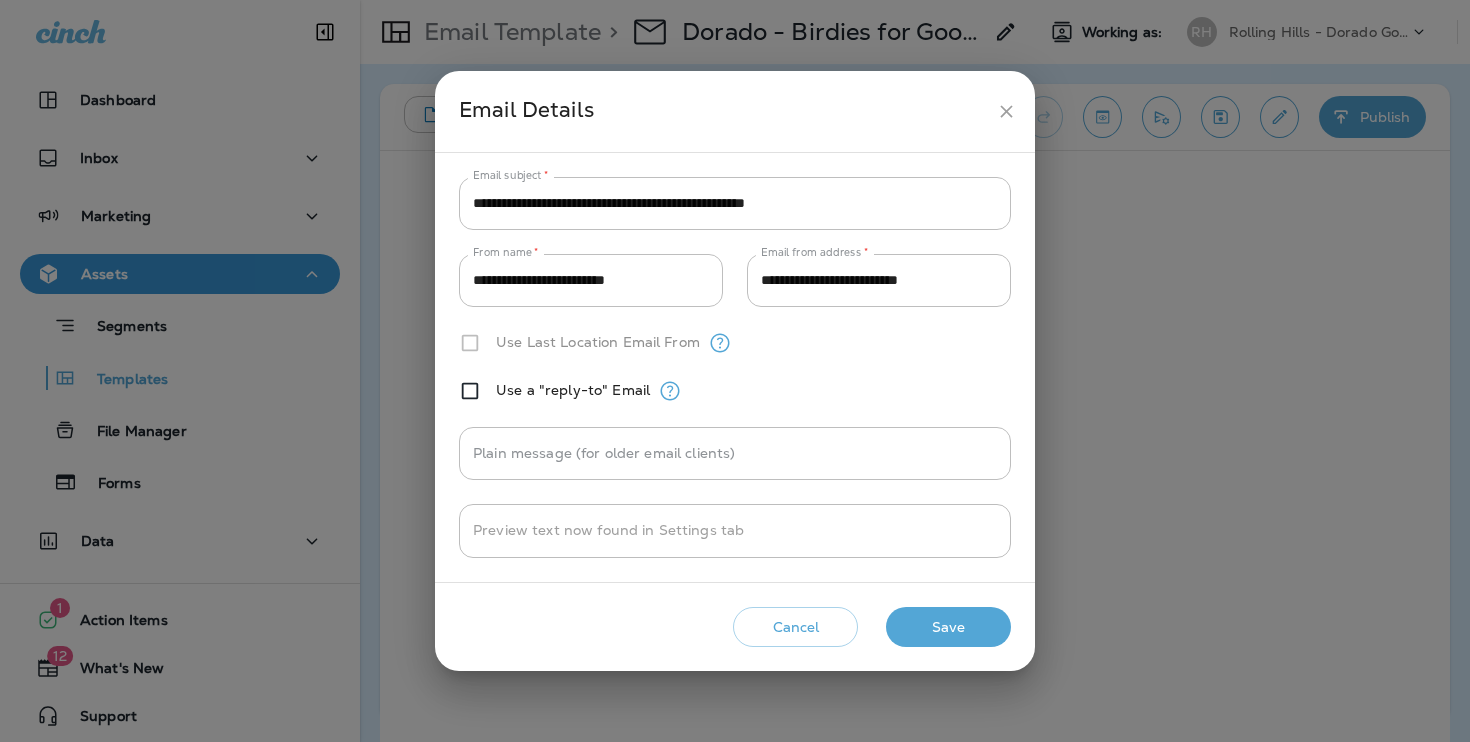 click on "Save" at bounding box center [948, 627] 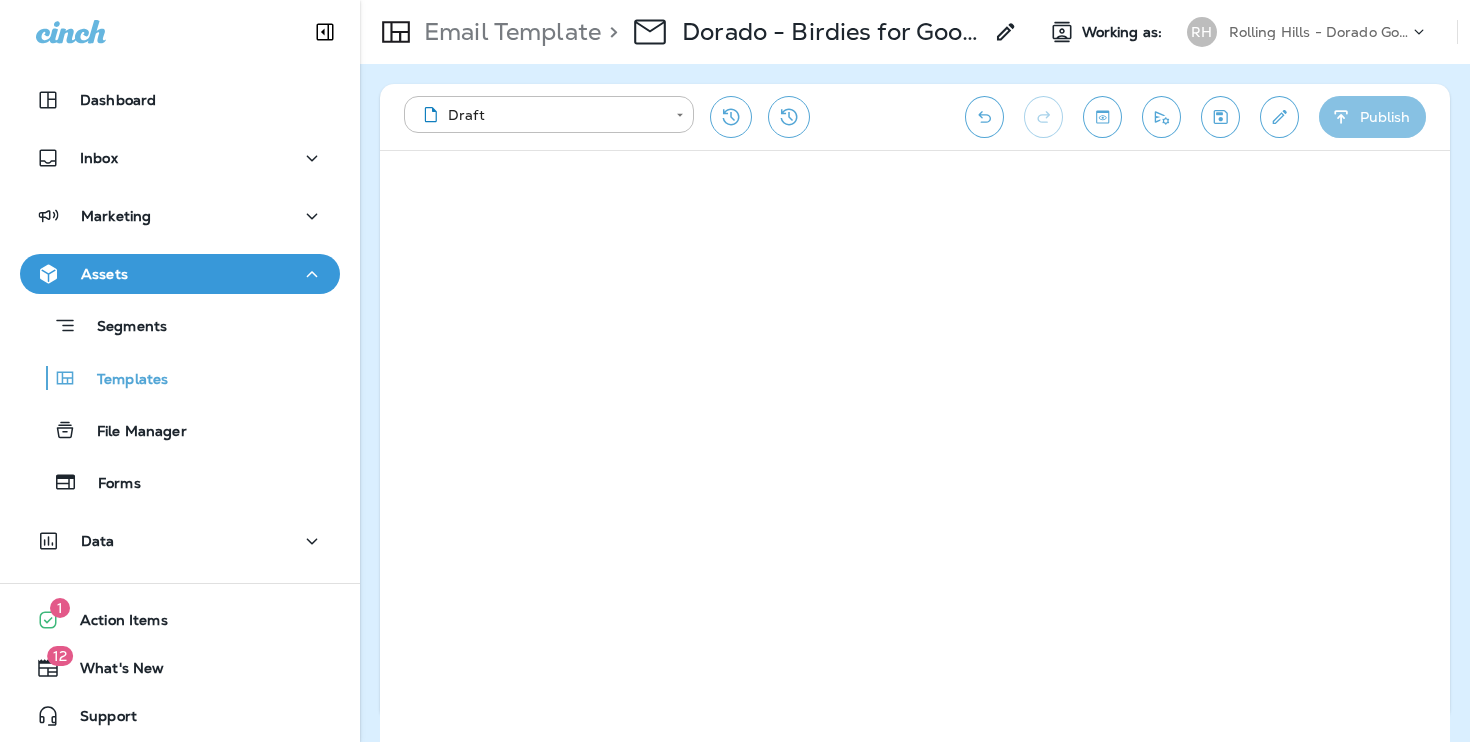 click on "Publish" at bounding box center (1372, 117) 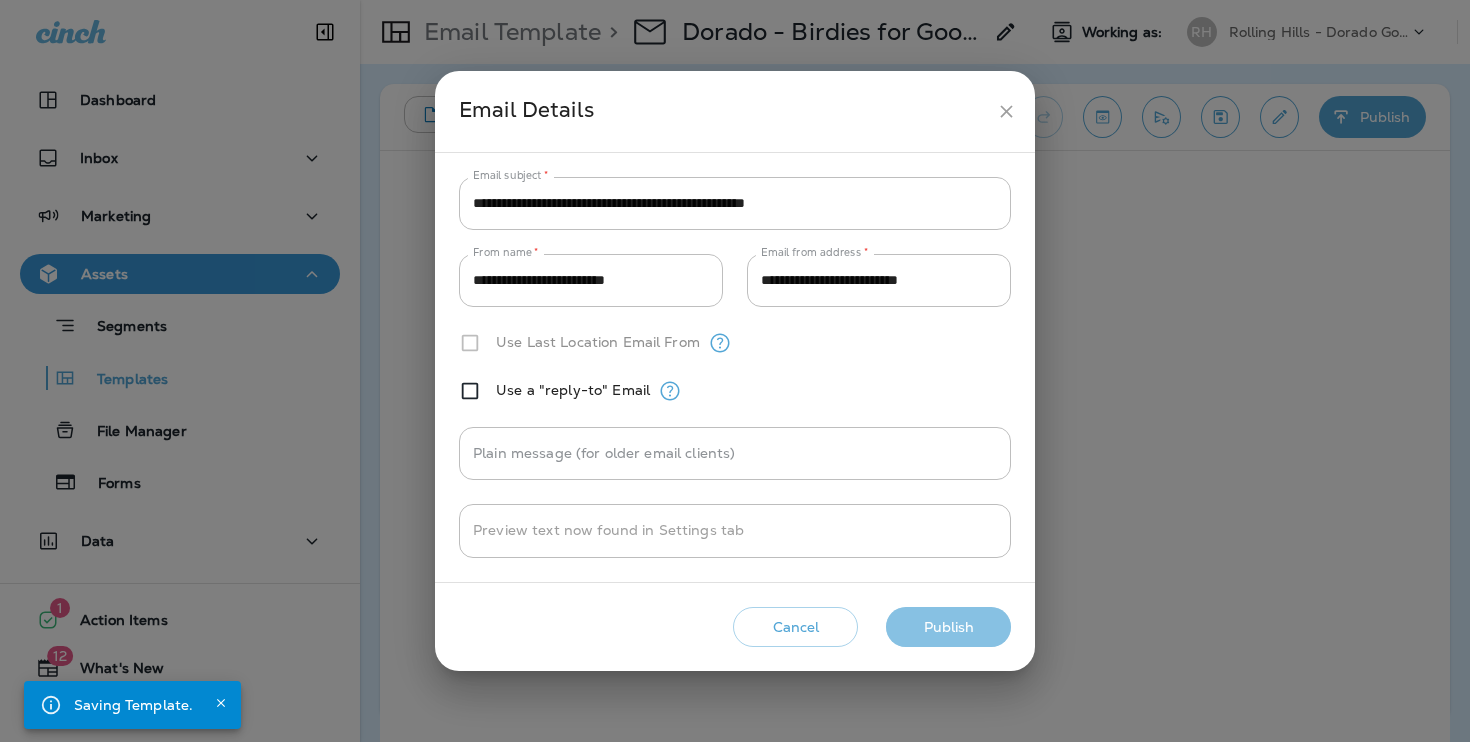 click on "Publish" at bounding box center [948, 627] 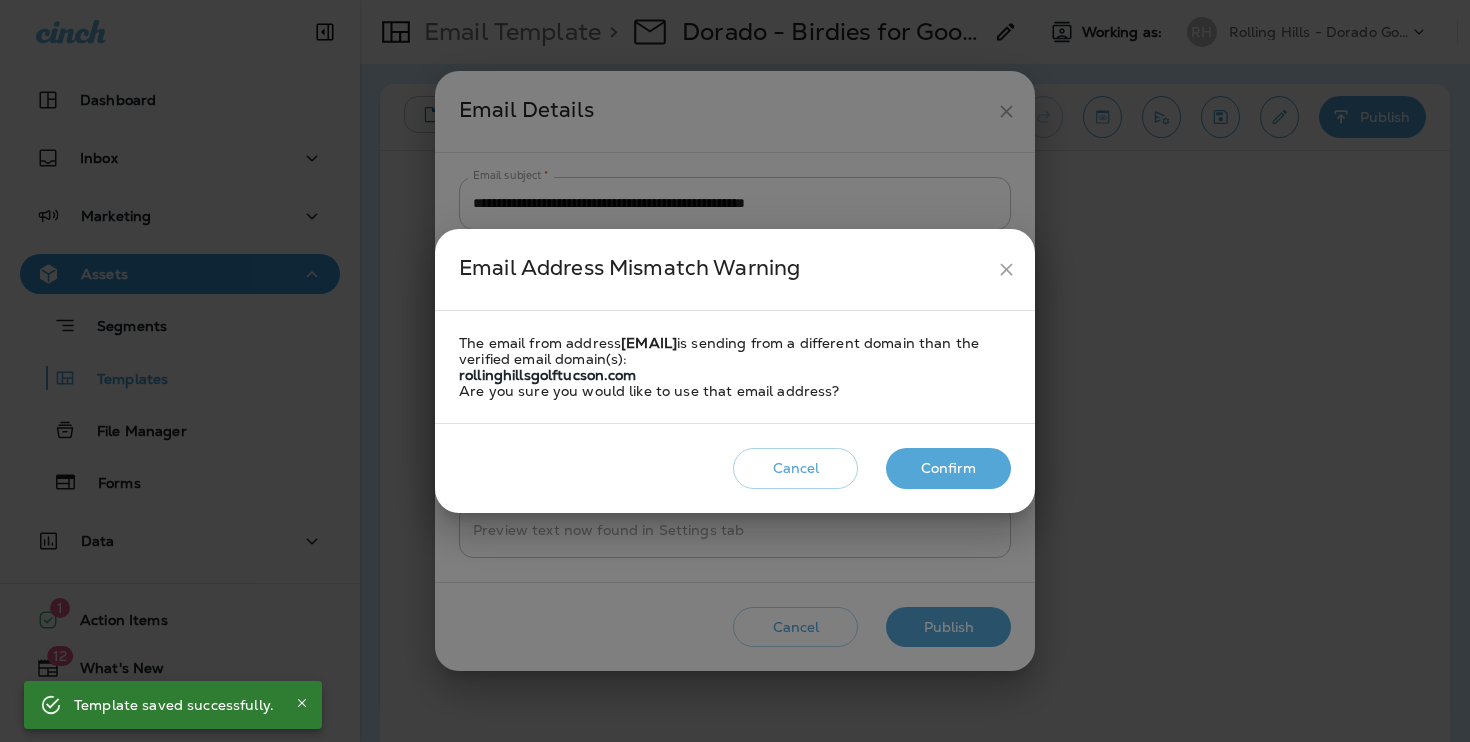 click on "Confirm" at bounding box center (948, 468) 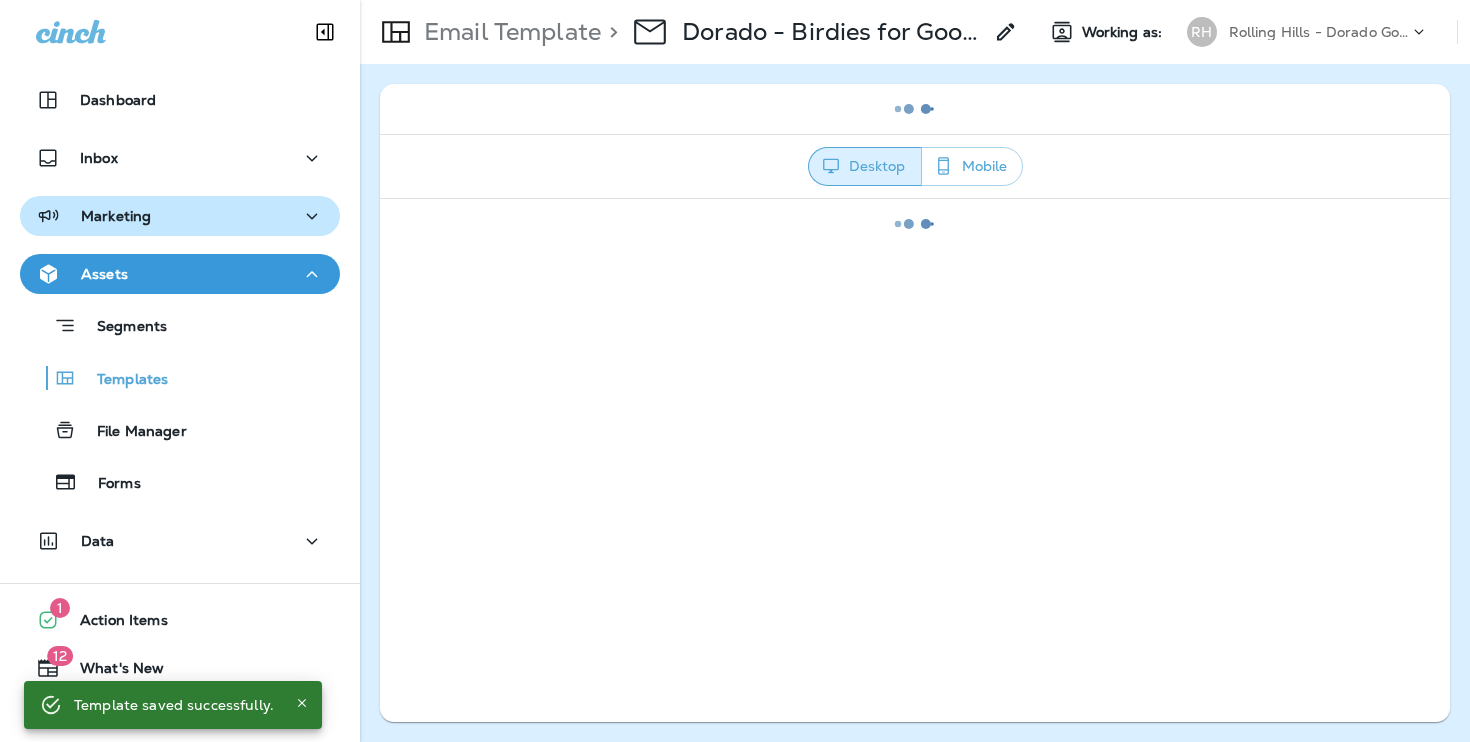 click 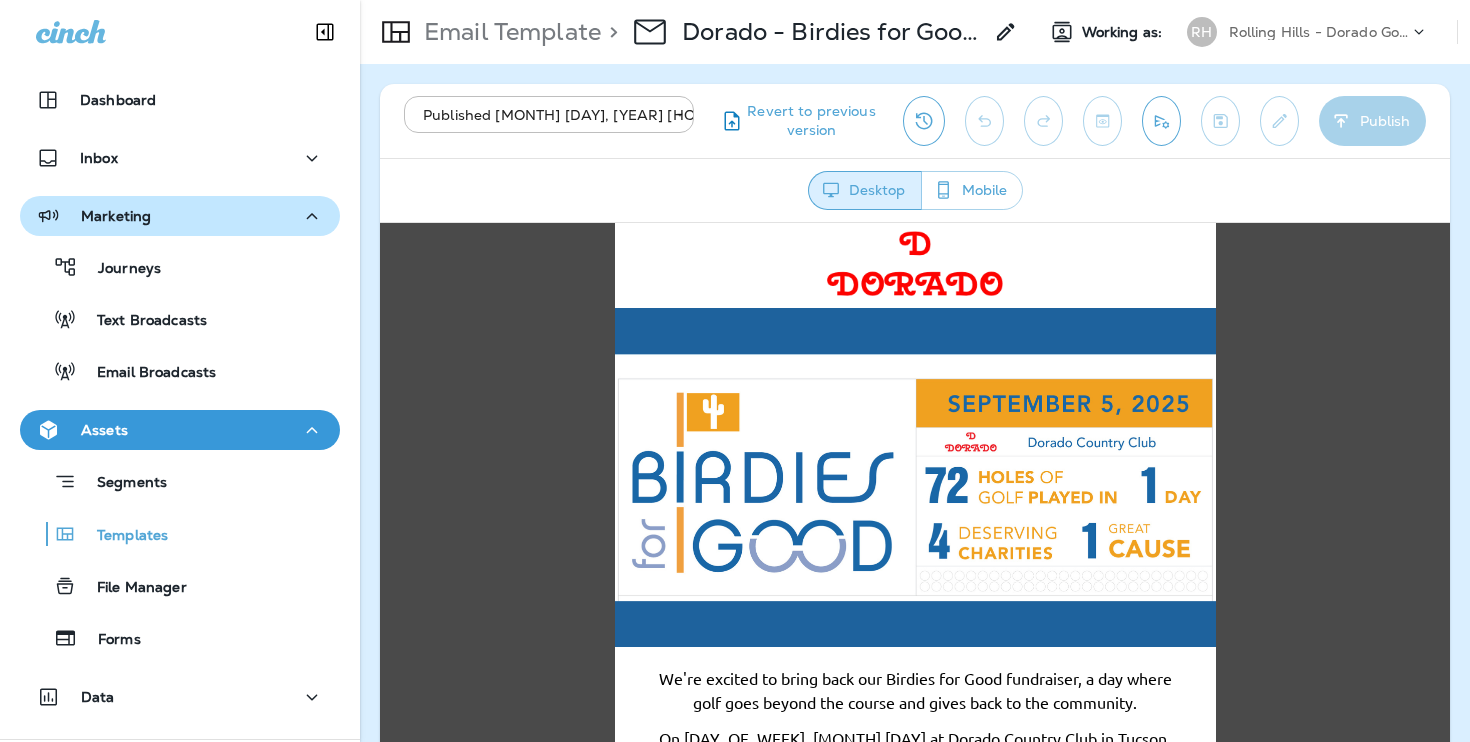 scroll, scrollTop: 0, scrollLeft: 0, axis: both 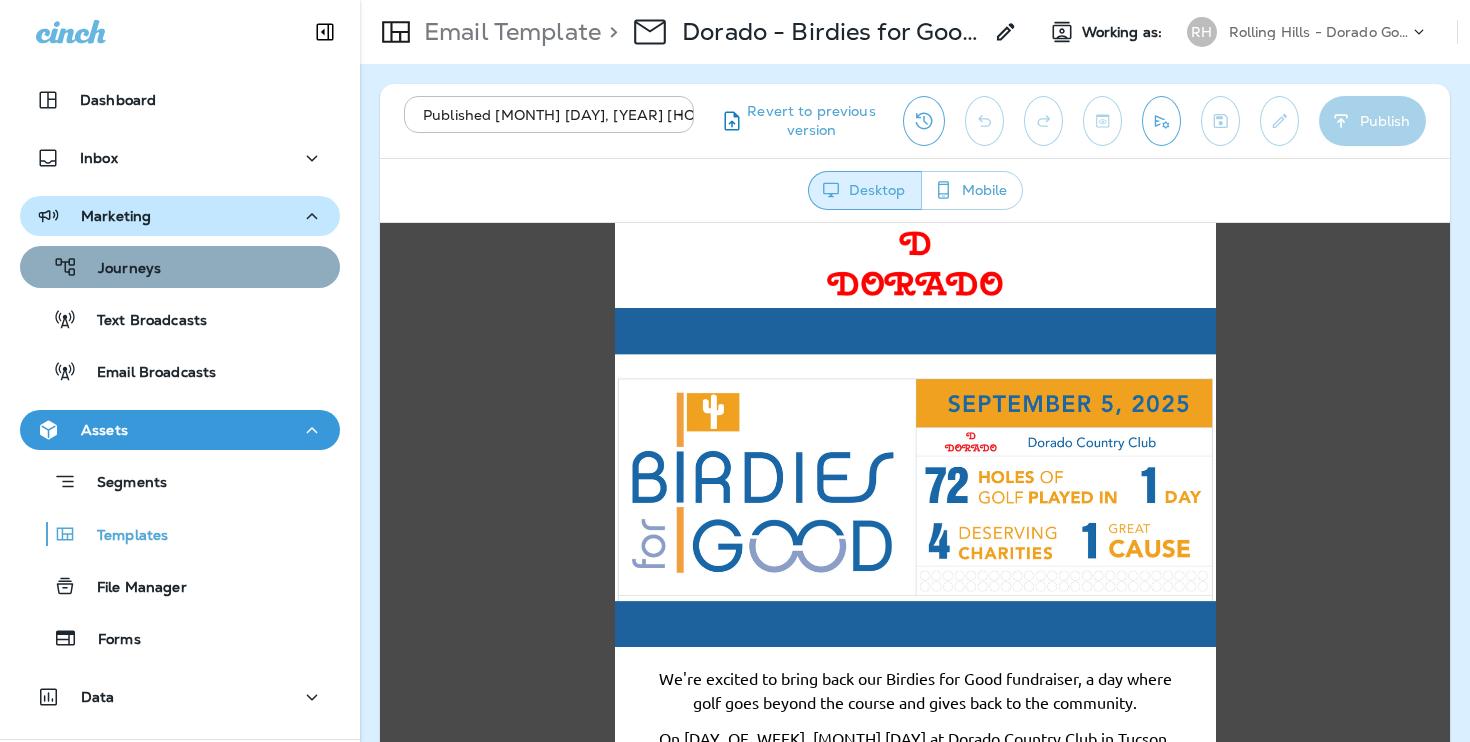 click on "Journeys" at bounding box center (180, 267) 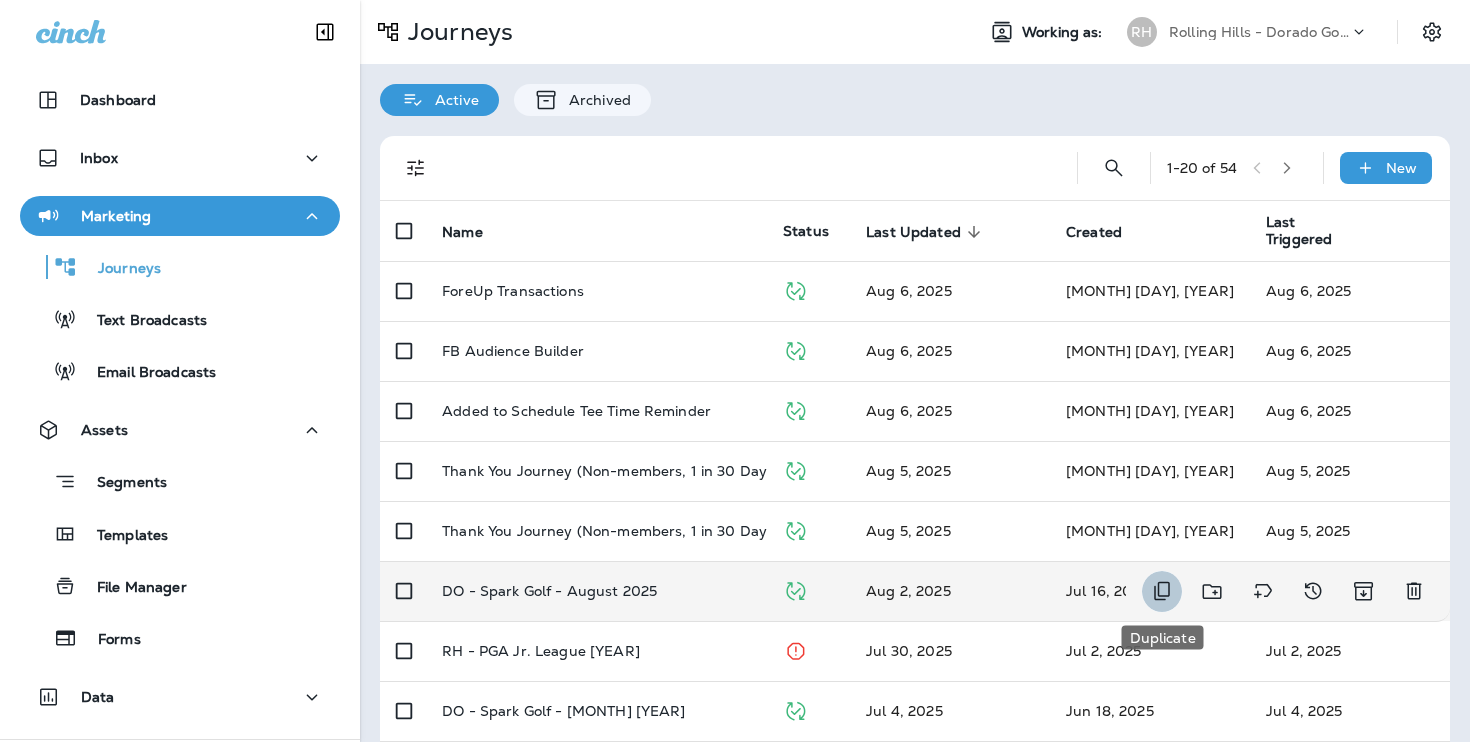 click 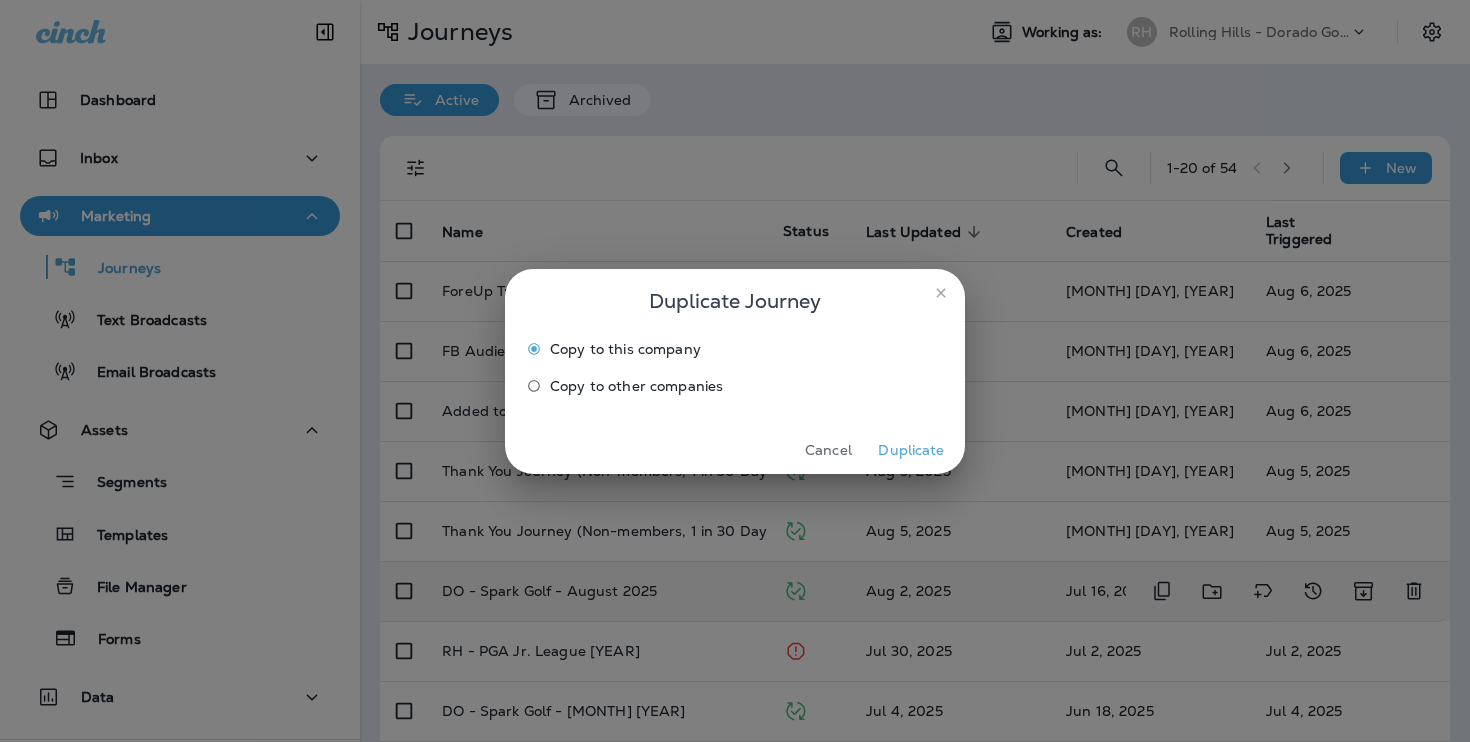 click on "Duplicate" at bounding box center [911, 450] 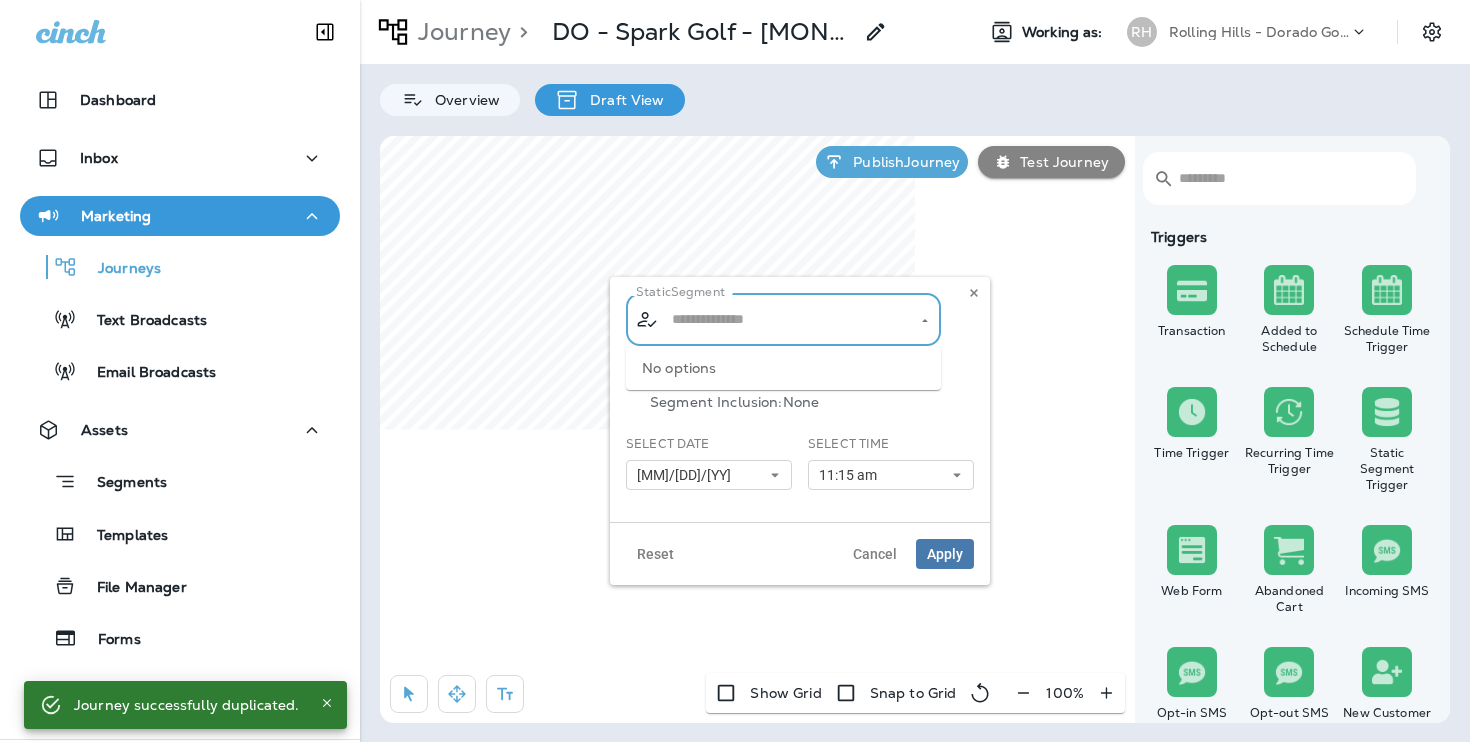 click at bounding box center [784, 319] 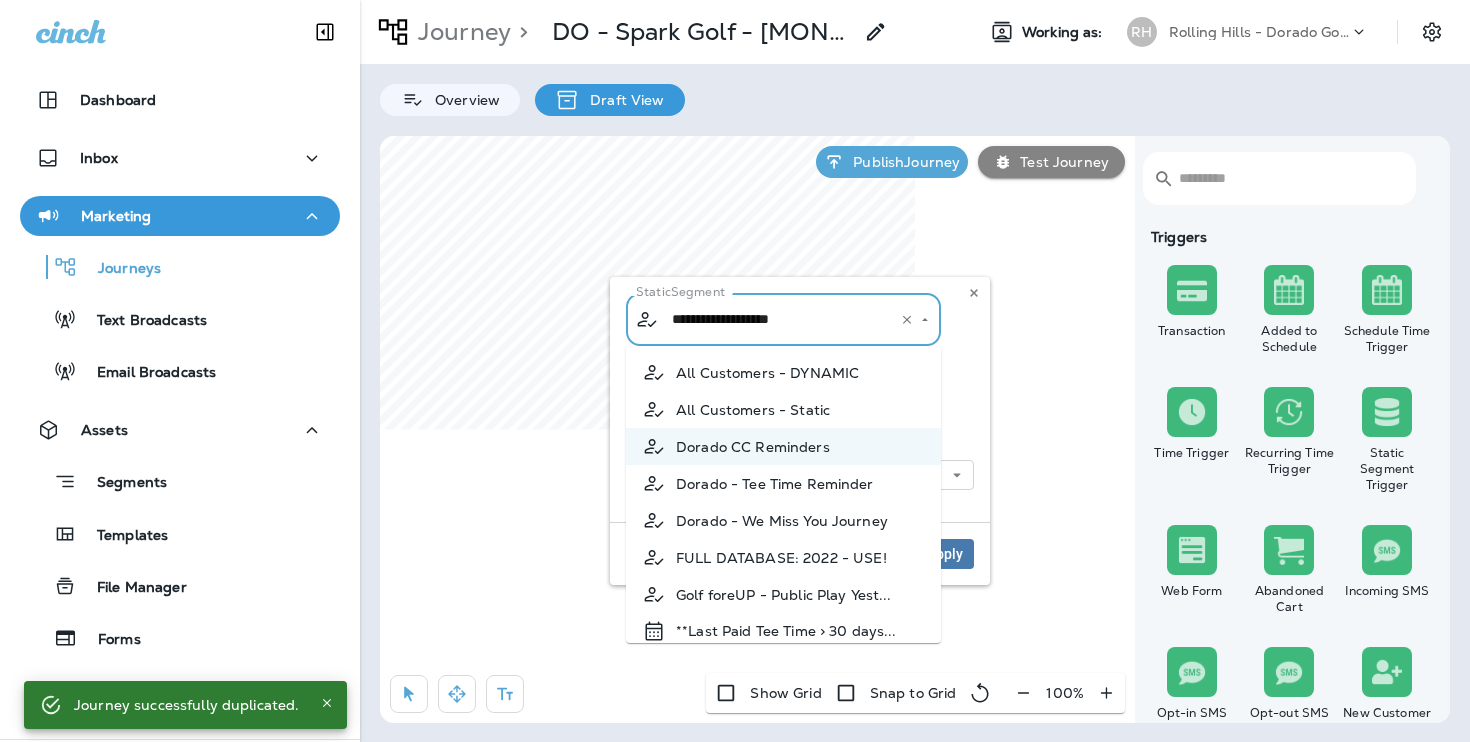 click on "All Customers - DYNAMIC" at bounding box center (783, 372) 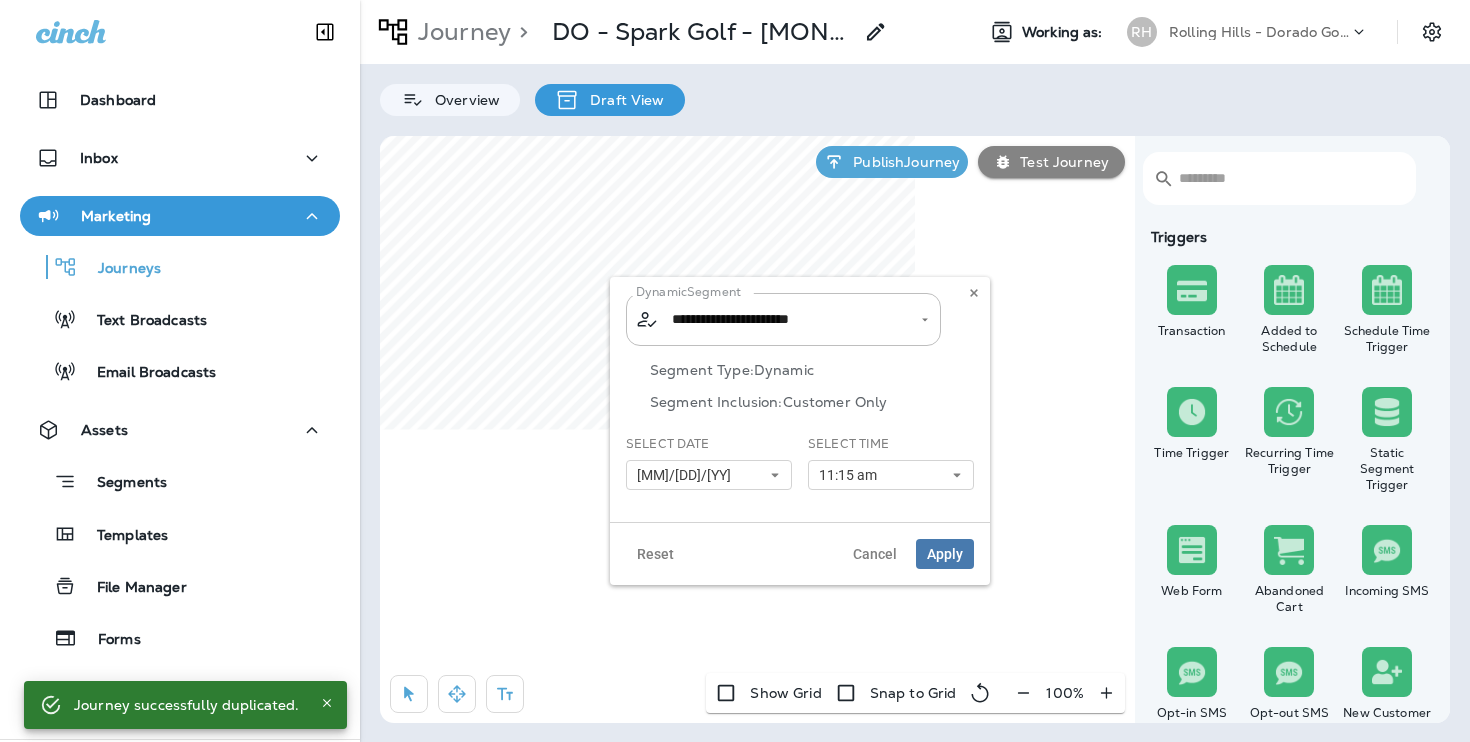 click on "Select Date 08/02/25 « ‹ [MONTH] [YEAR] › » Mon Tue Wed Thu Fri Sat Sun 1 2 3 4 5 6 7 8 9 10 11 12 13 14 15 16 17 18 19 20 21 22 23 24 25 26 27 28 29 30 31" at bounding box center (709, 470) 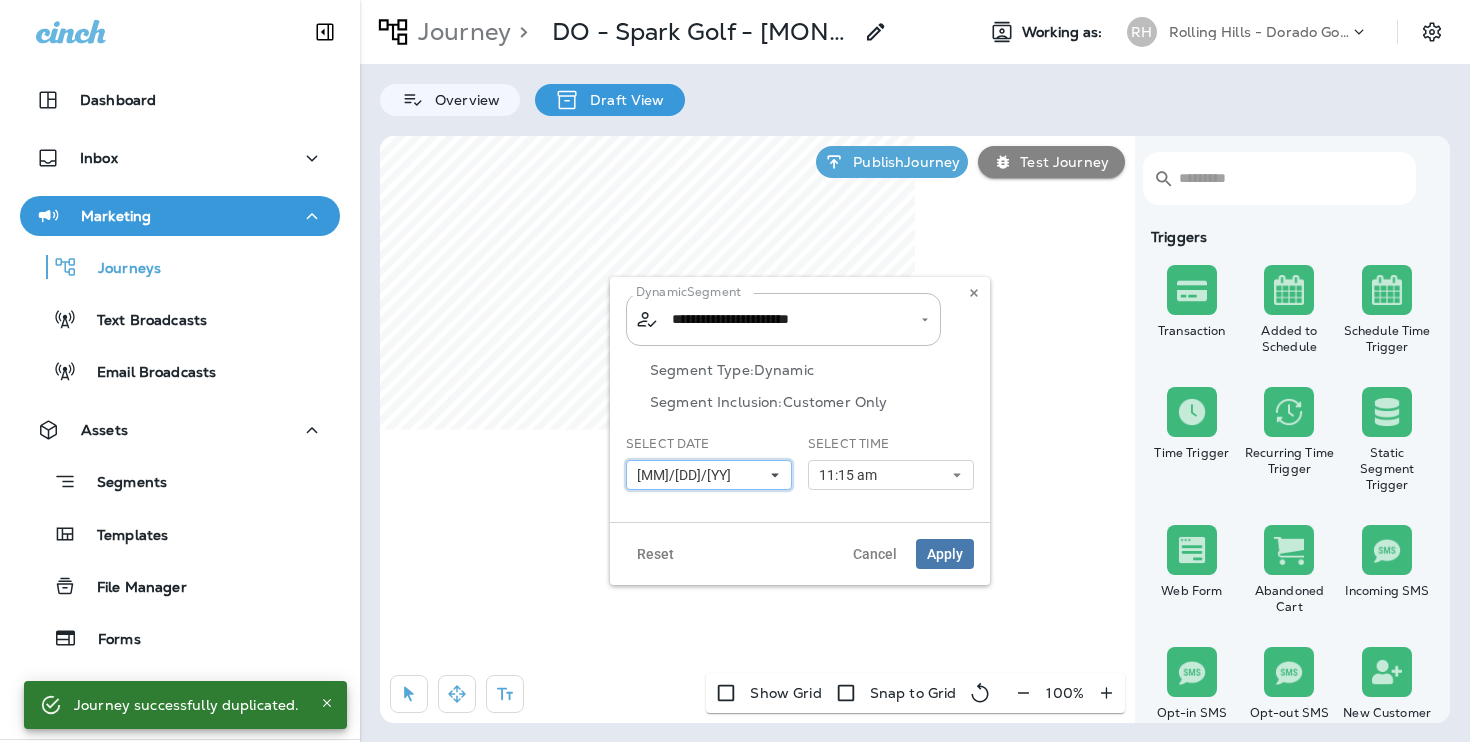click on "[MM]/[DD]/[YY]" at bounding box center (709, 475) 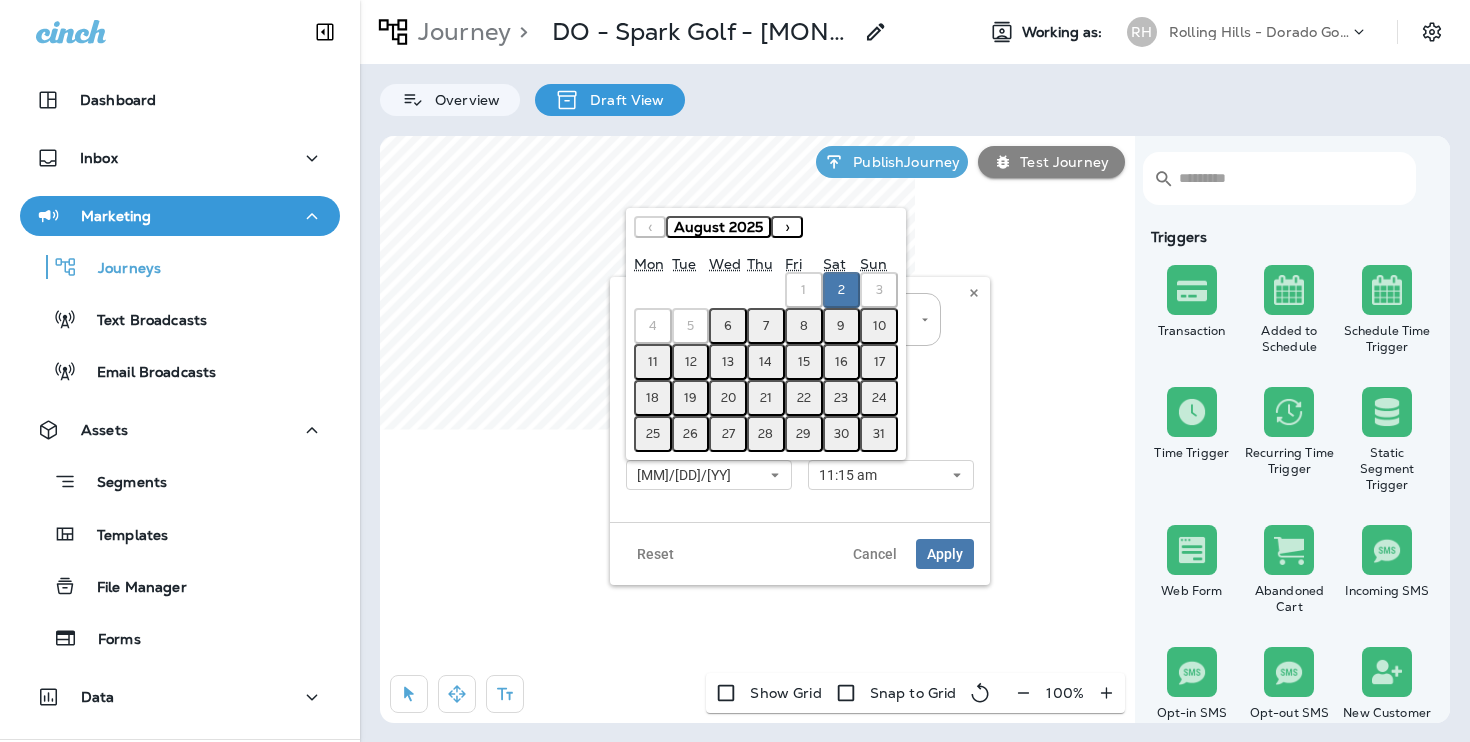 click on "6" at bounding box center [728, 326] 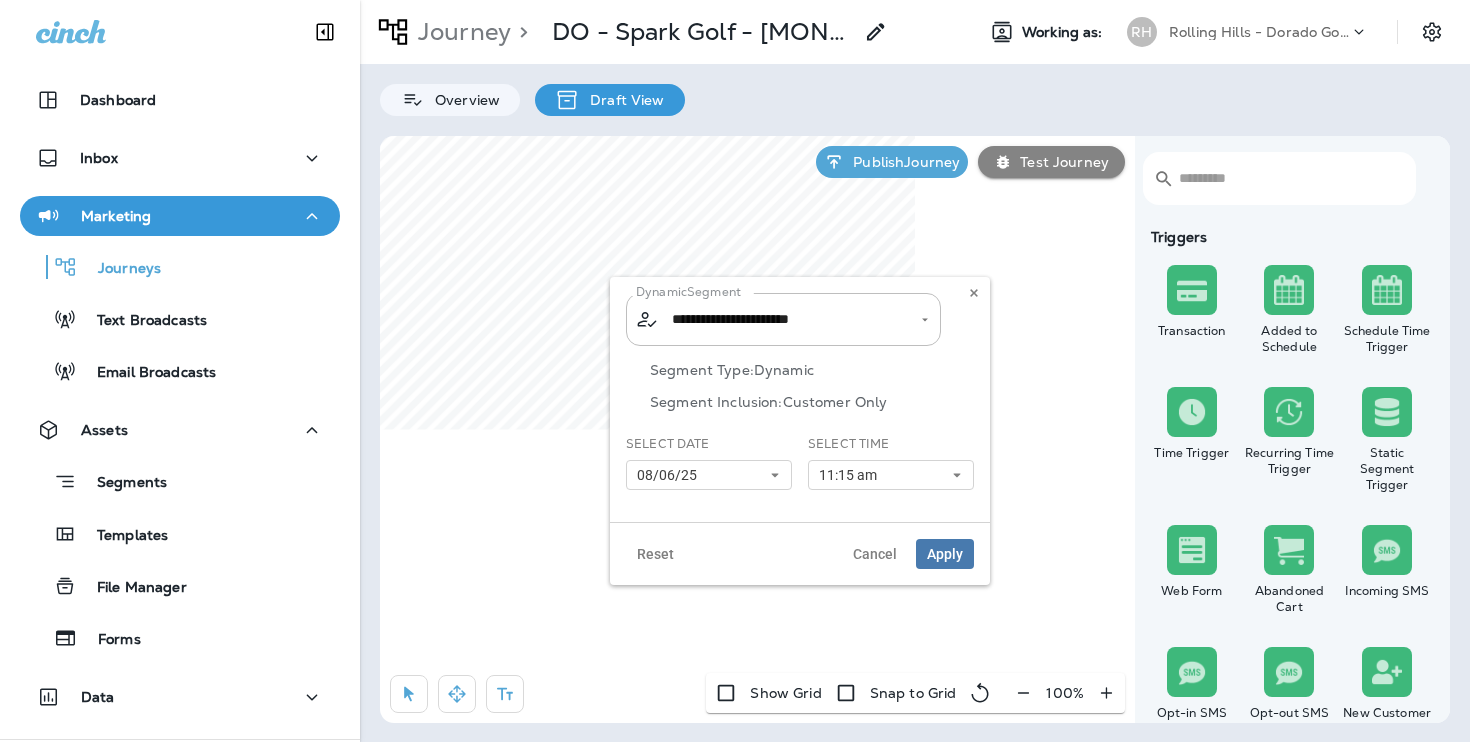 click on "Select Time   11:15 am 9:45 am 10:00 am 10:15 am 10:30 am 10:45 am 11:00 am 11:15 am 11:30 am 11:45 am 12:00 pm 12:15 pm 12:30 pm 12:45 pm 1:00 pm 1:15 pm 1:30 pm 1:45 pm 2:00 pm 2:15 pm 2:30 pm 2:45 pm 3:00 pm 3:15 pm 3:30 pm 3:45 pm 4:00 pm 4:15 pm 4:30 pm 4:45 pm 5:00 pm 5:15 pm 5:30 pm 5:45 pm 6:00 pm 6:15 pm 6:30 pm 6:45 pm 7:00 pm 7:15 pm 7:30 pm 7:45 pm 8:00 pm 8:15 pm 8:30 pm 8:45 pm 9:00 pm 9:15 pm 9:30 pm 9:45 pm 10:00 pm 10:15 pm 10:30 pm 10:45 pm 11:00 pm 11:15 pm 11:30 pm 11:45 pm" at bounding box center [891, 462] 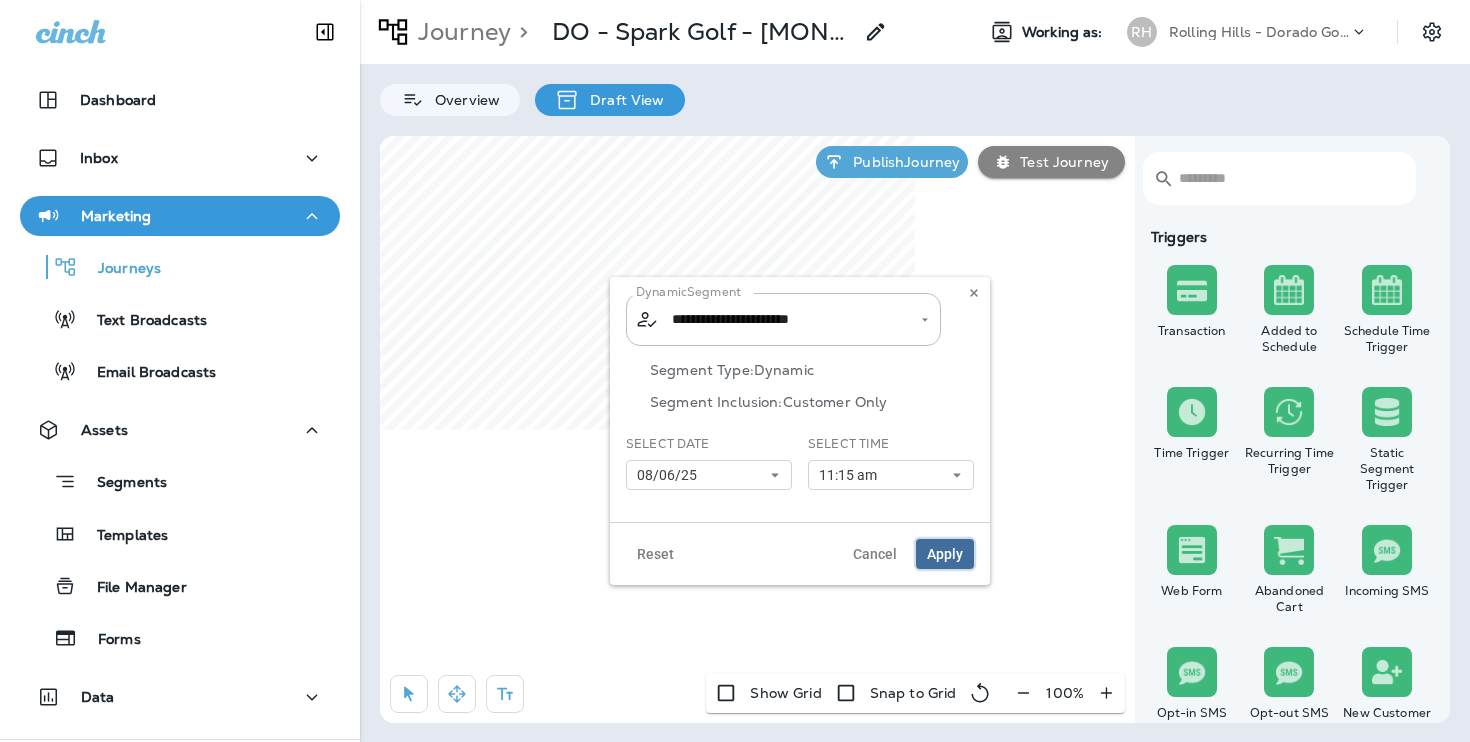 click on "Apply" at bounding box center (945, 554) 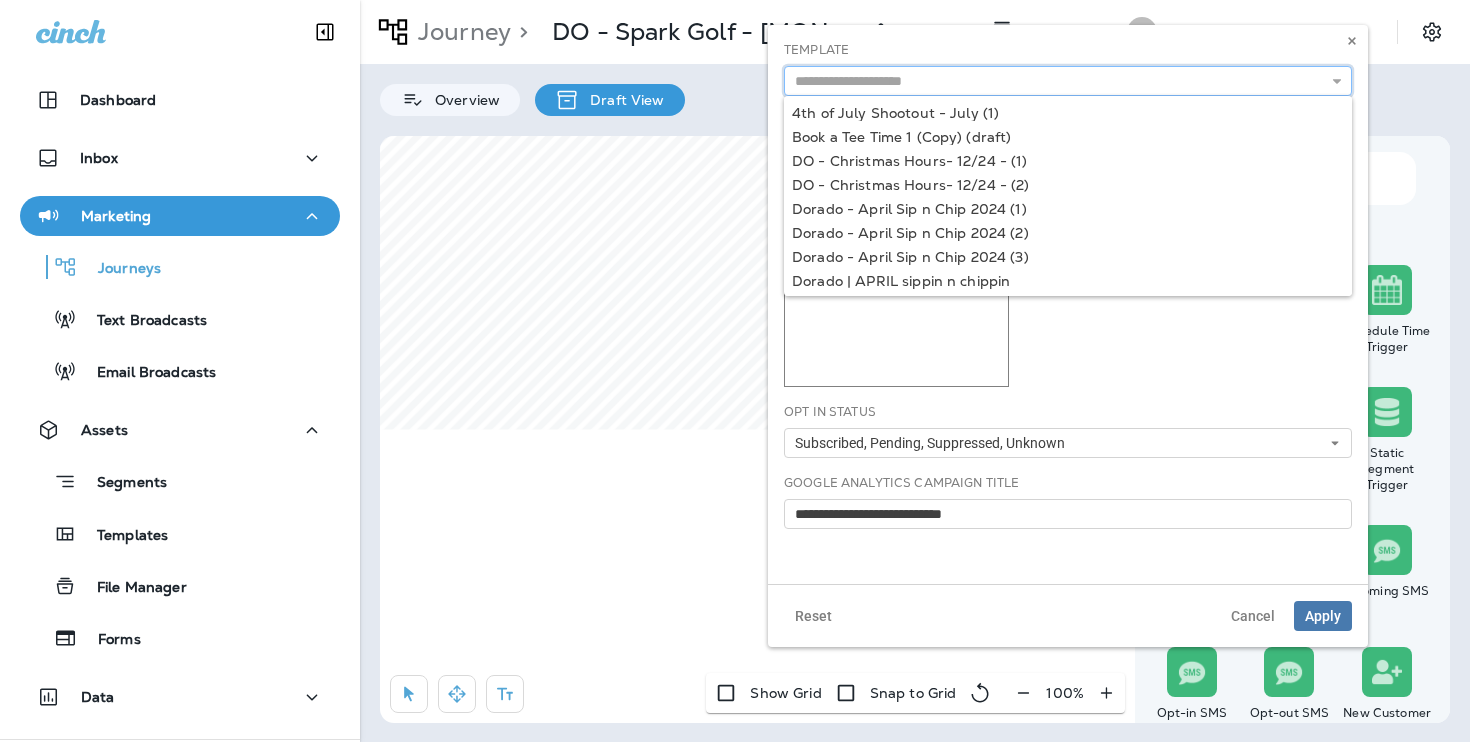 click at bounding box center [1068, 81] 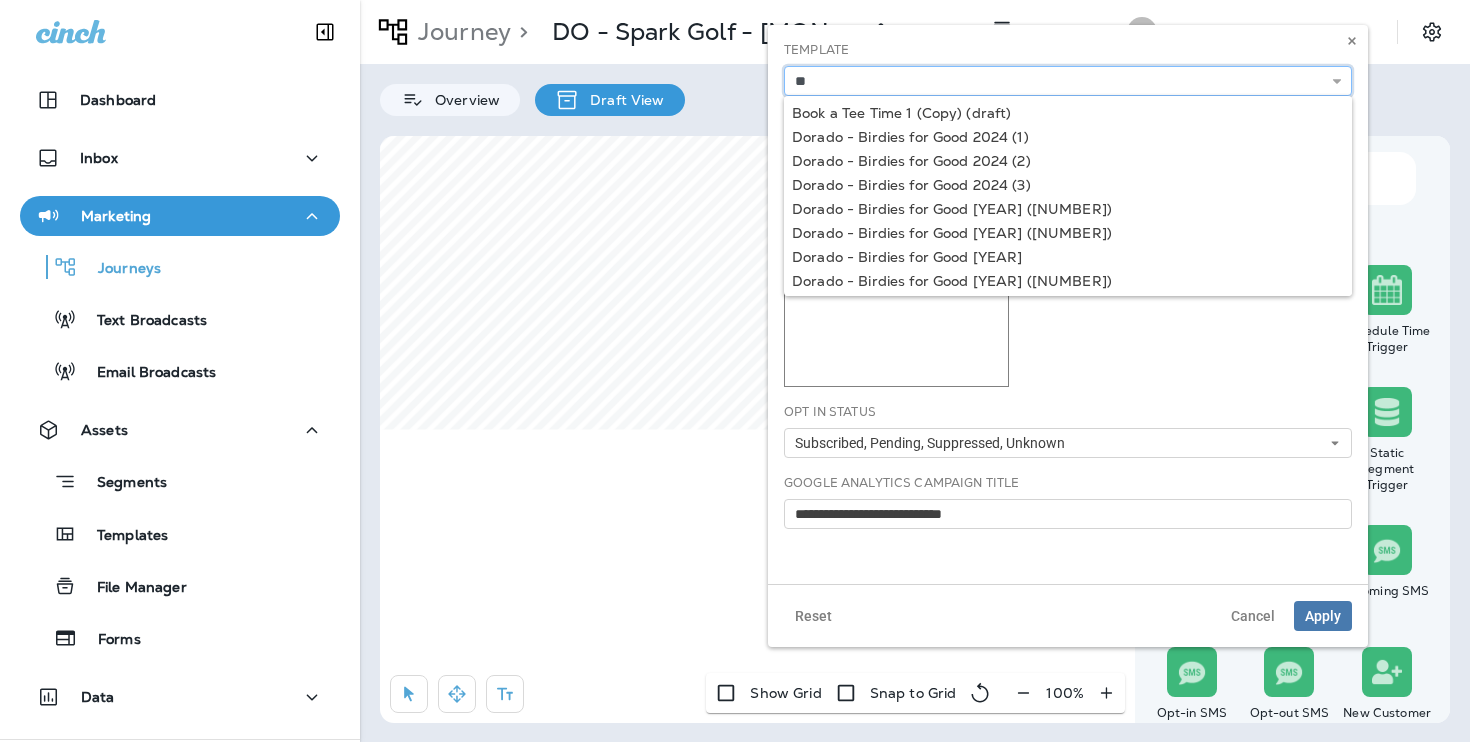 type on "*" 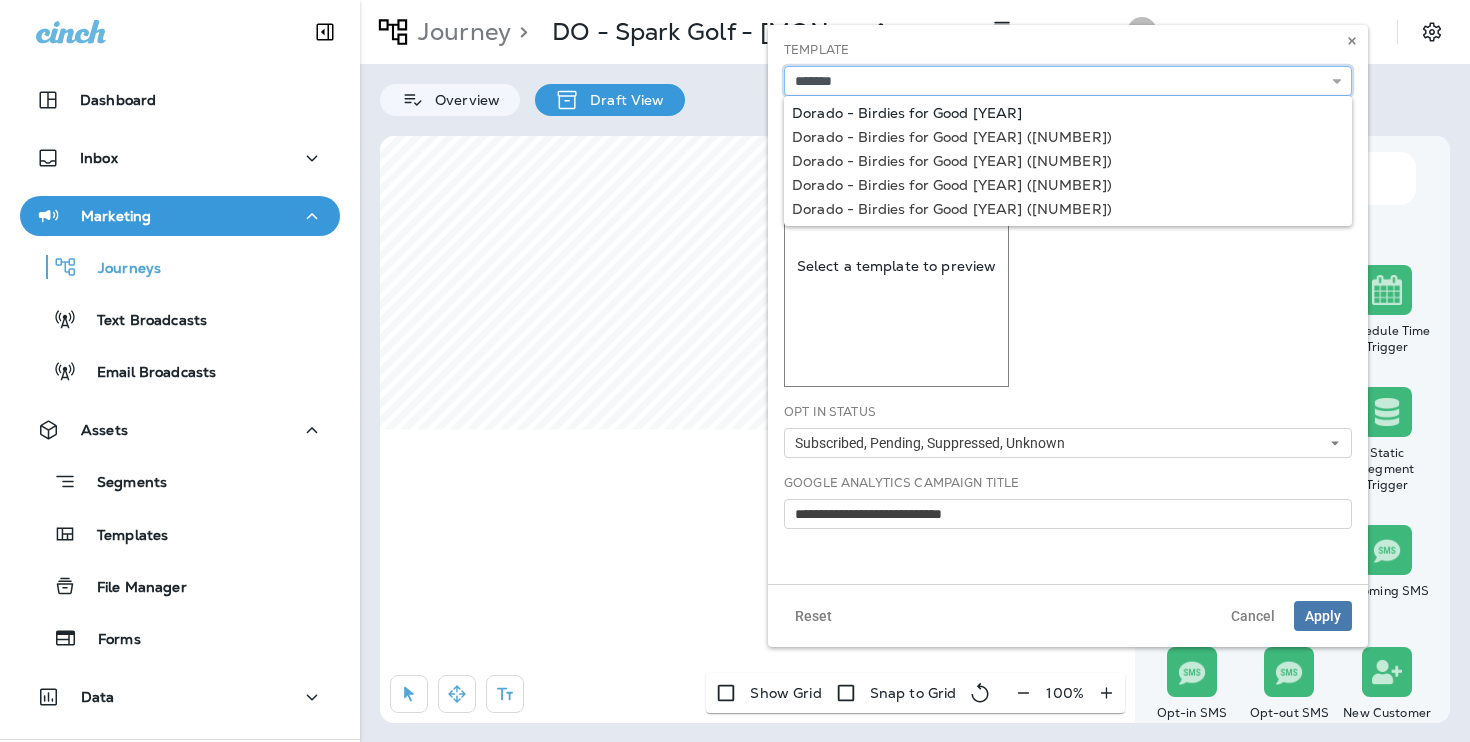 type on "**********" 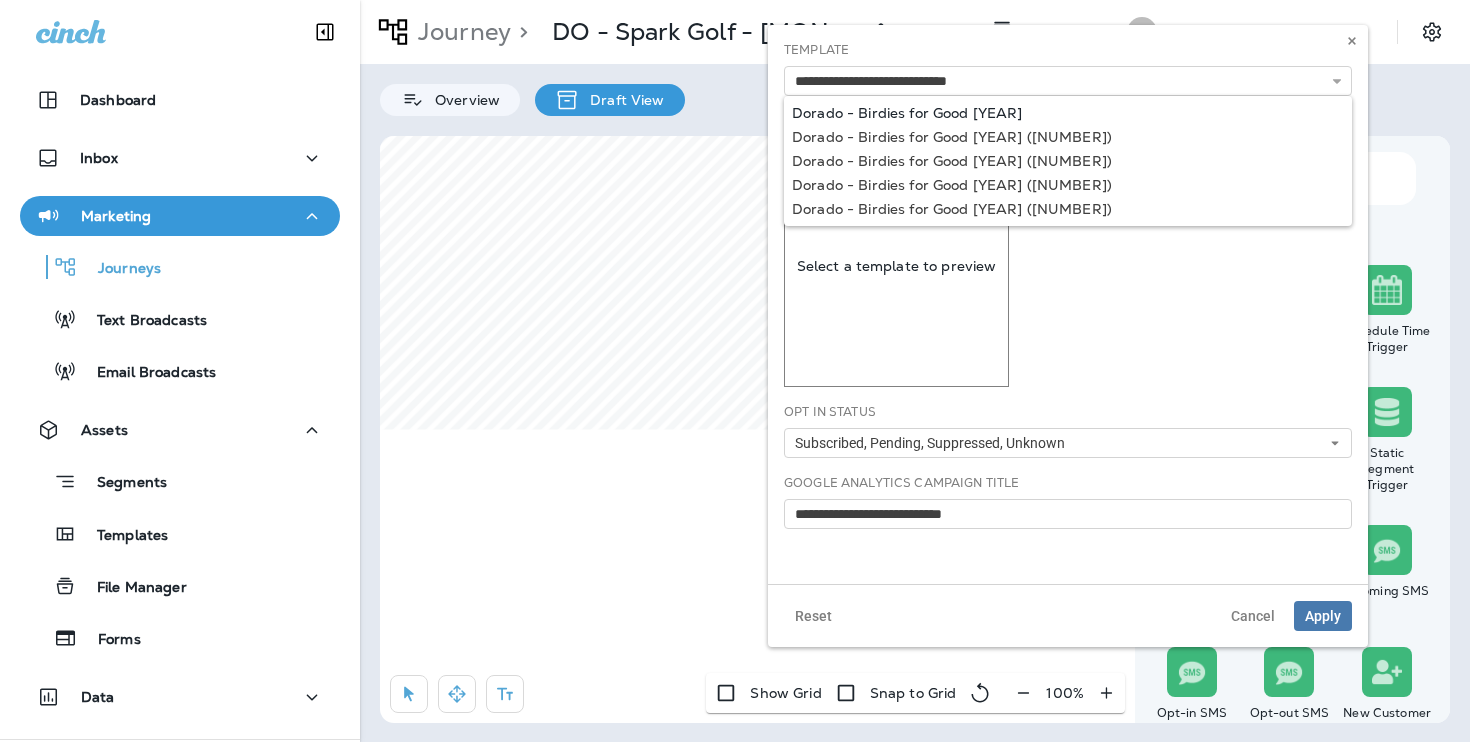click on "**********" at bounding box center [1068, 304] 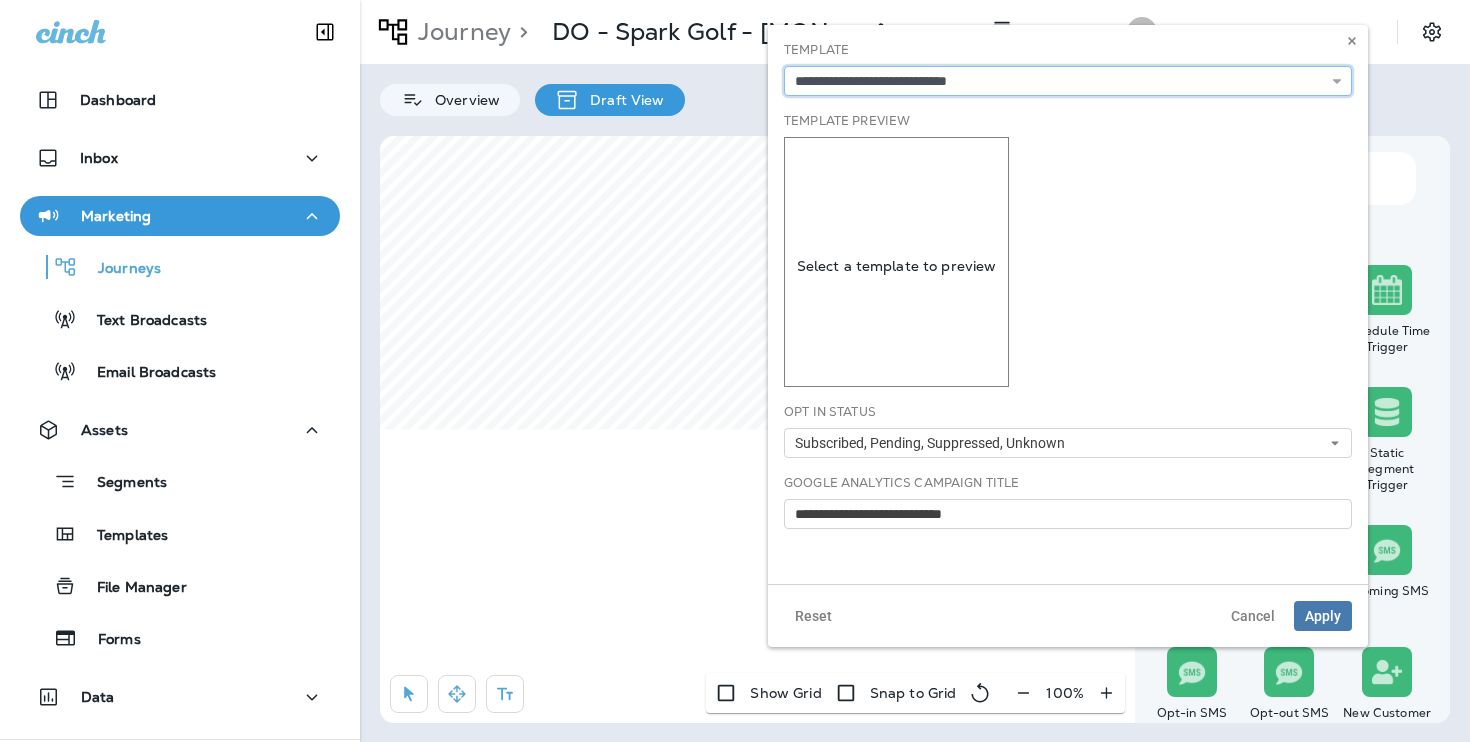 click on "**********" at bounding box center (1068, 81) 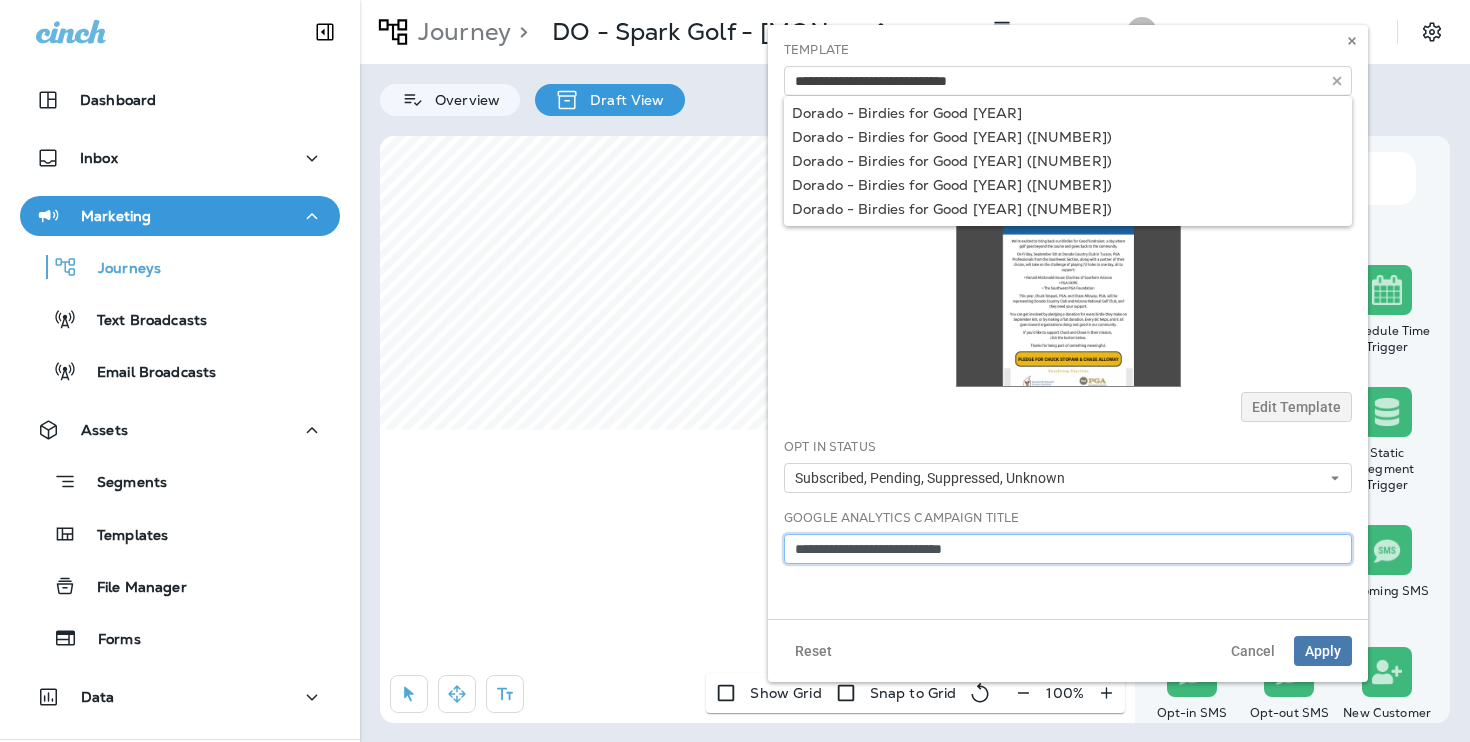 click on "**********" at bounding box center (1068, 549) 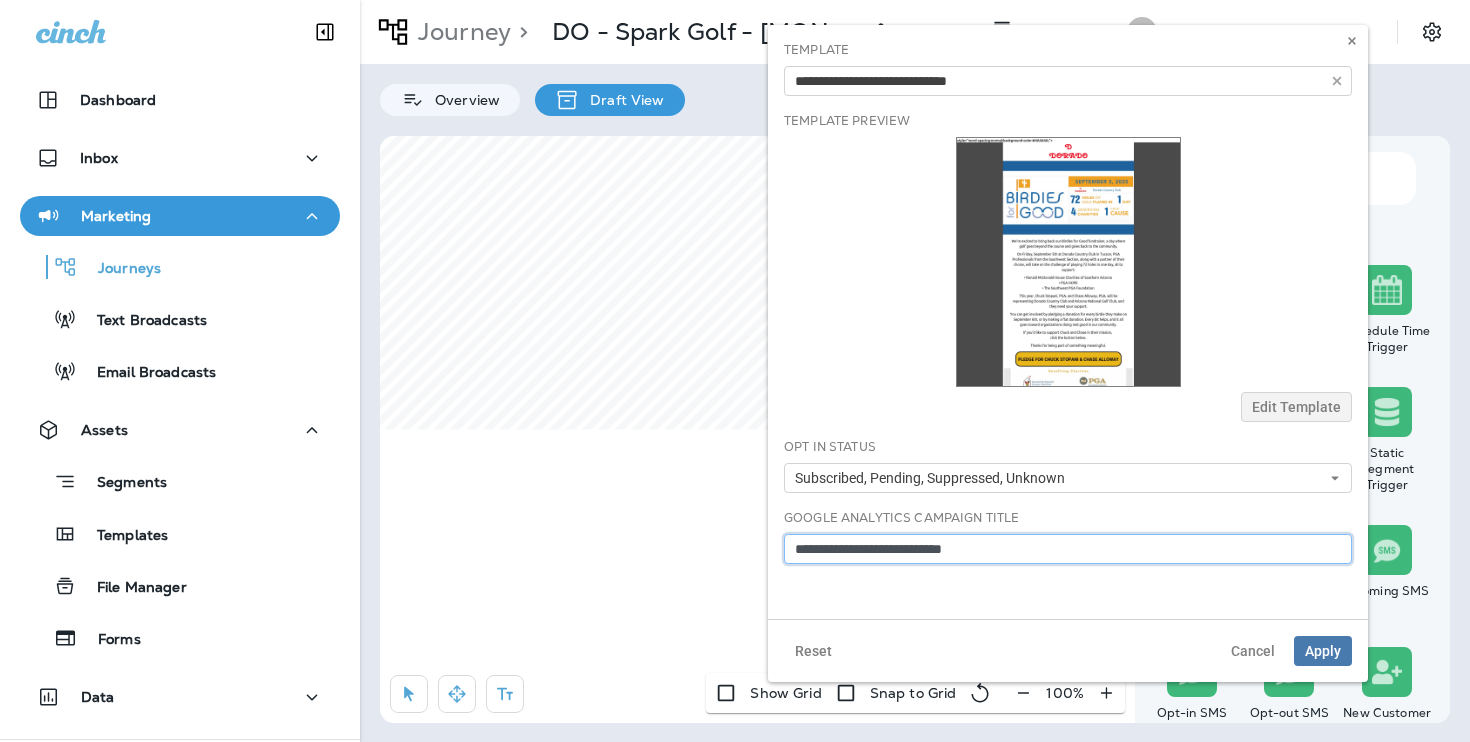 click on "**********" at bounding box center [1068, 549] 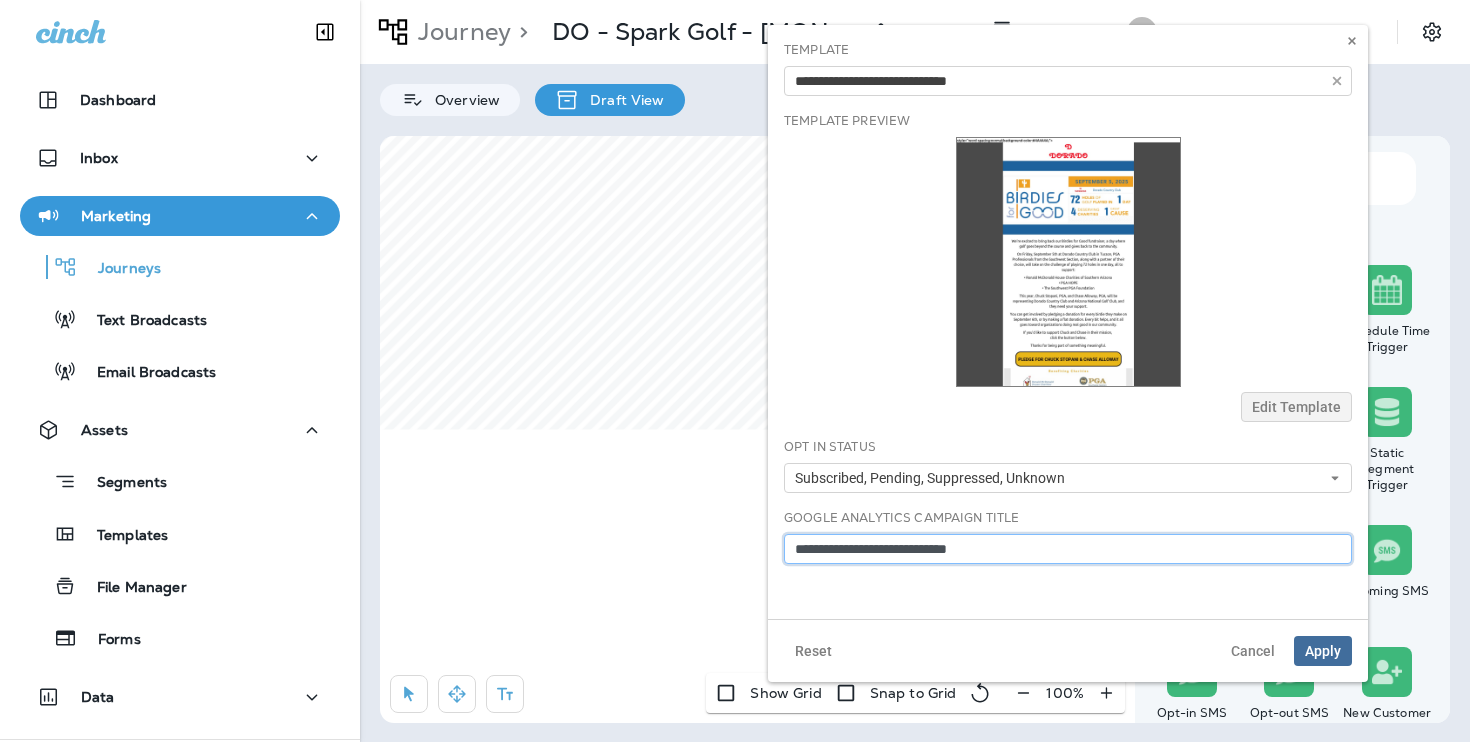 type on "**********" 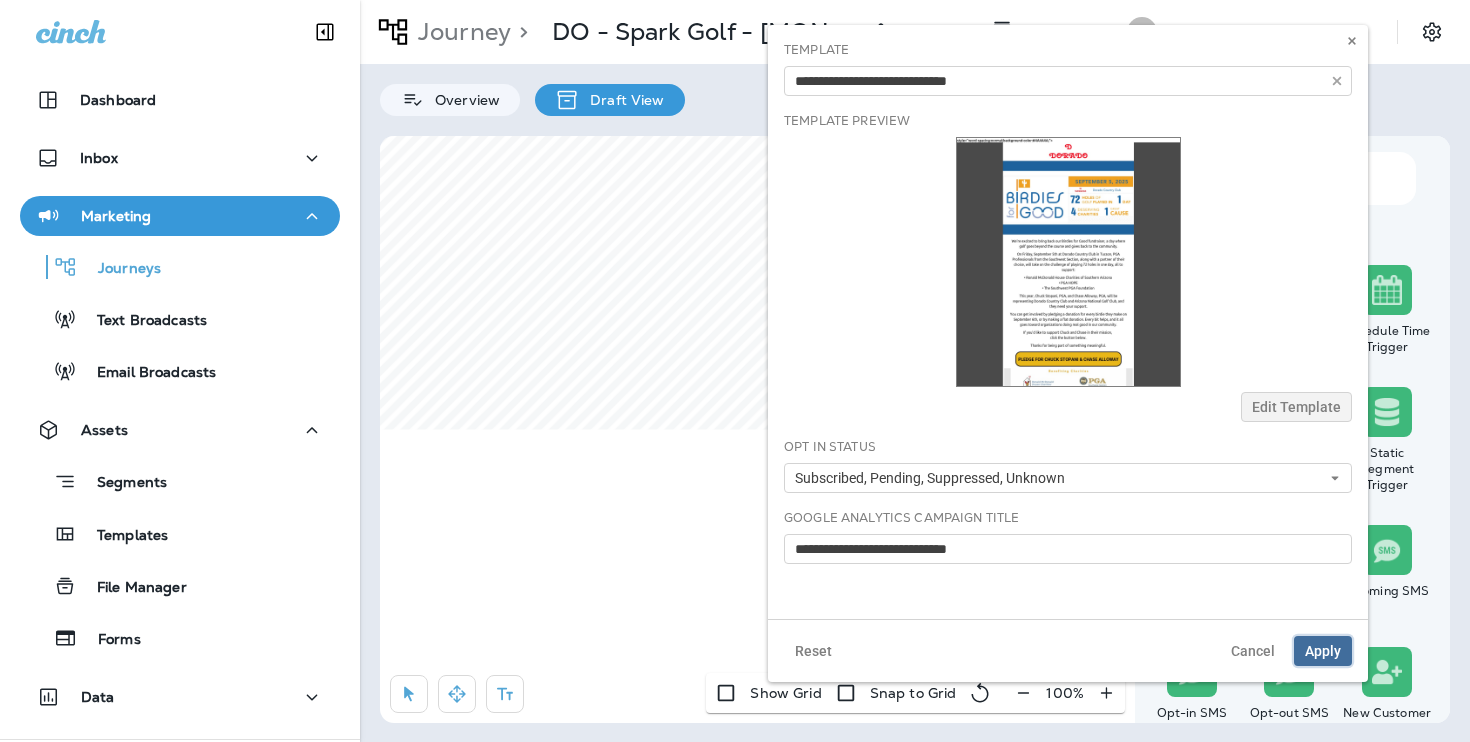 click on "Apply" at bounding box center [1323, 651] 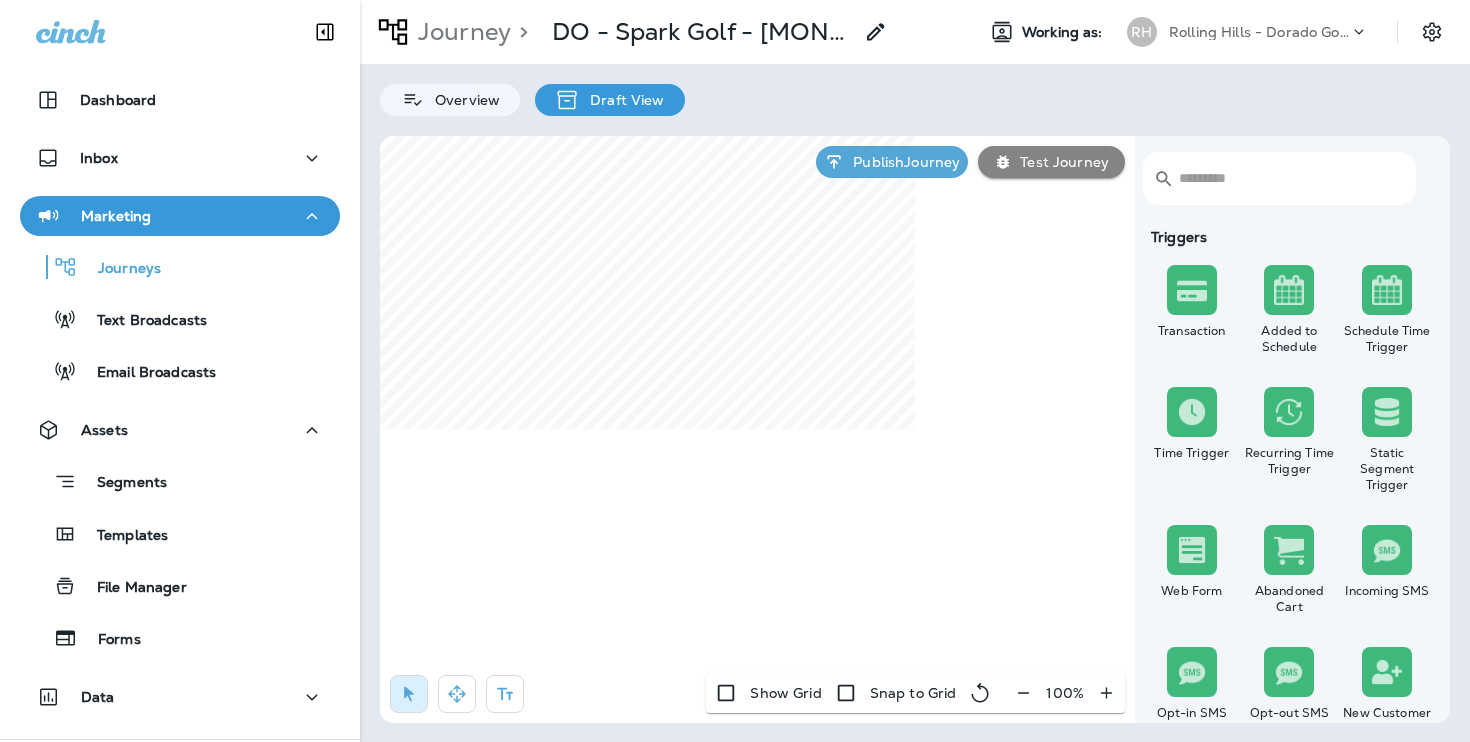 select on "*****" 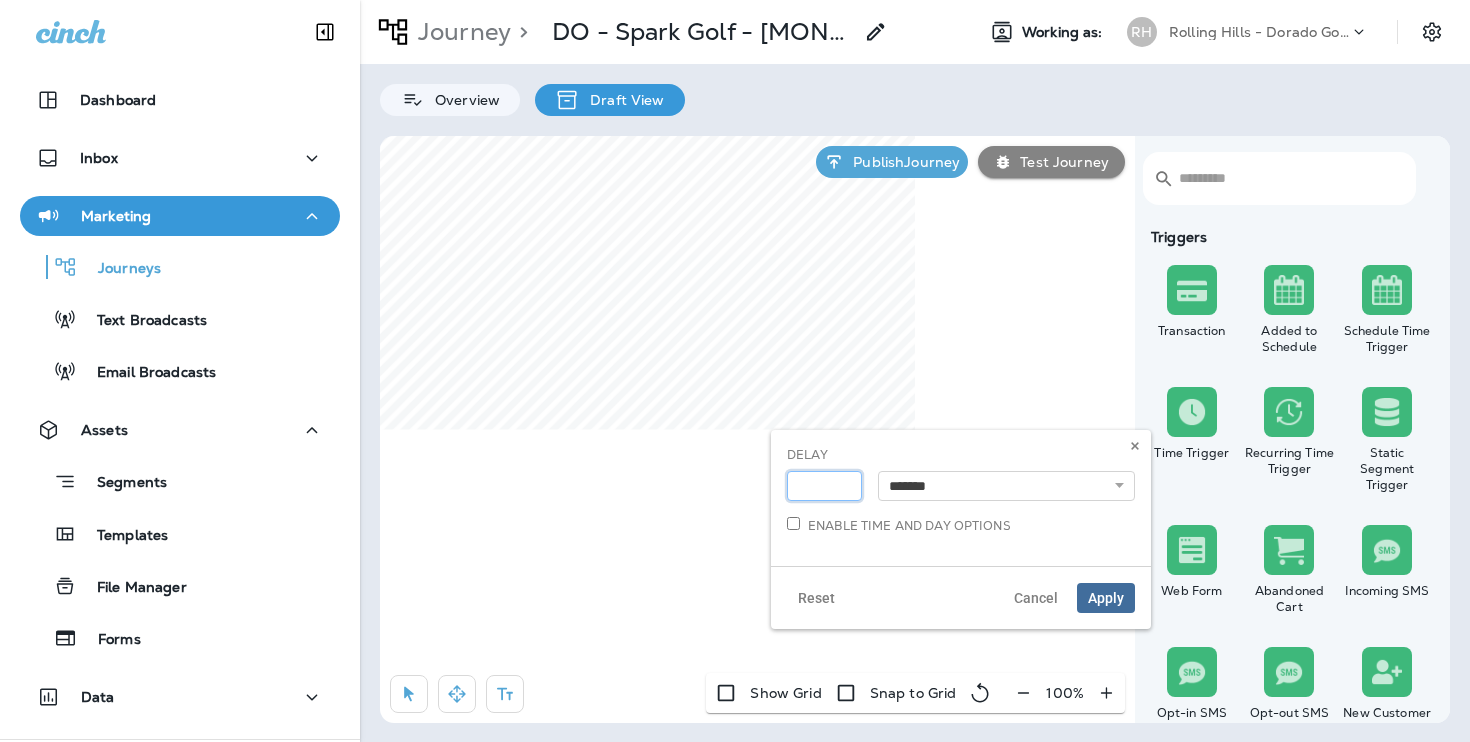 type on "*" 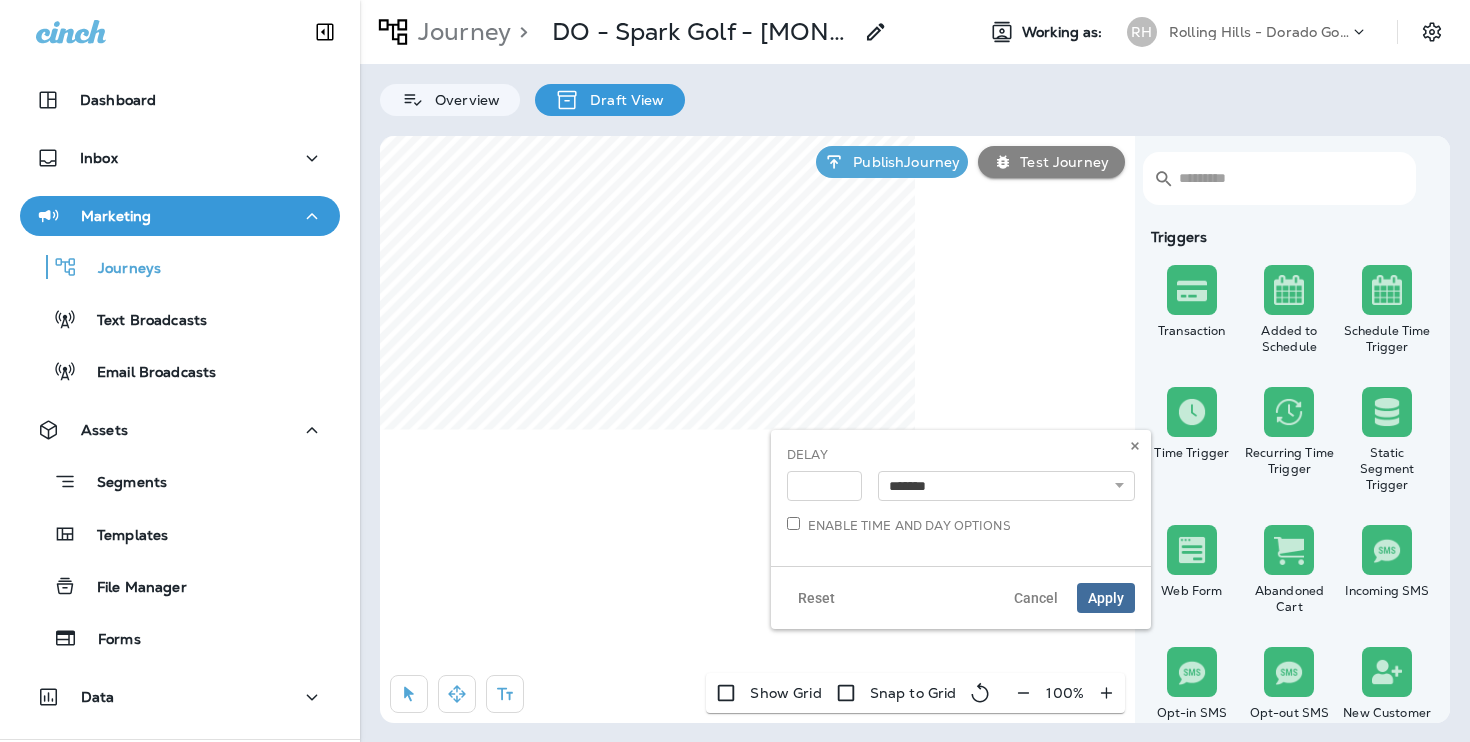 click on "Reset   Cancel   Apply" at bounding box center [961, 597] 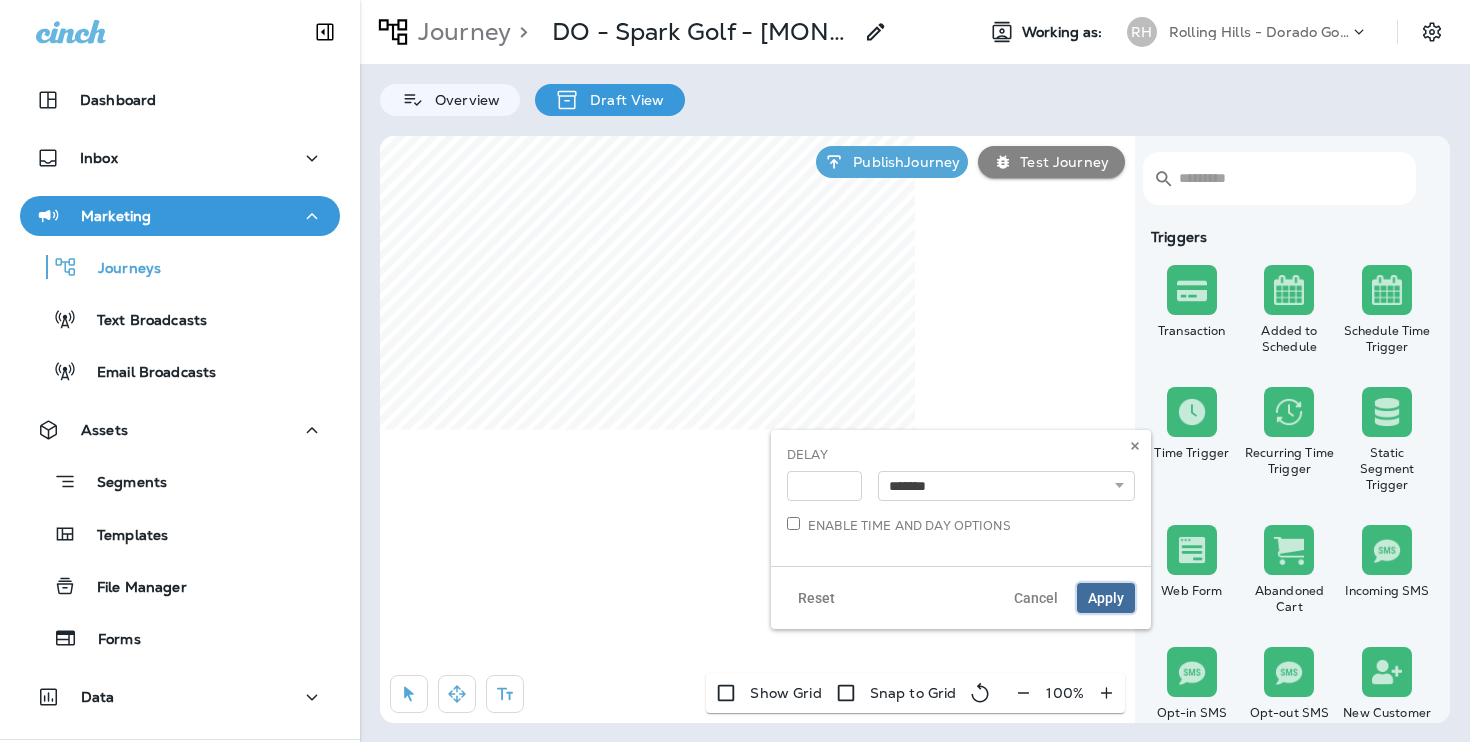 click on "Apply" at bounding box center [1106, 598] 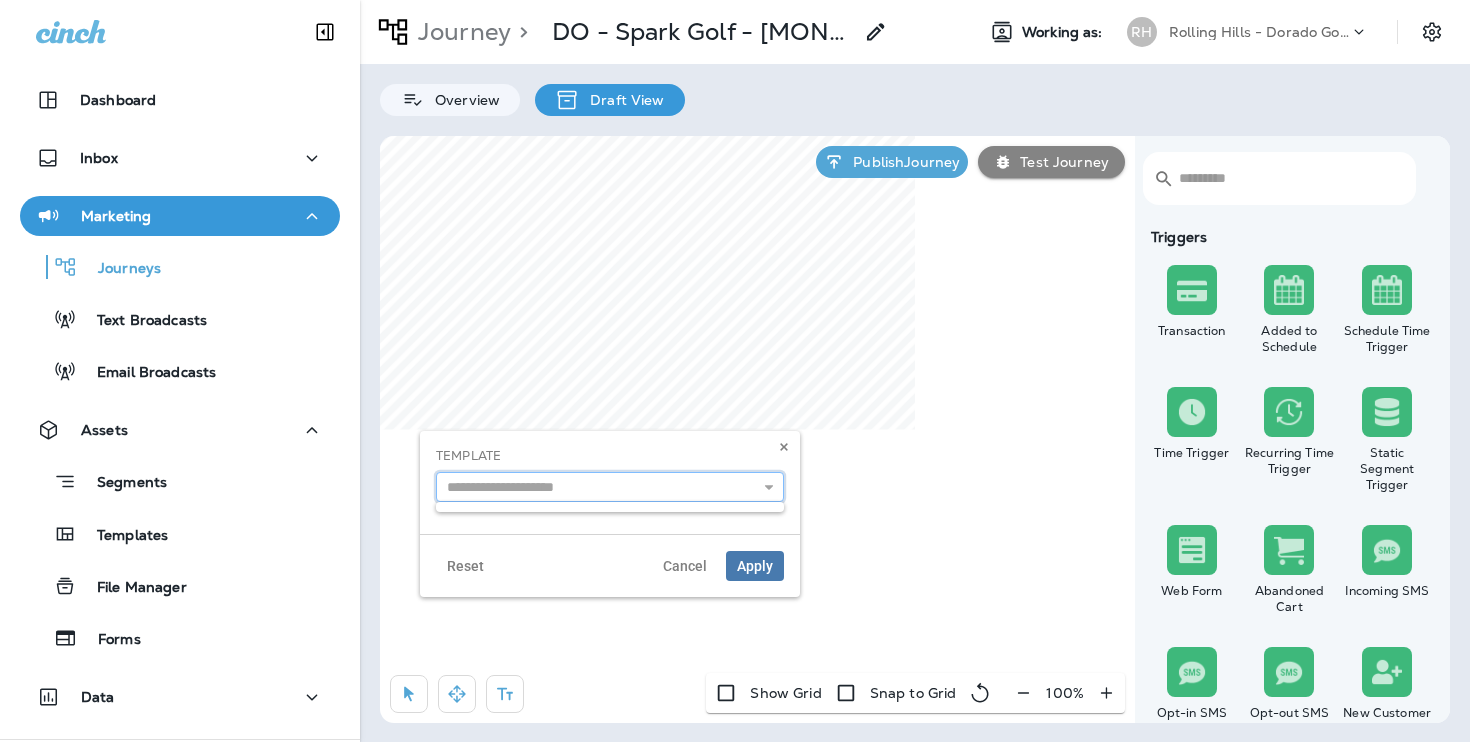 click at bounding box center (610, 487) 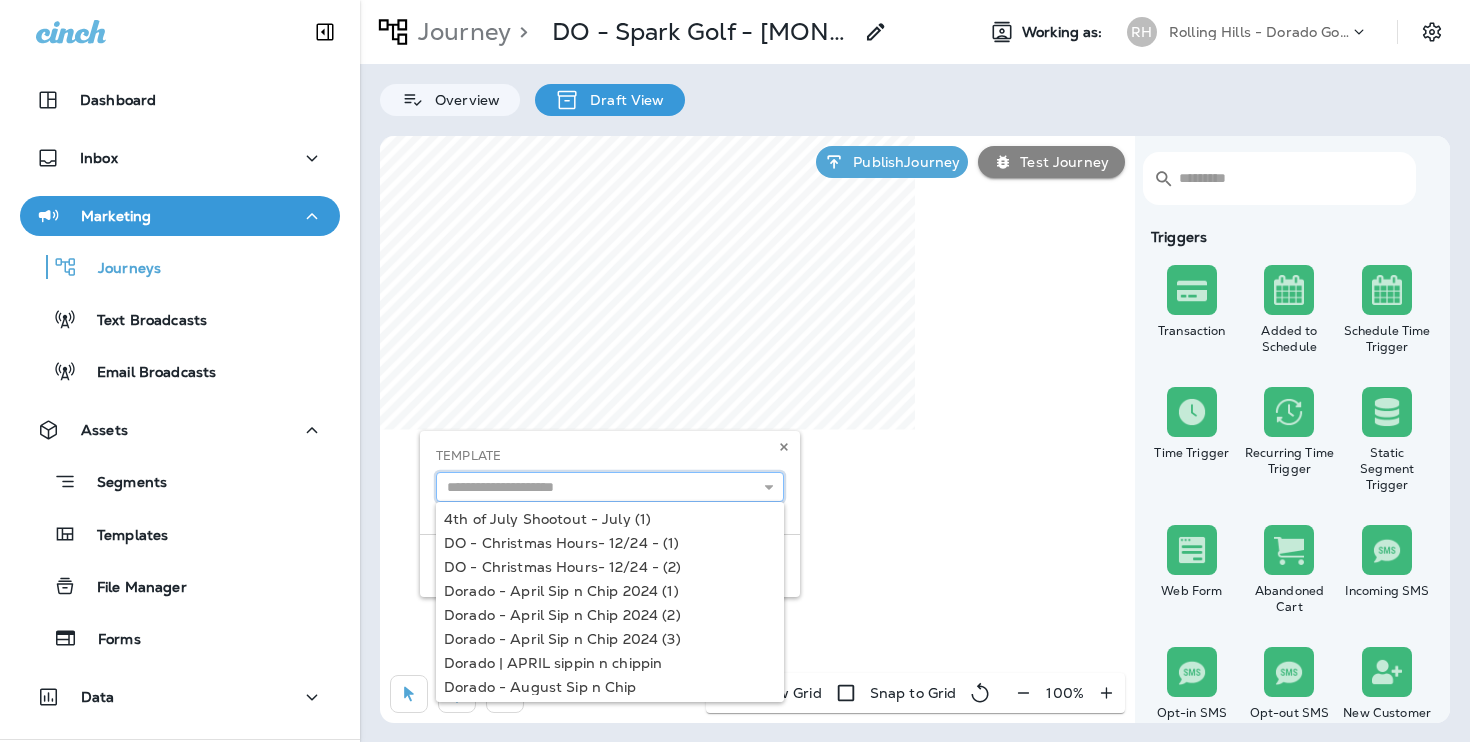 paste on "**********" 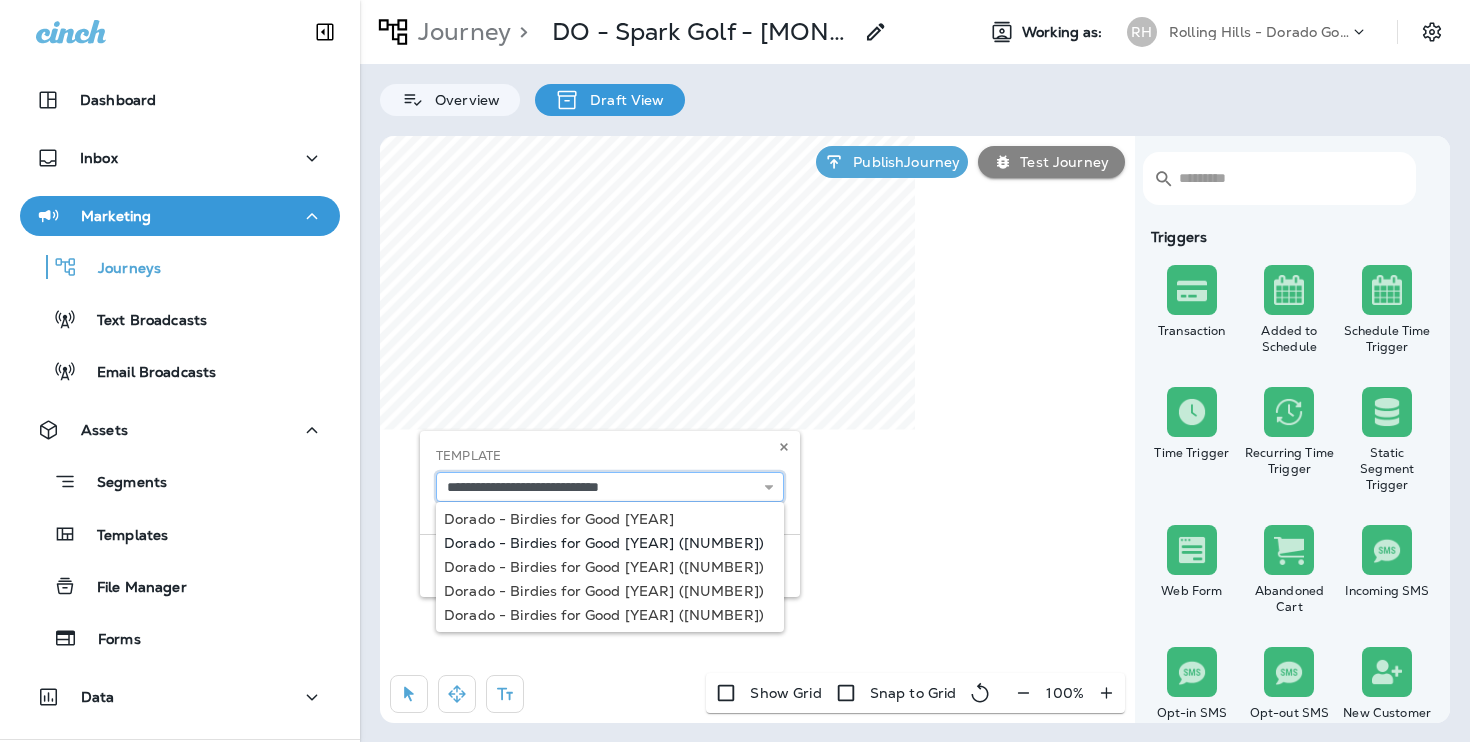 type on "**********" 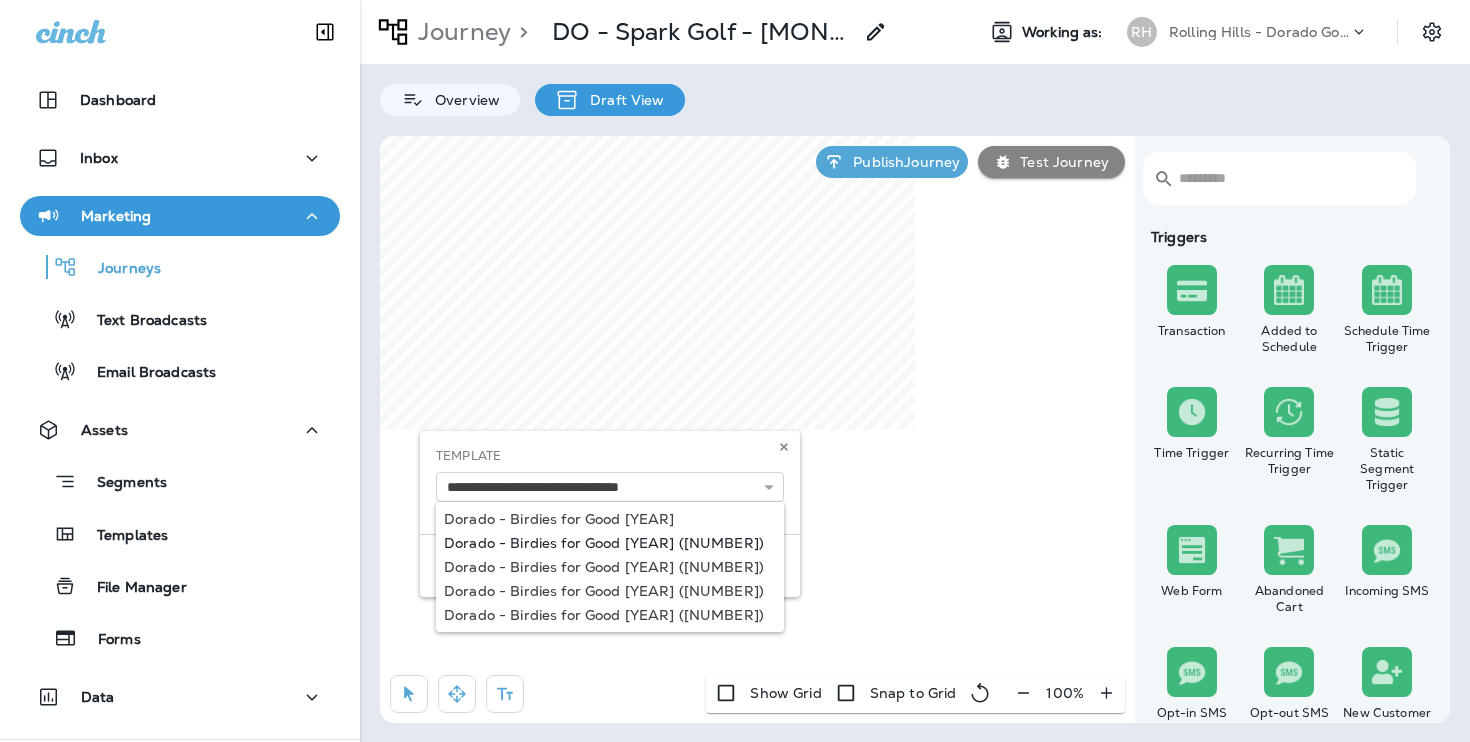 click on "**********" at bounding box center [610, 514] 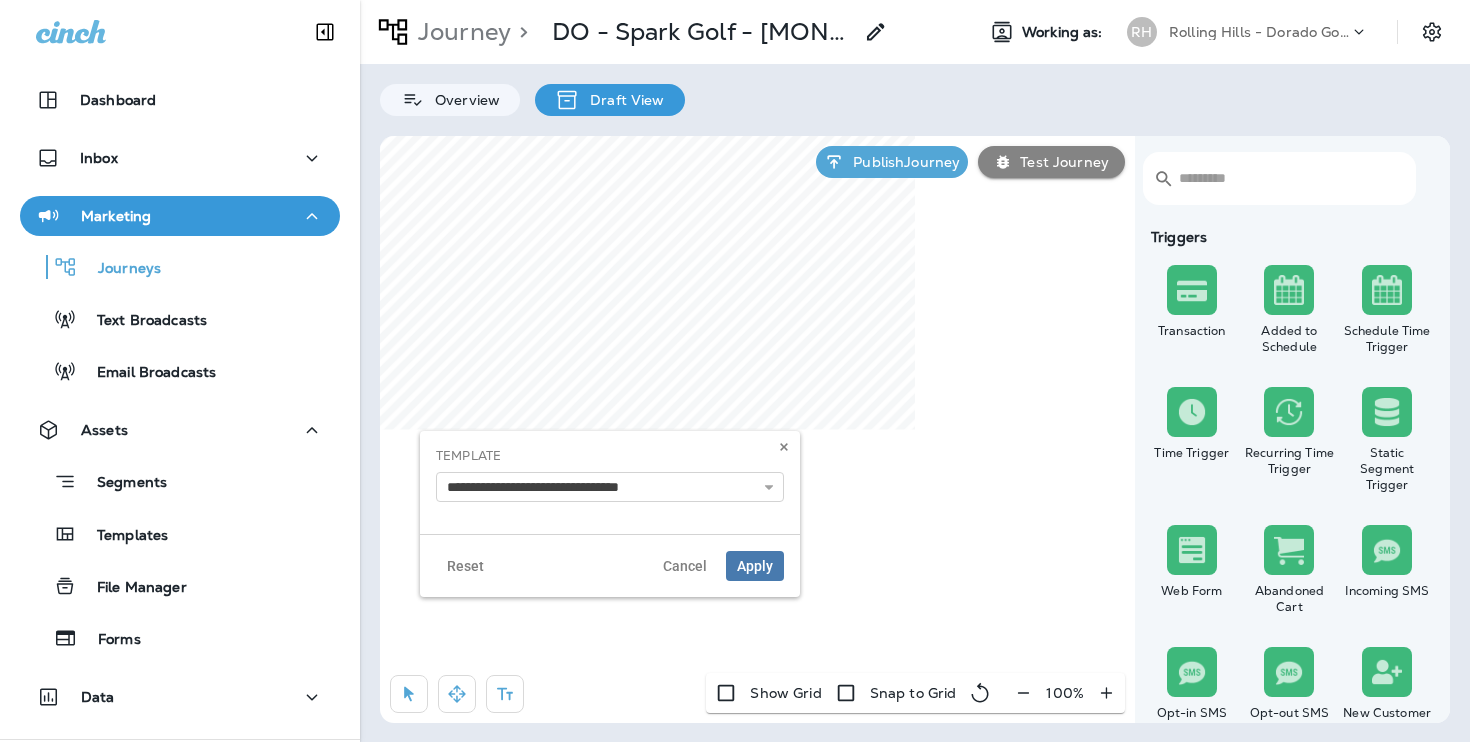 click on "**********" at bounding box center [610, 482] 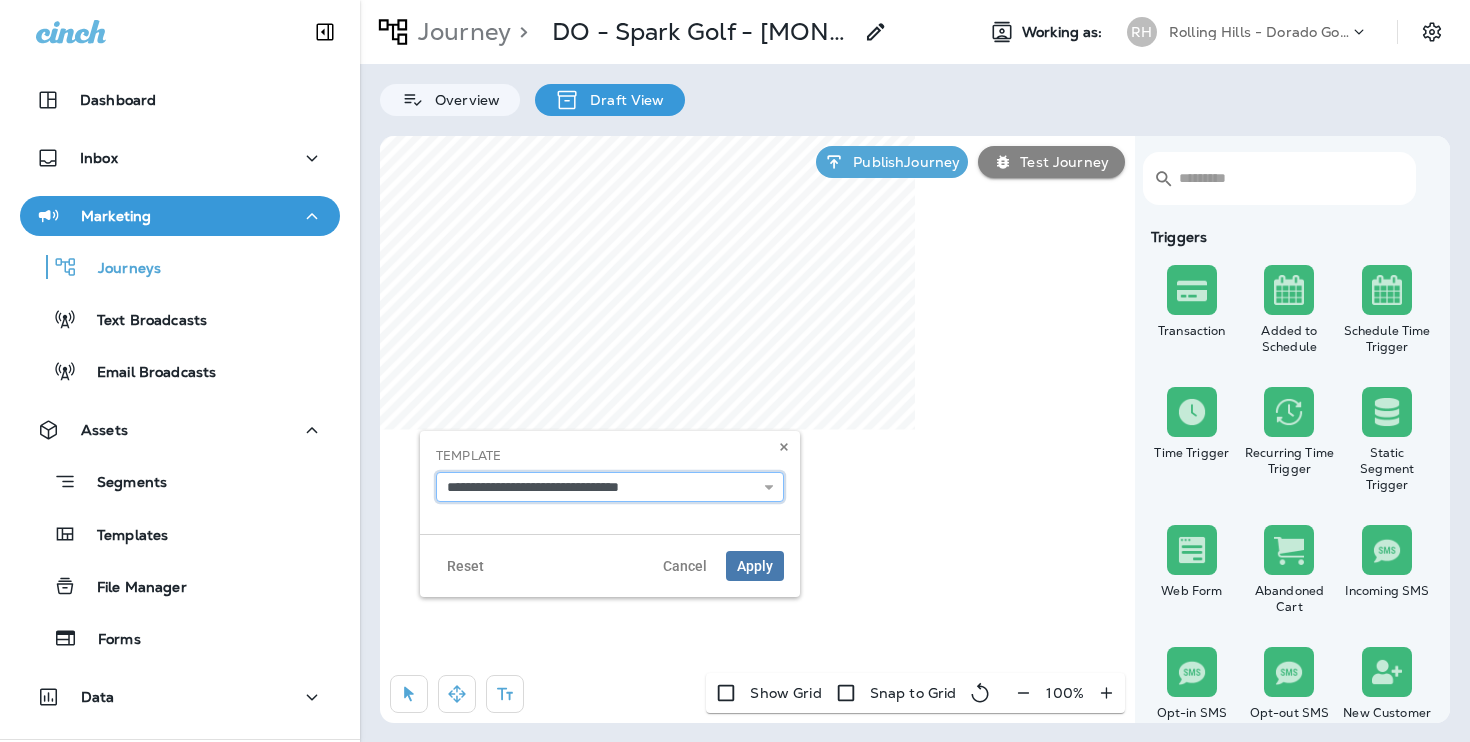 click on "**********" at bounding box center (610, 487) 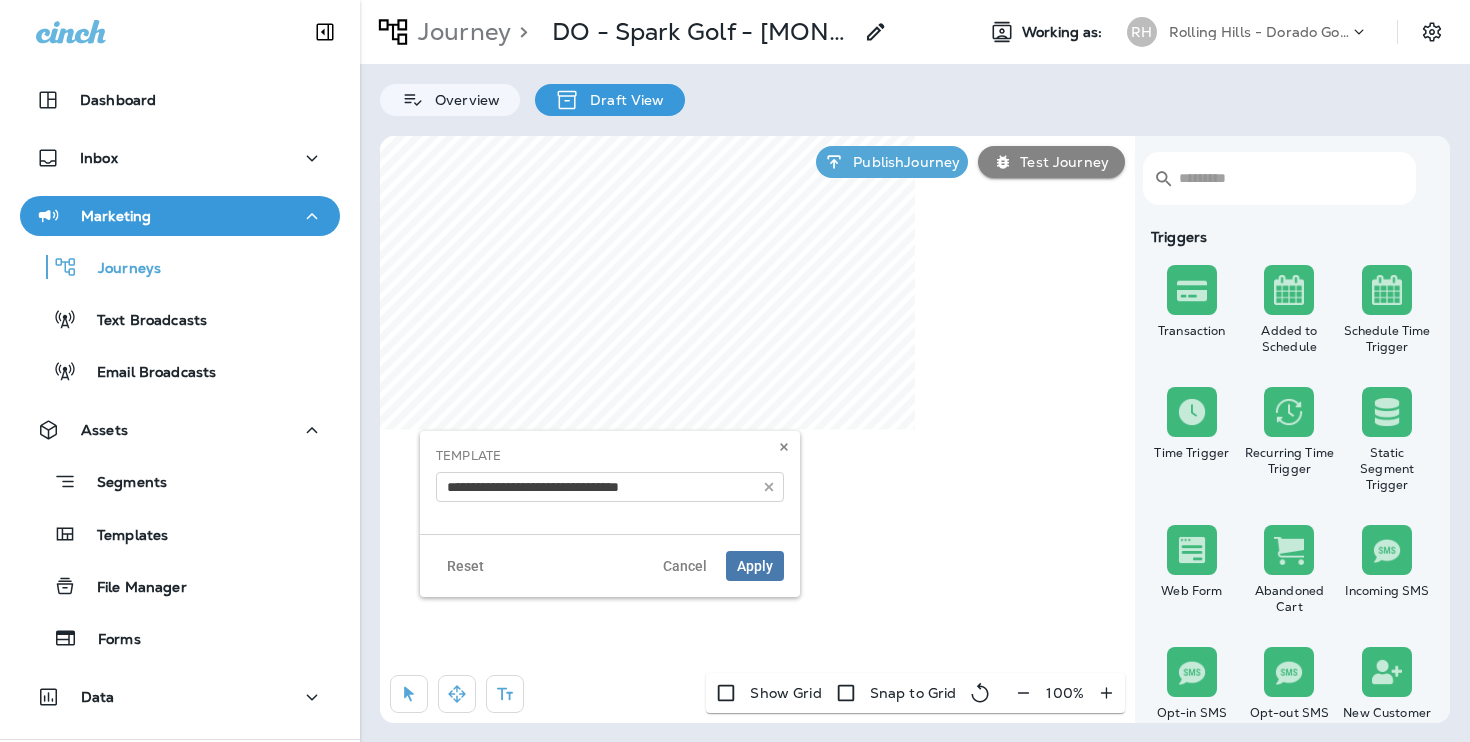click on "**********" at bounding box center [610, 474] 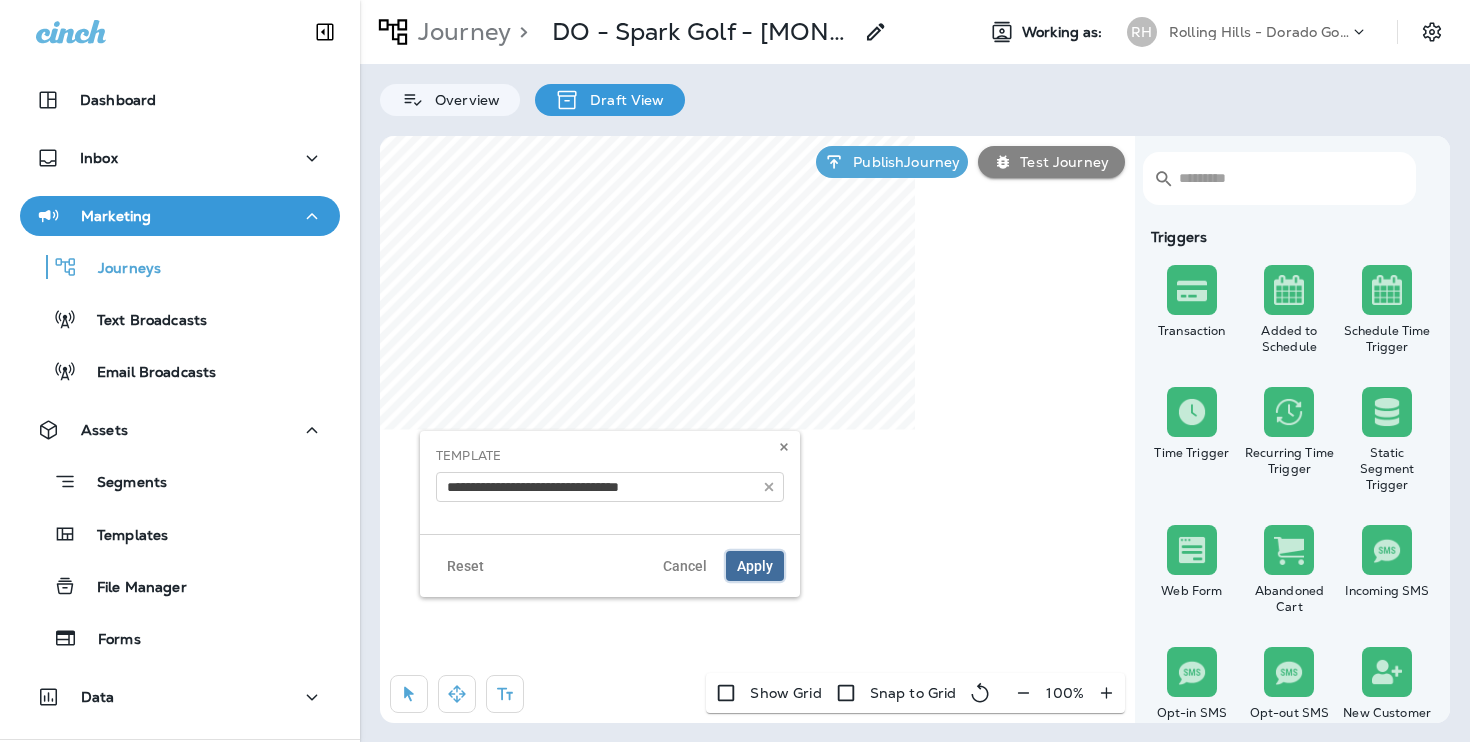 click on "Apply" at bounding box center [755, 566] 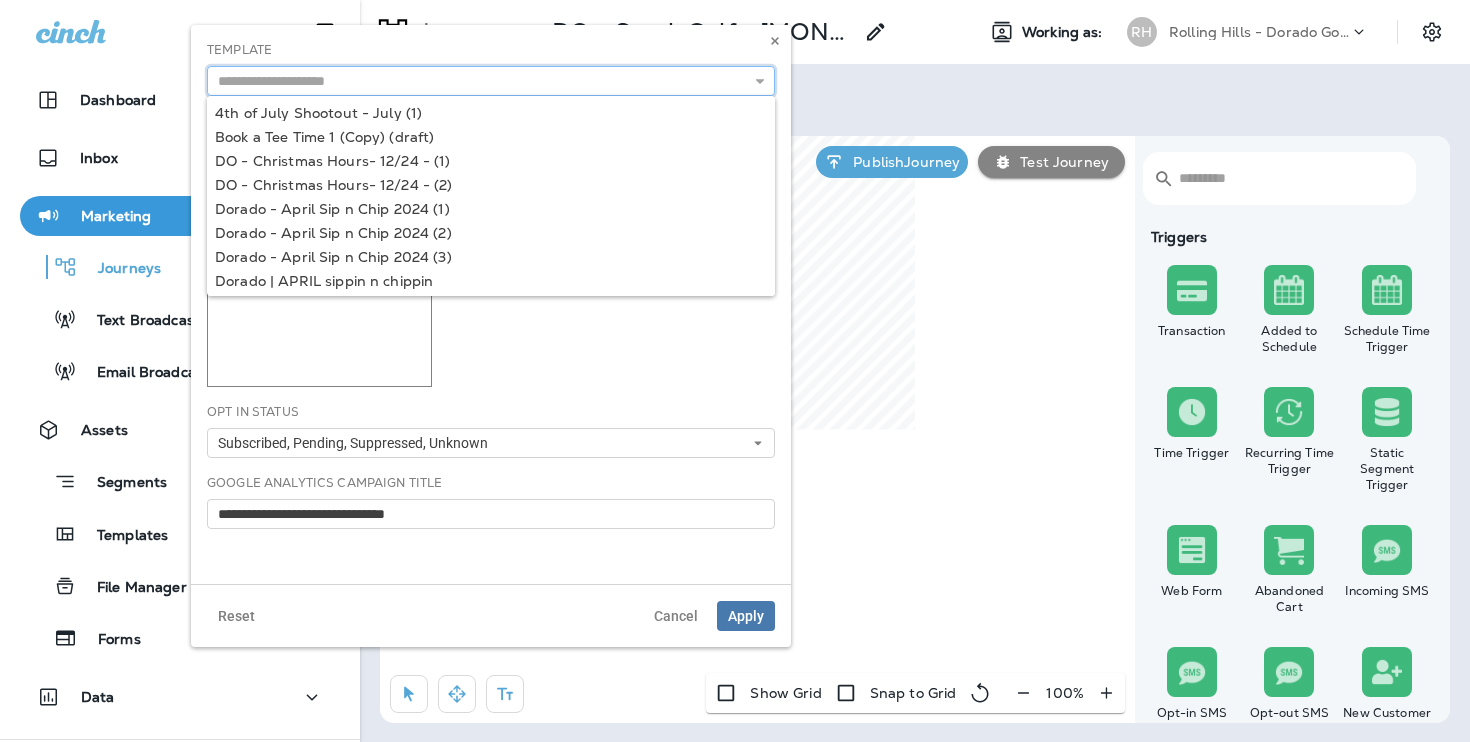 click at bounding box center (491, 81) 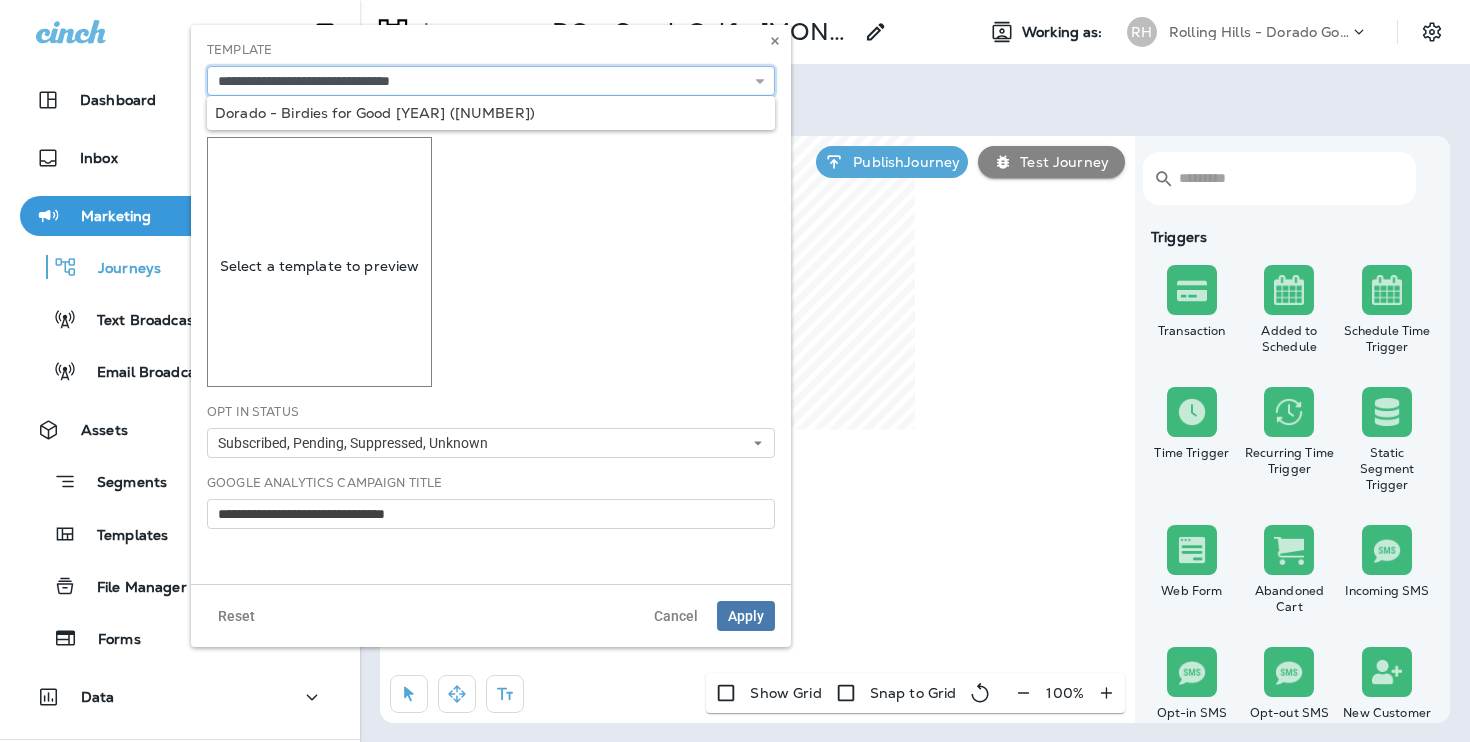 type on "**********" 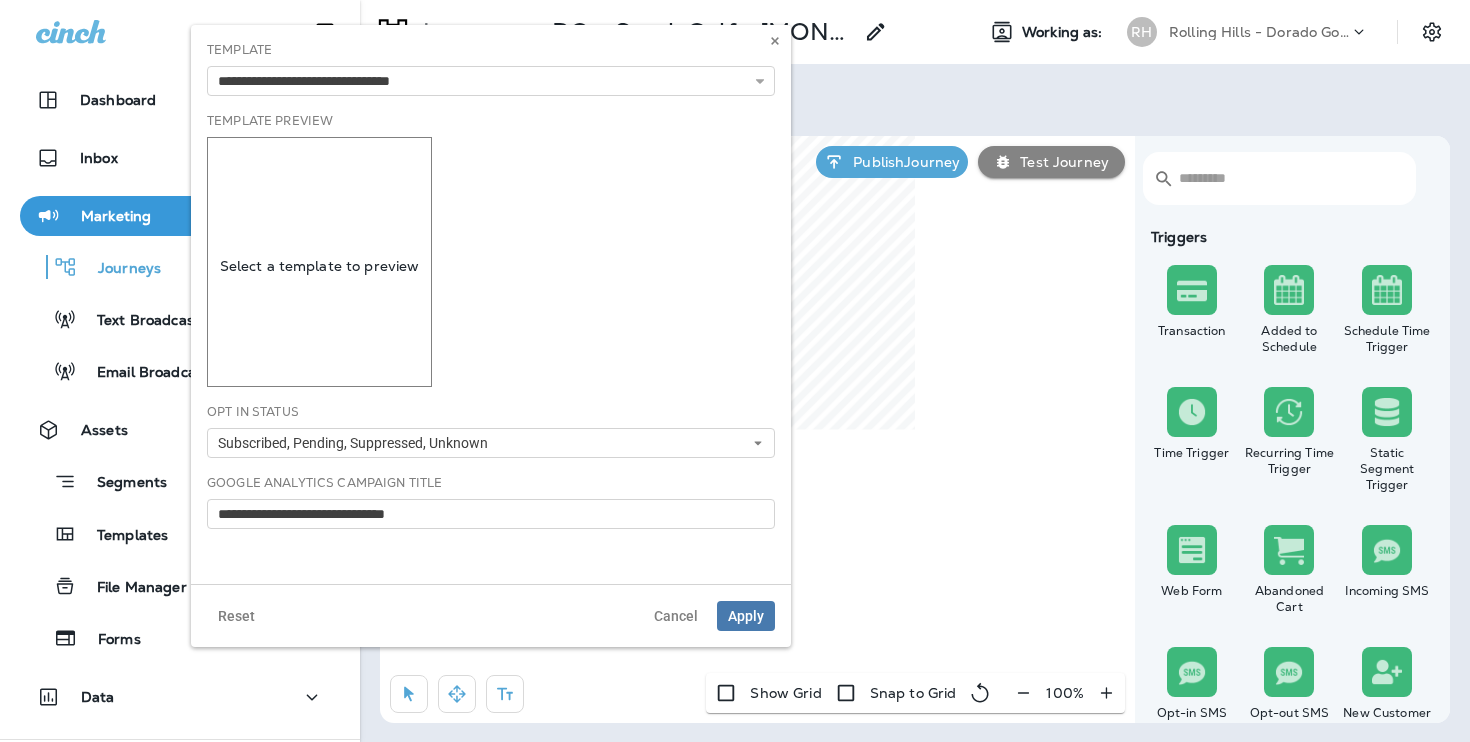 click on "**********" at bounding box center [491, 304] 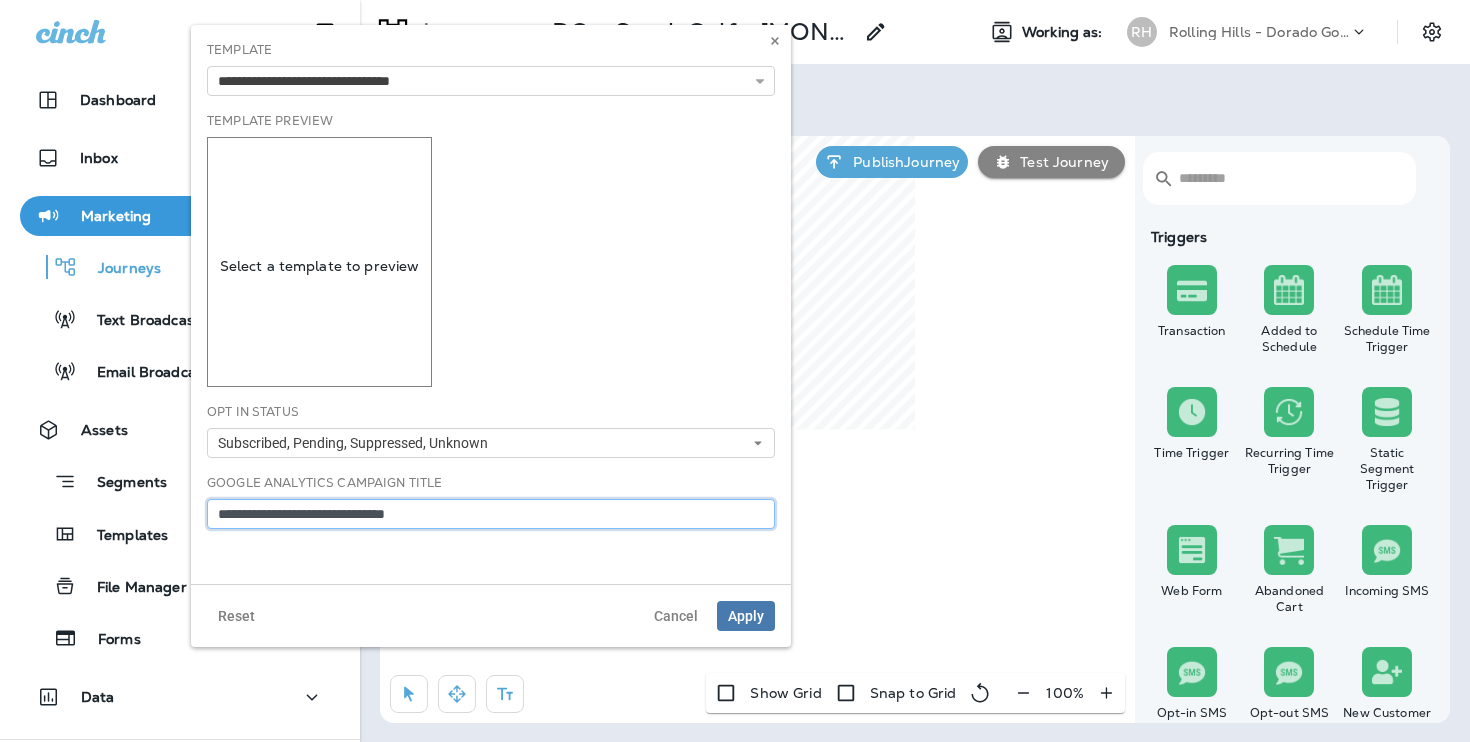 click on "**********" at bounding box center [491, 514] 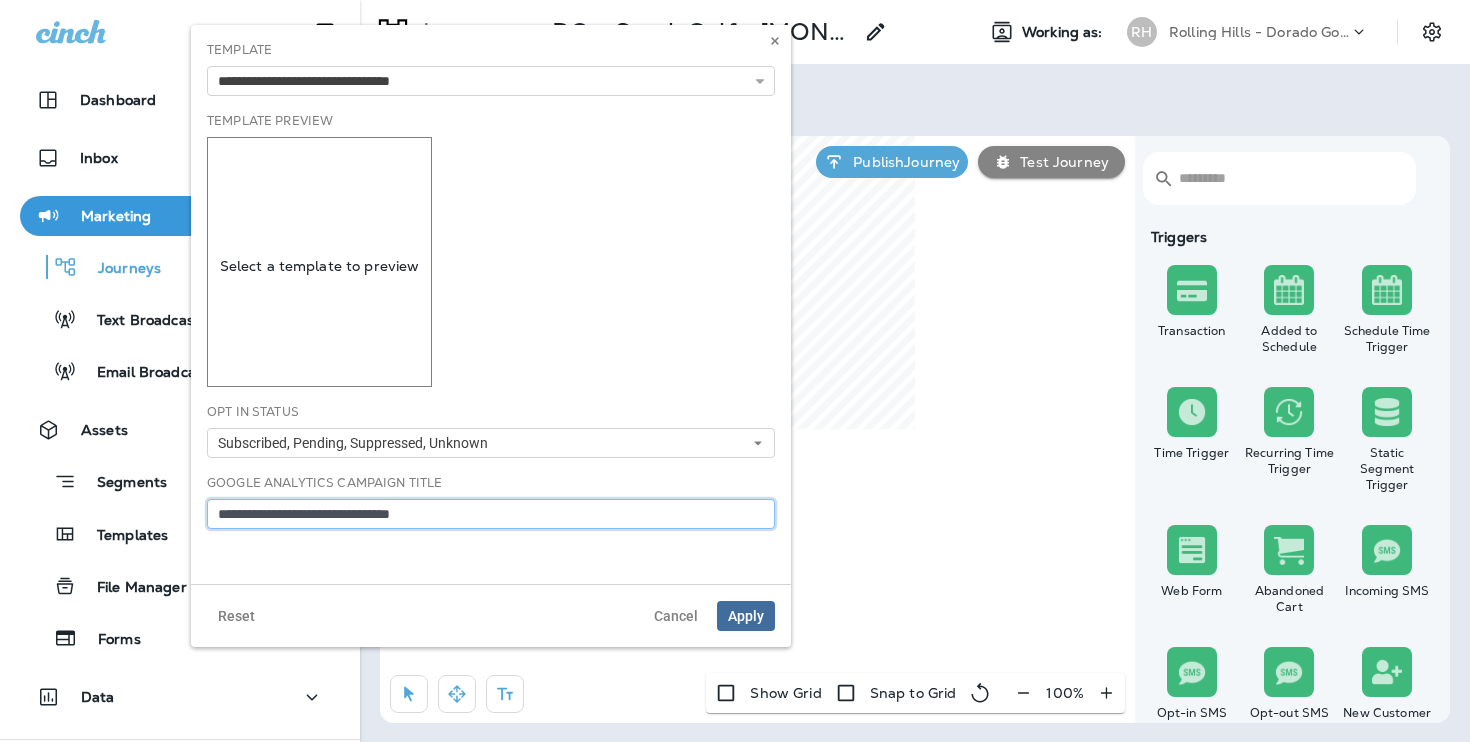 type on "**********" 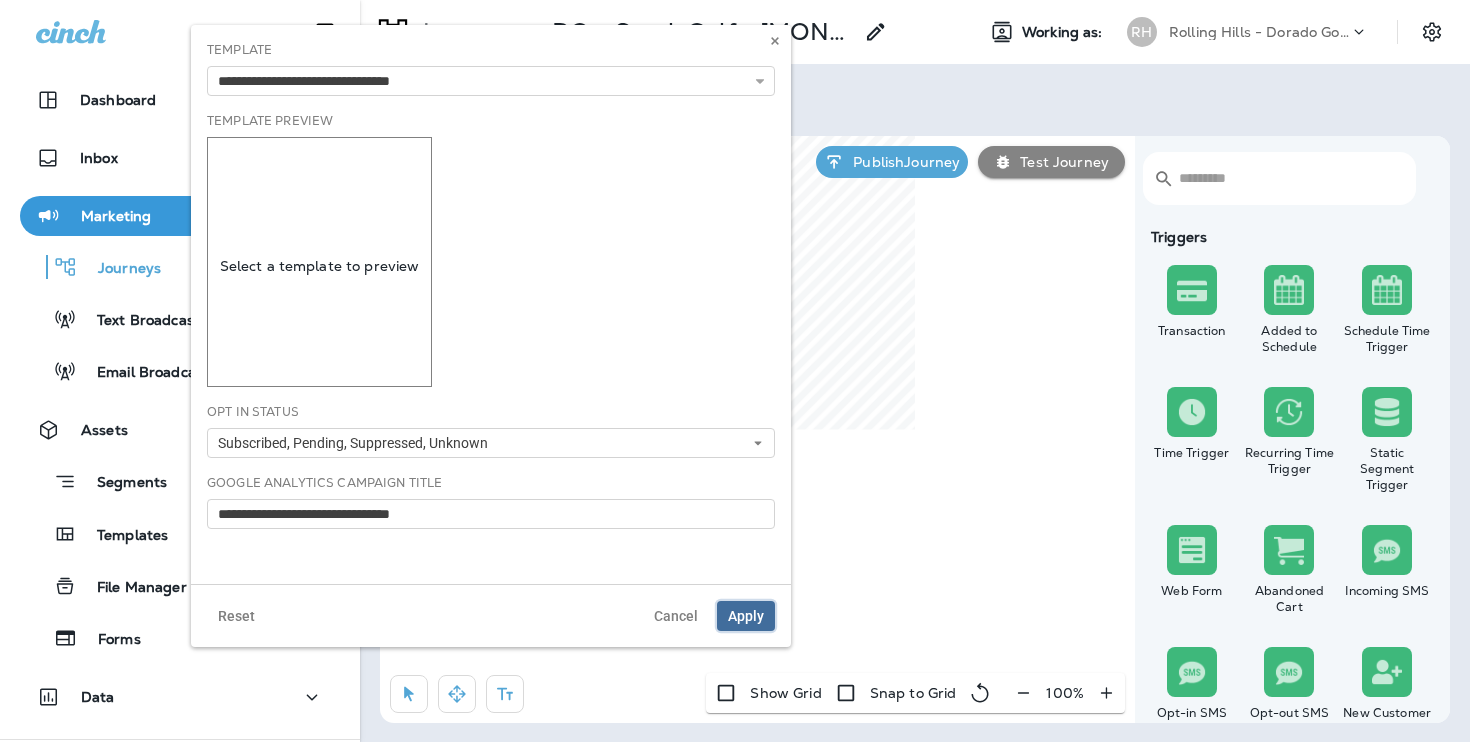 click on "Apply" at bounding box center (746, 616) 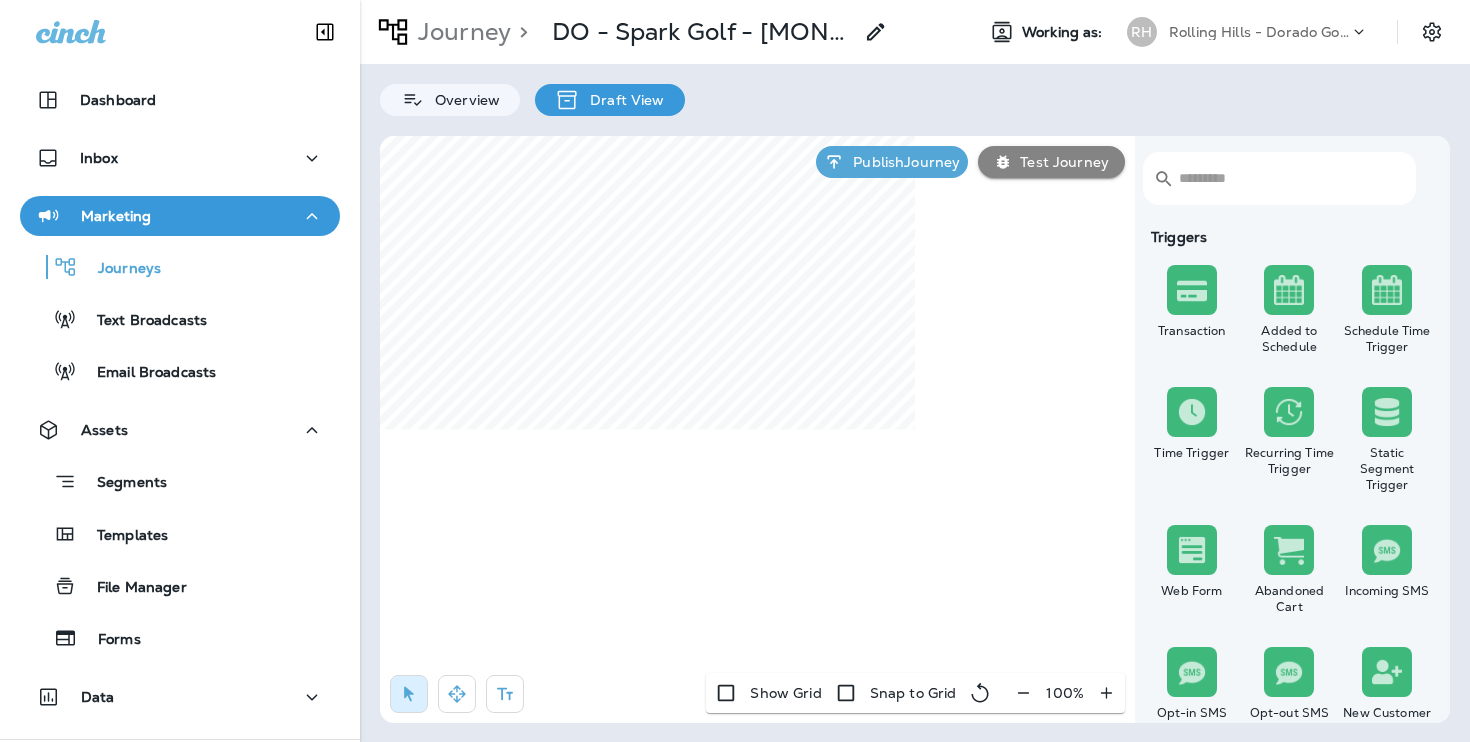 select on "*****" 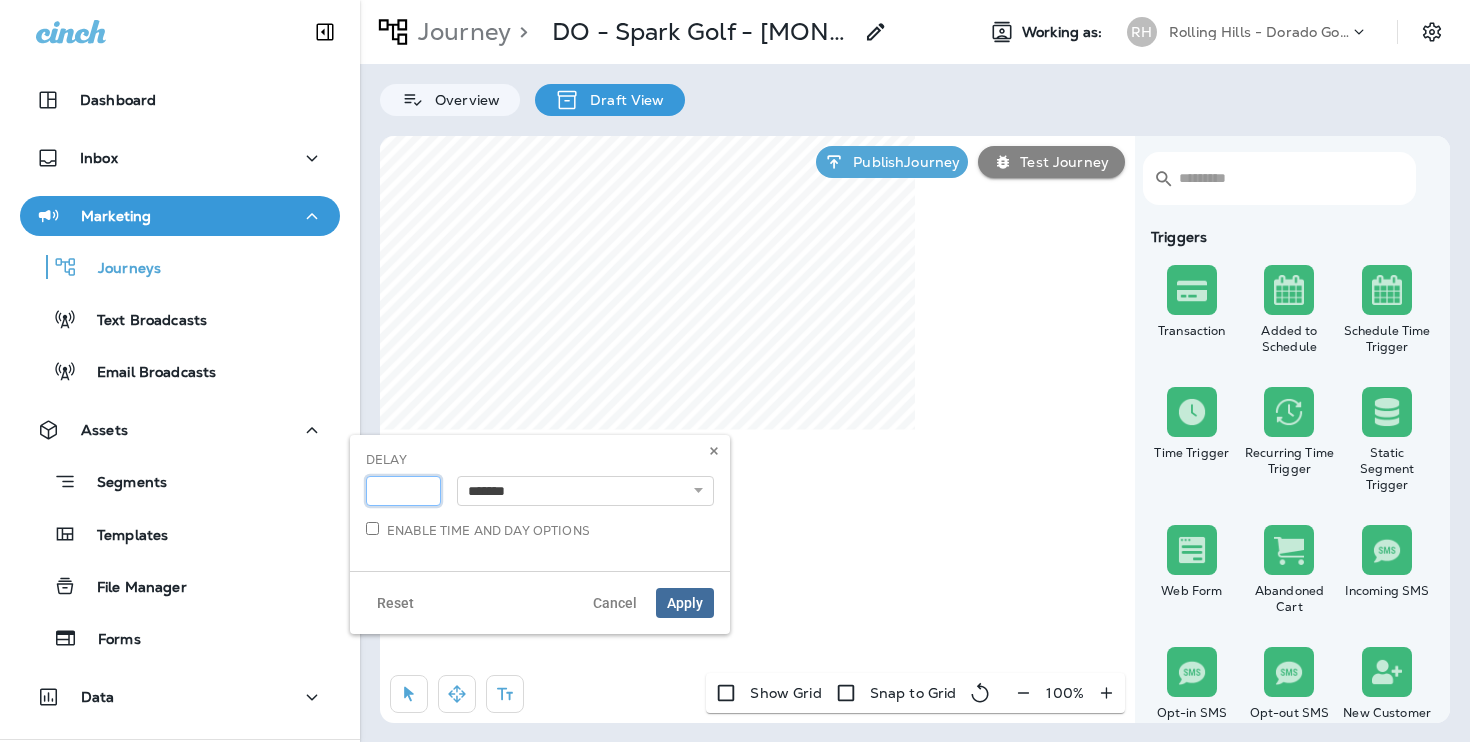 type on "*" 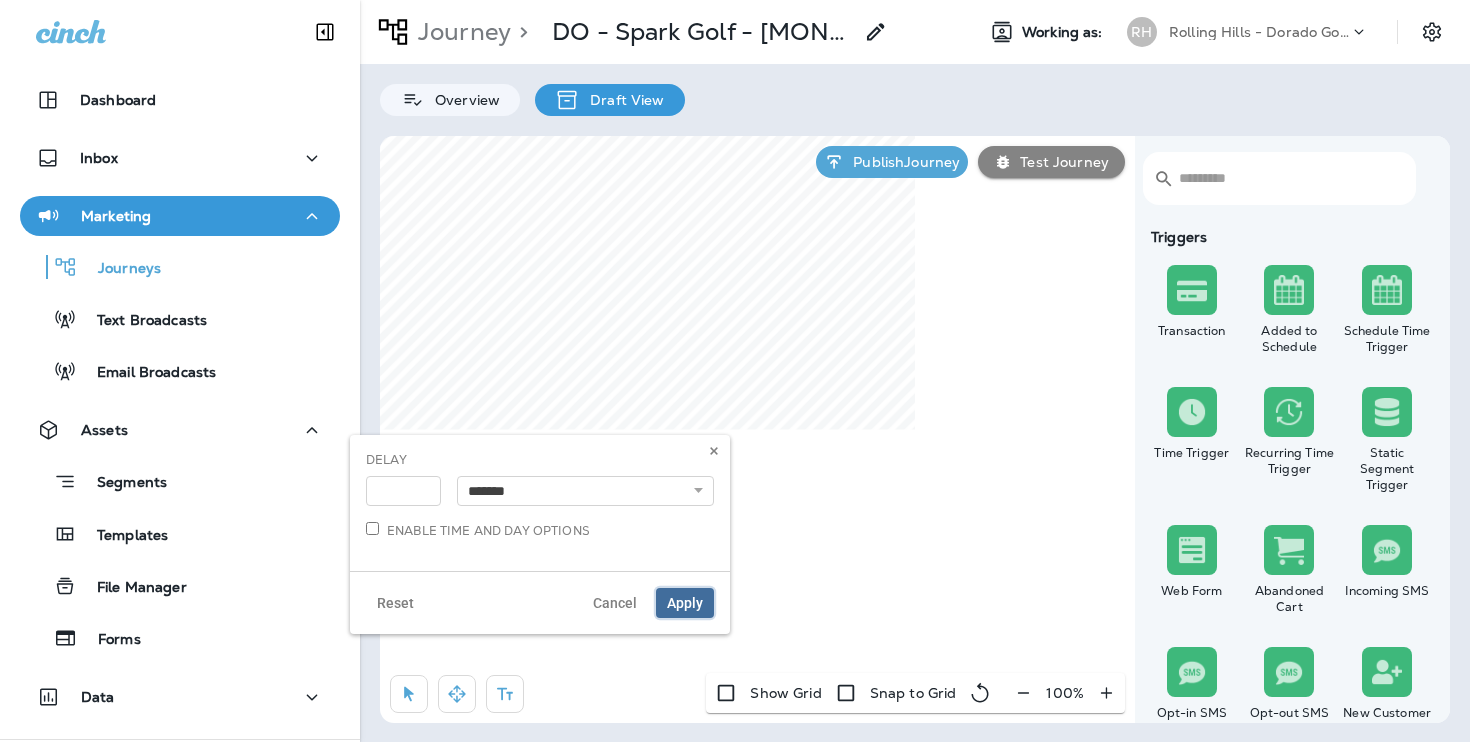 click on "Apply" at bounding box center (685, 603) 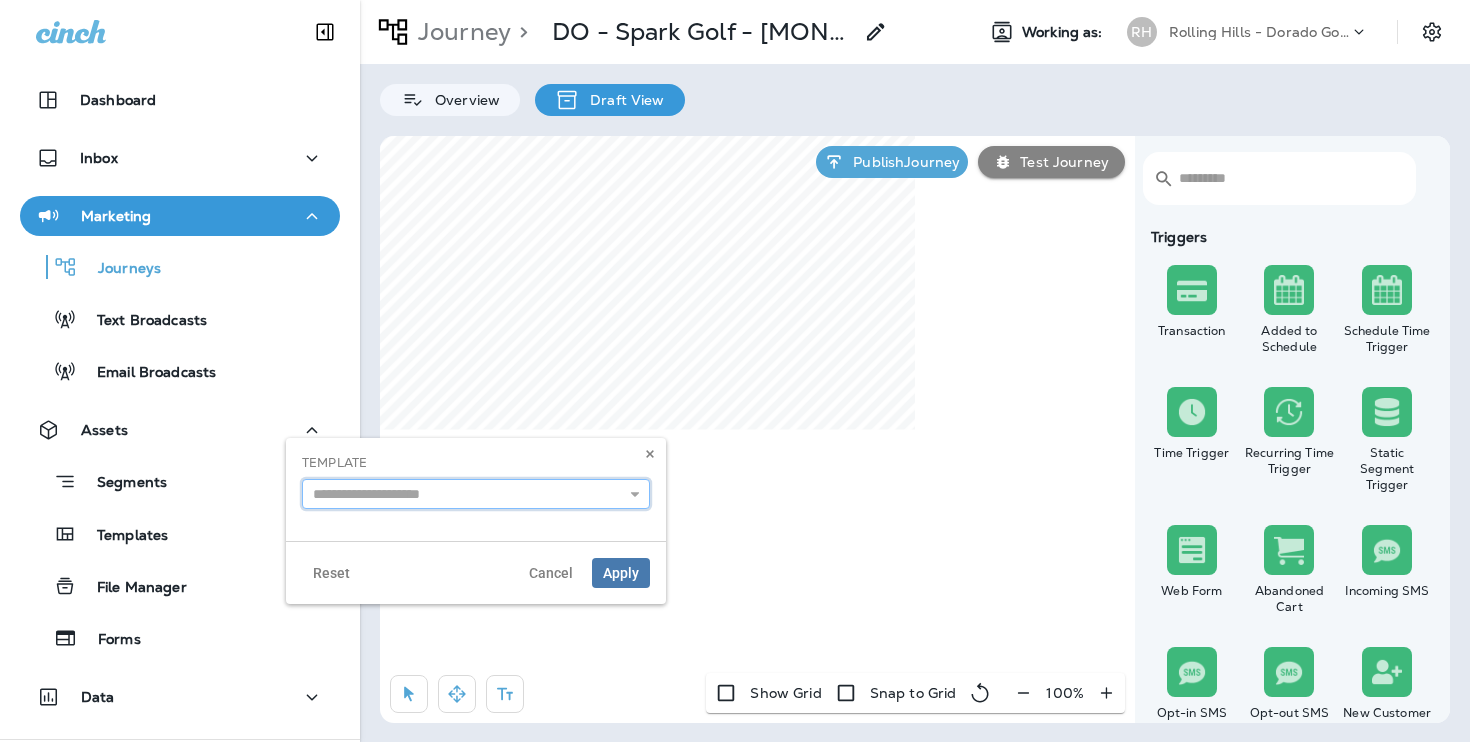 click at bounding box center (476, 494) 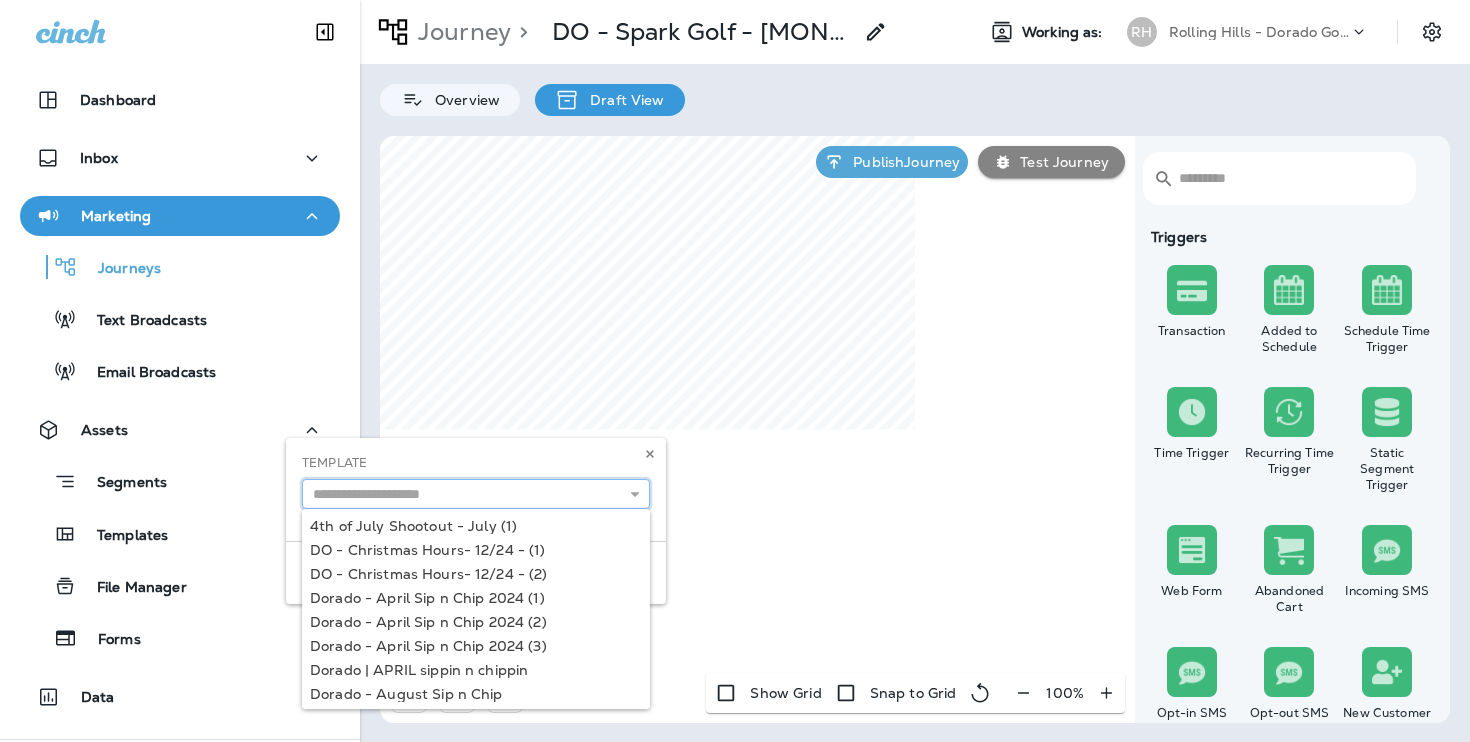 paste on "**********" 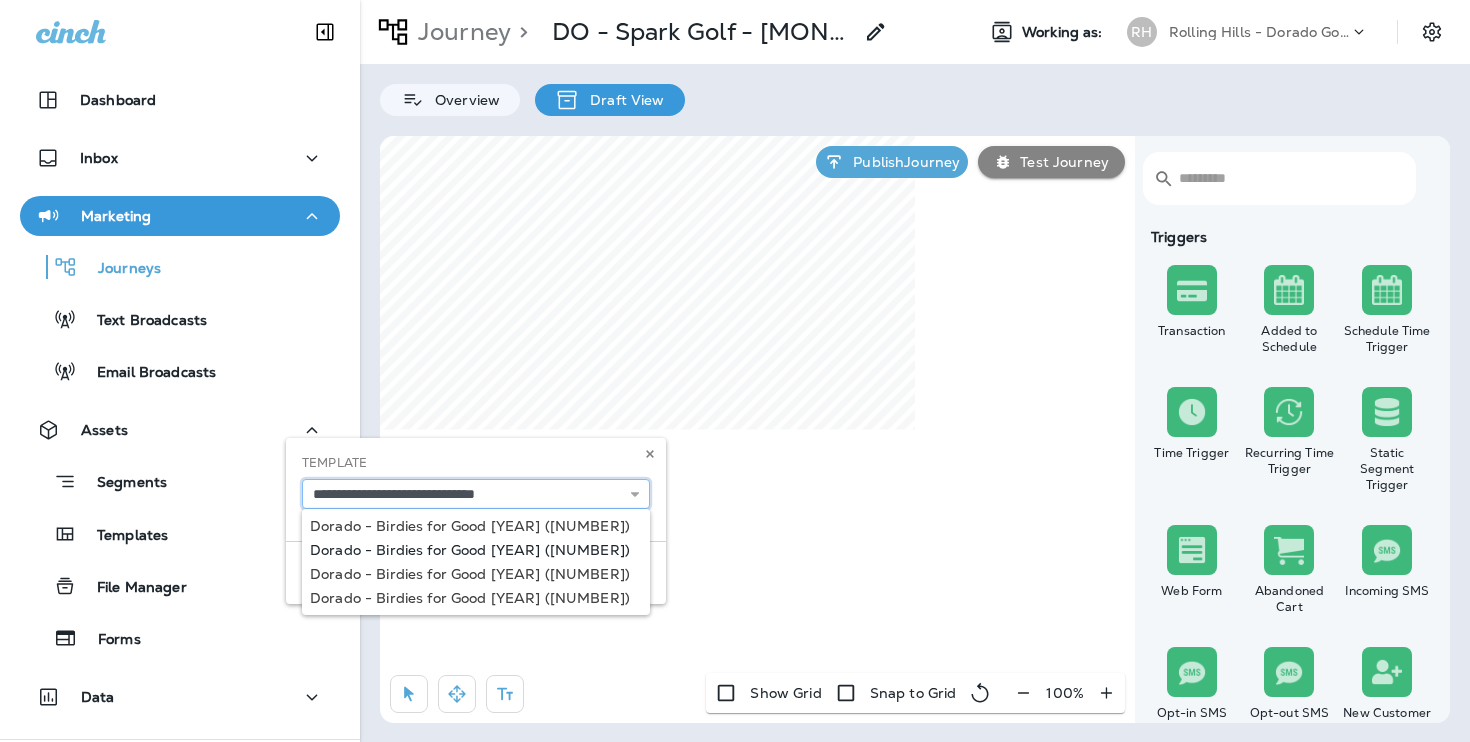 type on "**********" 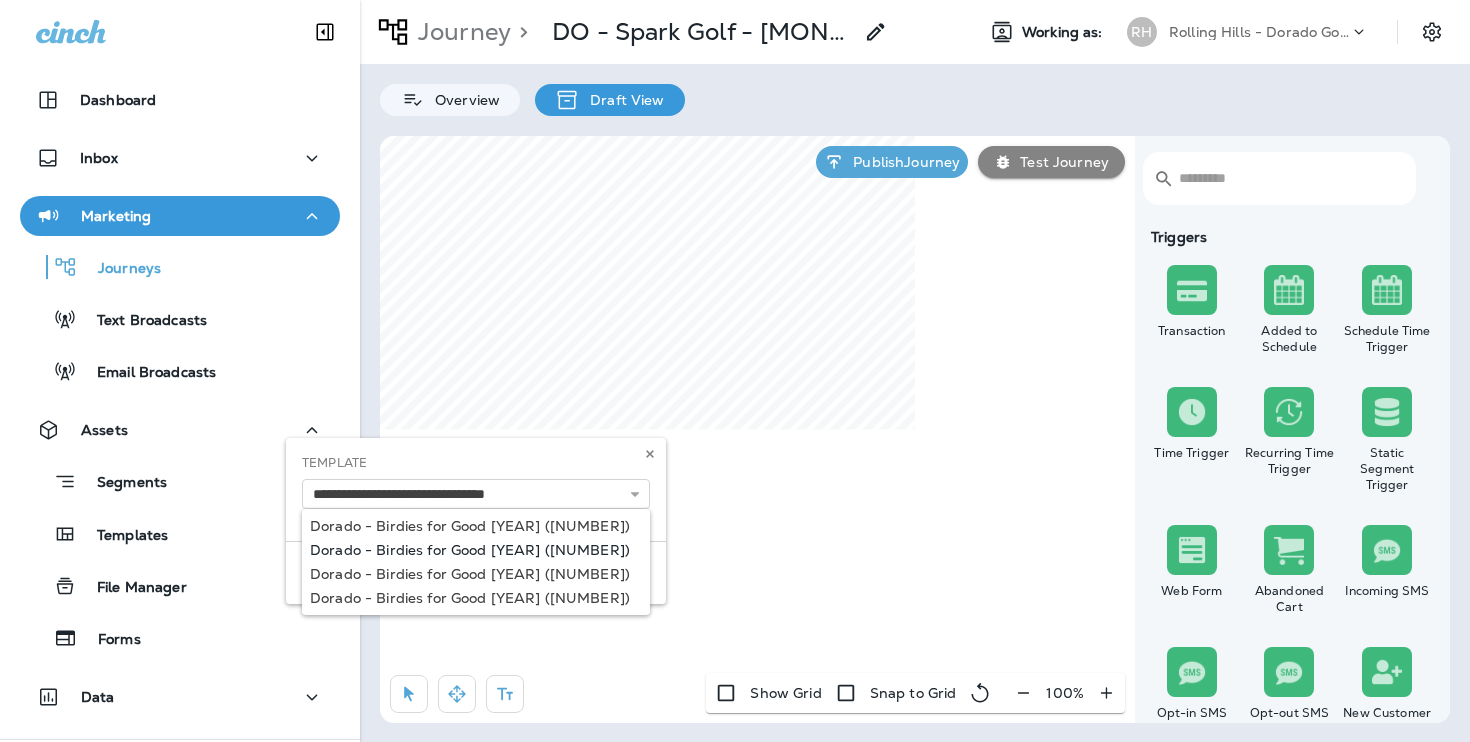 click on "**********" at bounding box center (476, 521) 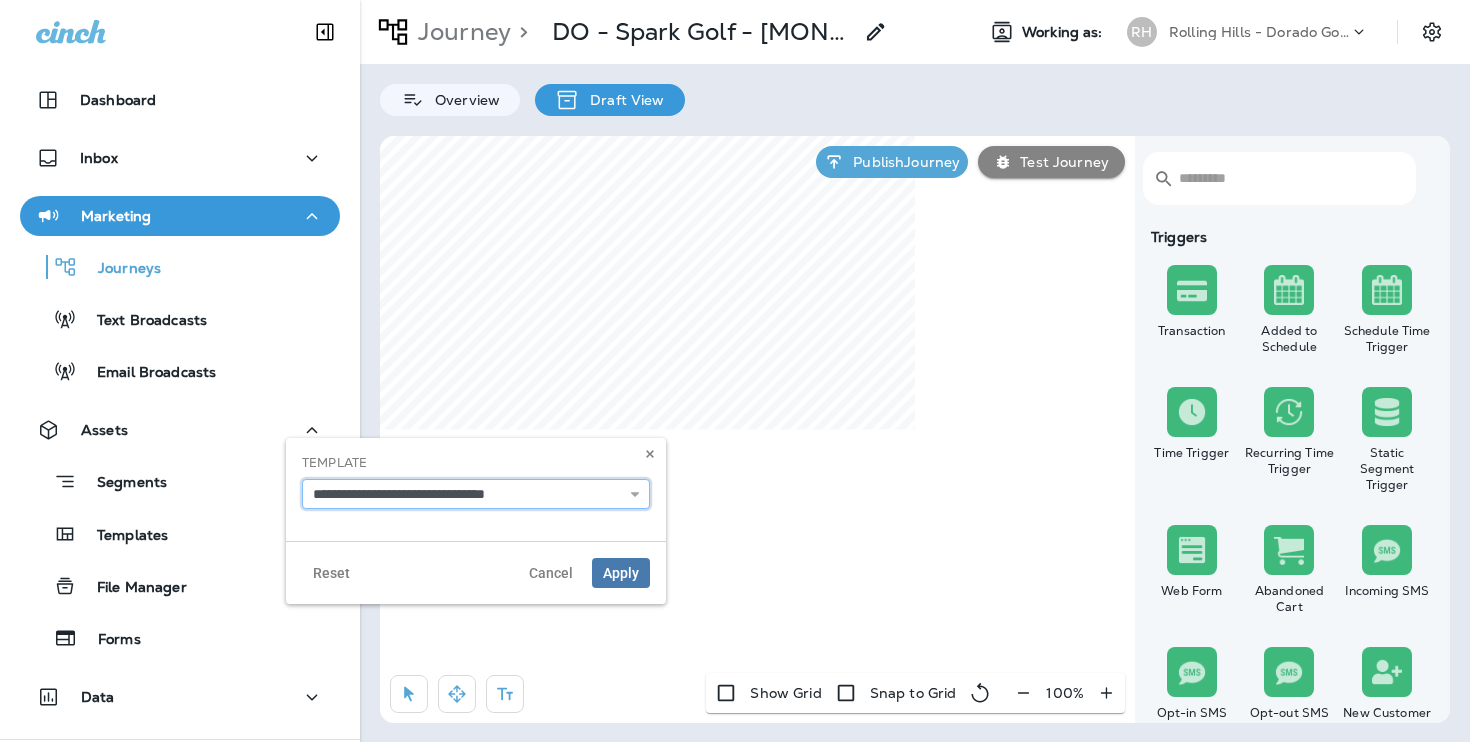 click on "**********" at bounding box center (476, 494) 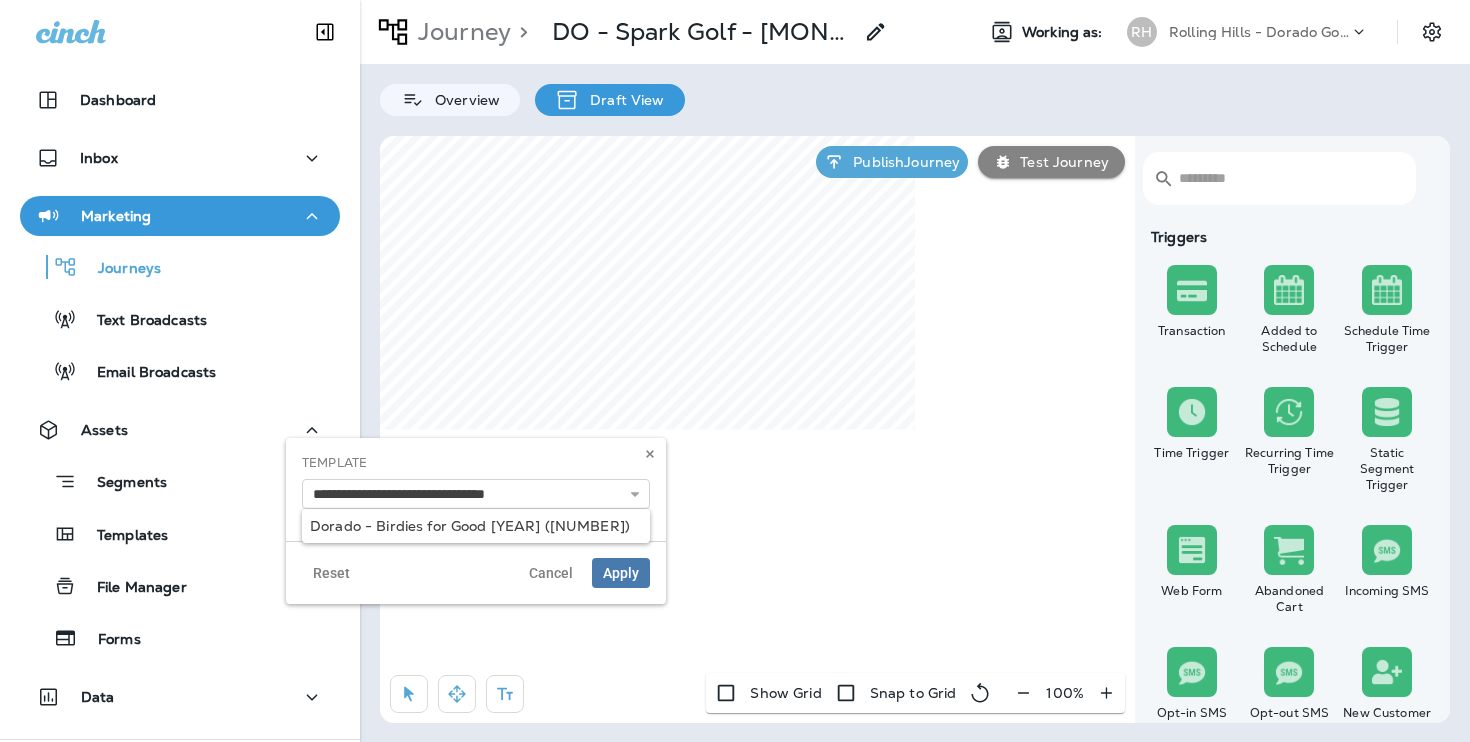 drag, startPoint x: 552, startPoint y: 451, endPoint x: 566, endPoint y: 483, distance: 34.928497 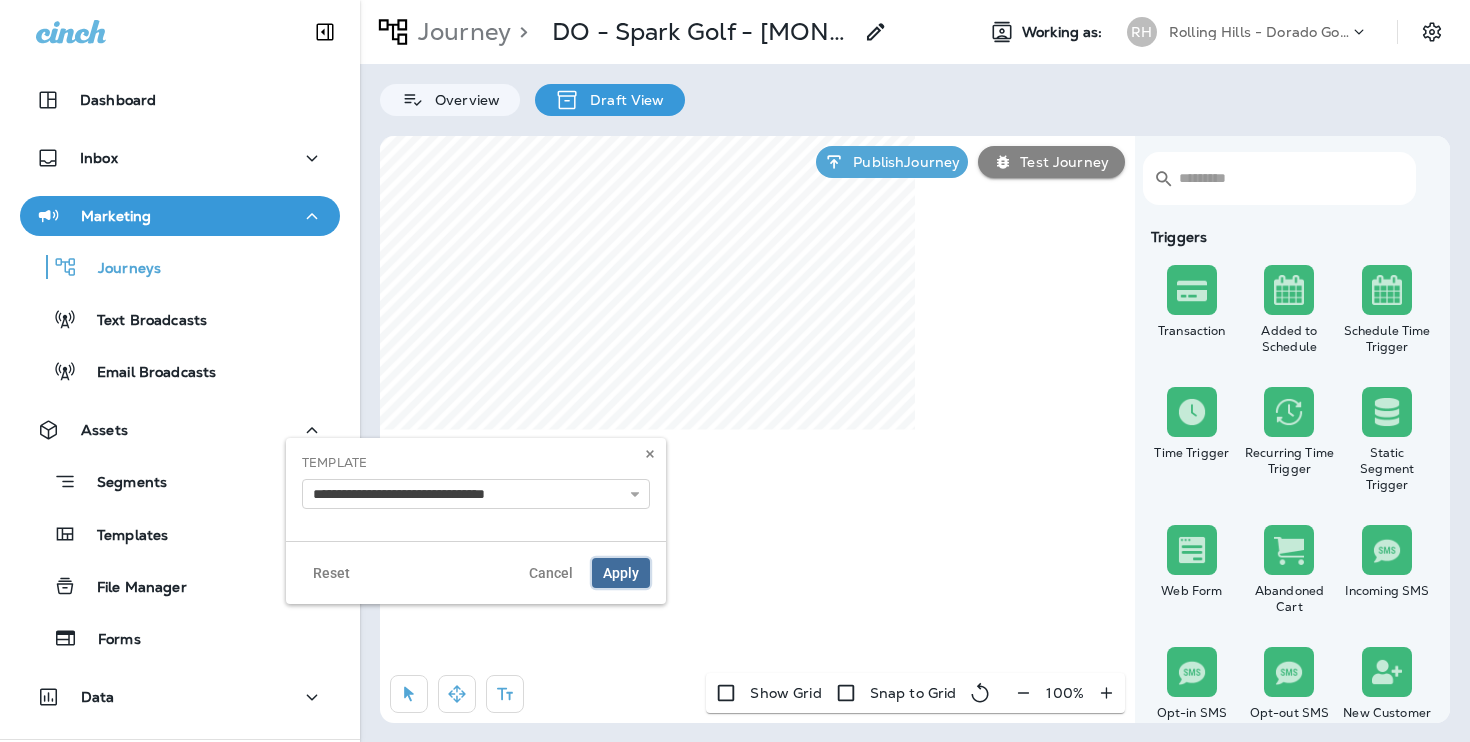 click on "Apply" at bounding box center [621, 573] 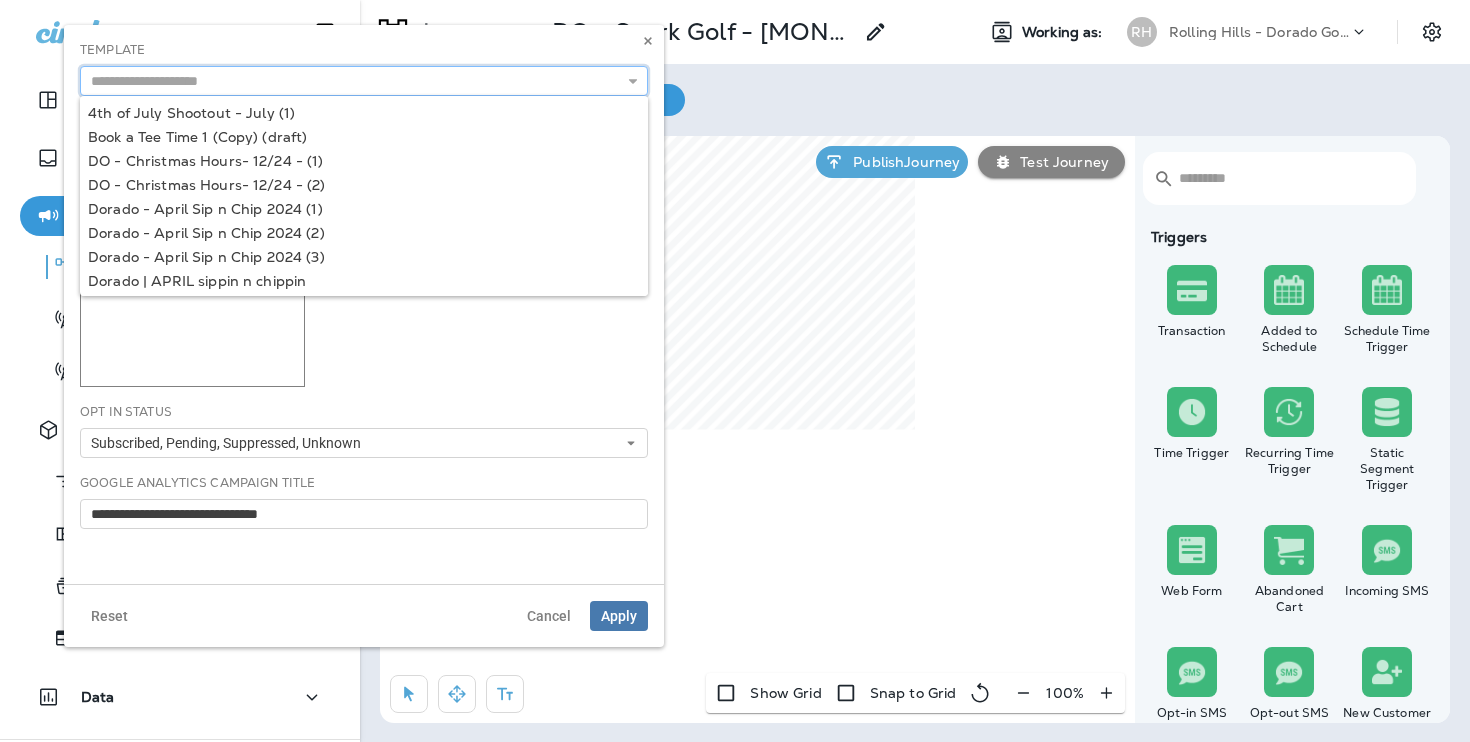 click at bounding box center [364, 81] 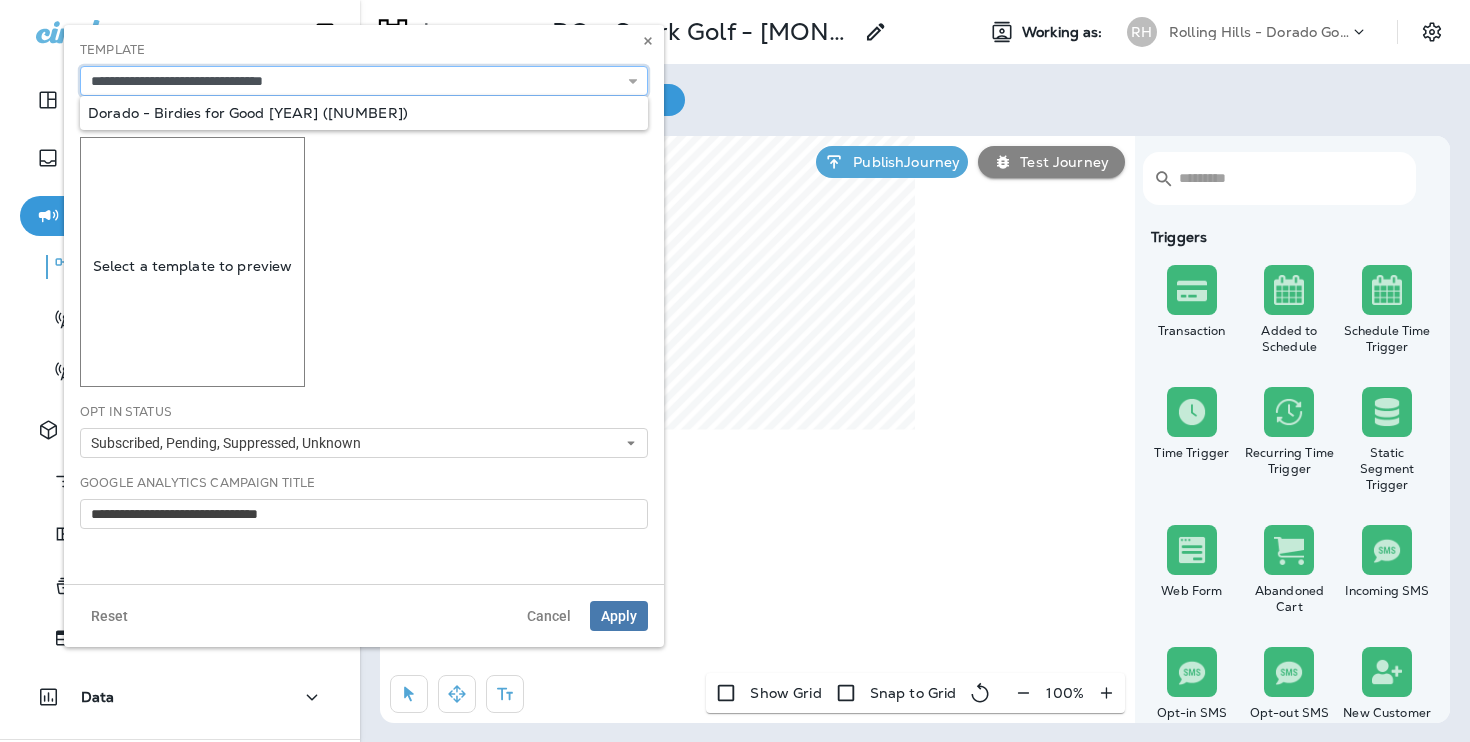 type on "**********" 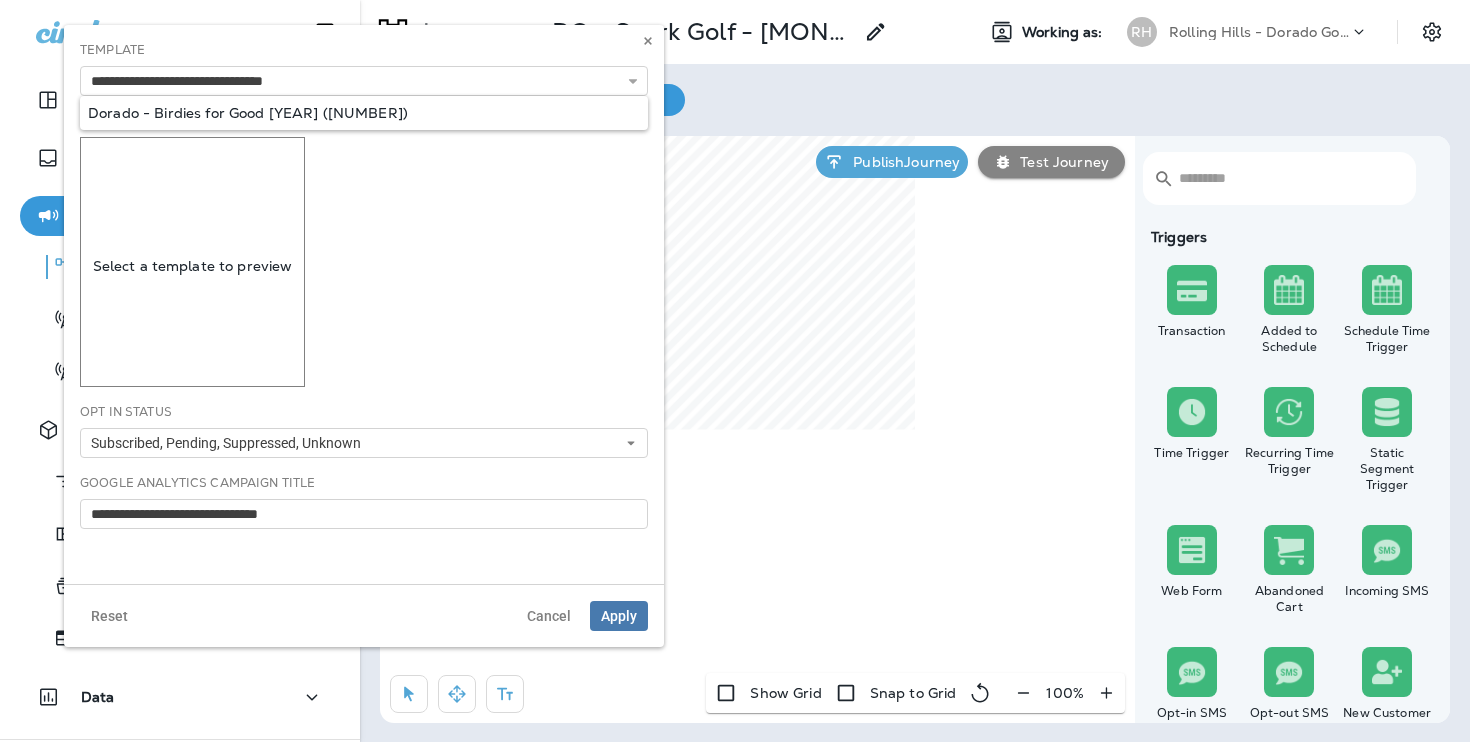 click on "**********" at bounding box center [364, 304] 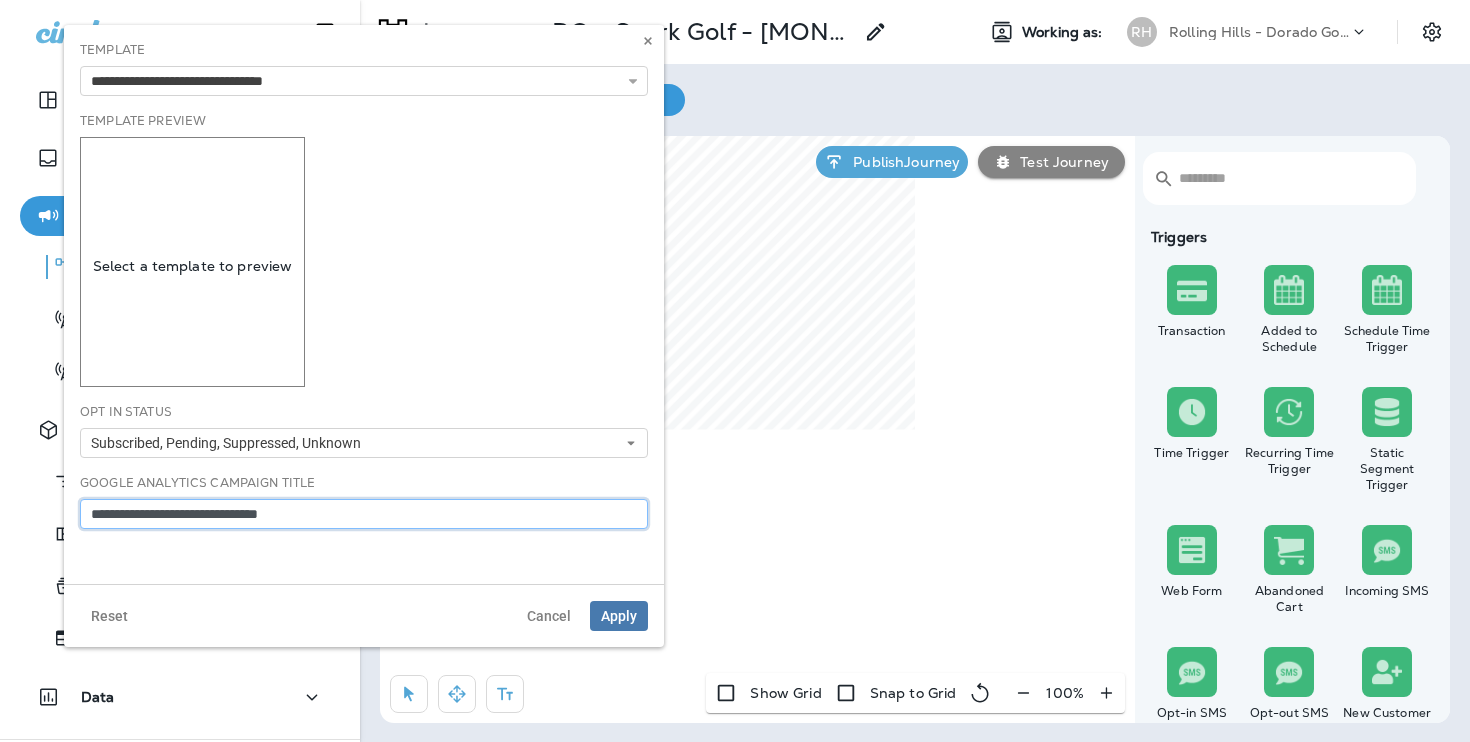 click on "**********" at bounding box center (364, 514) 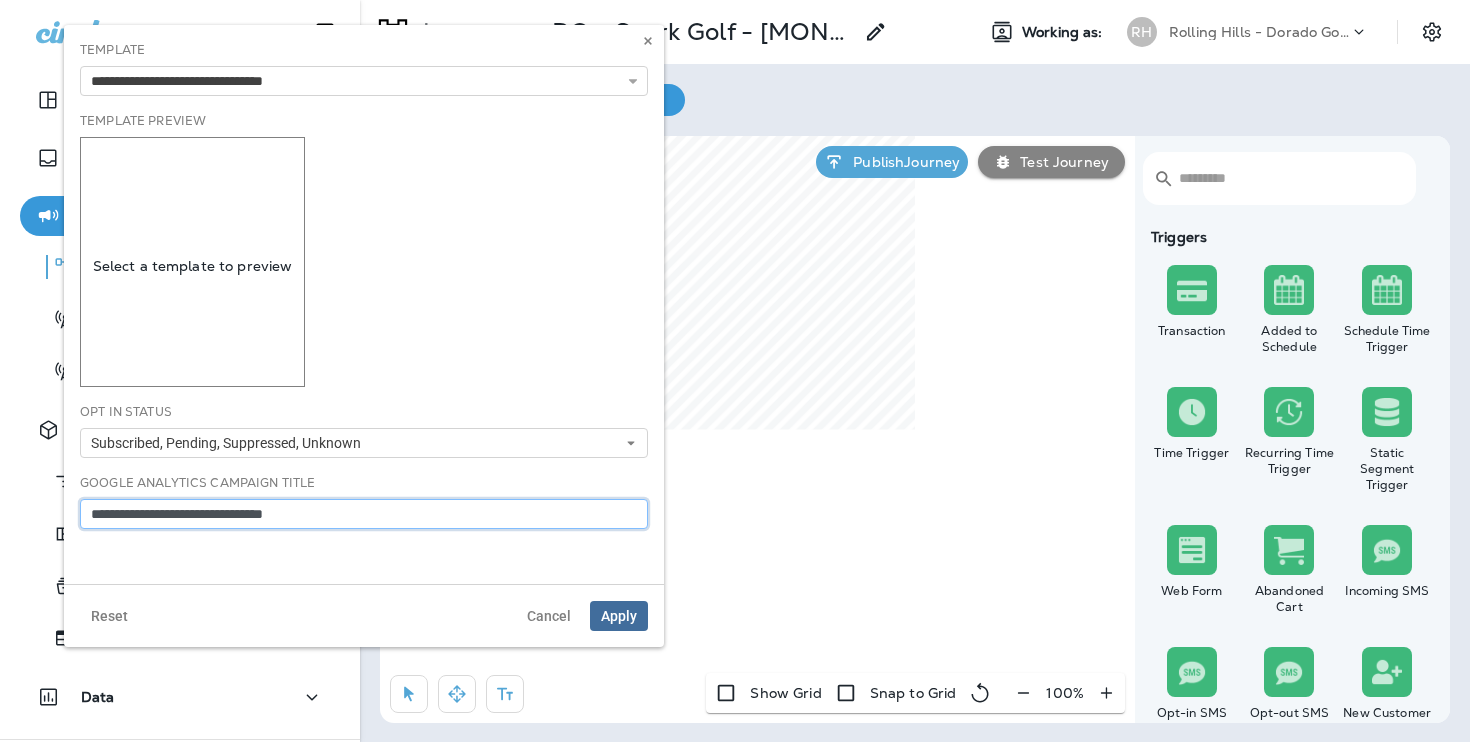 type on "**********" 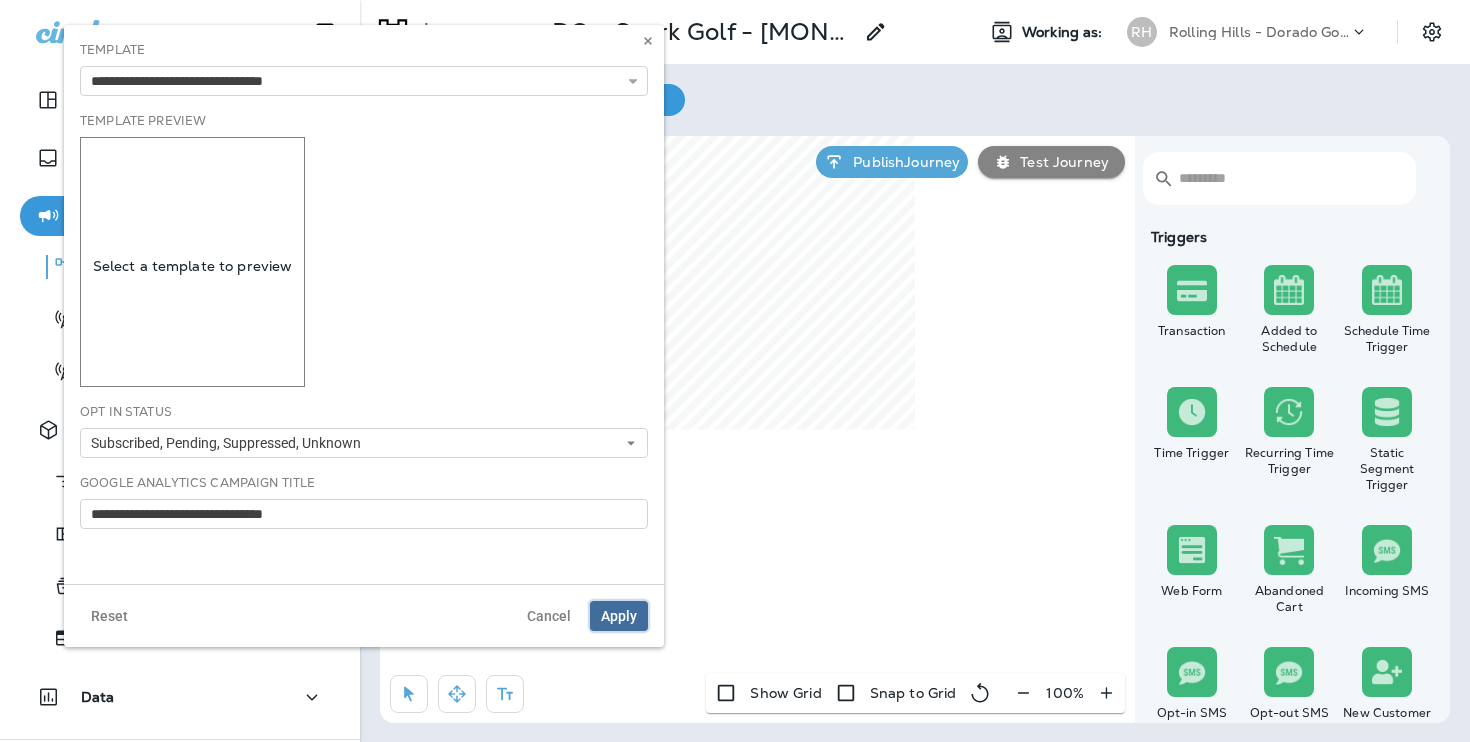 click on "Apply" at bounding box center [619, 616] 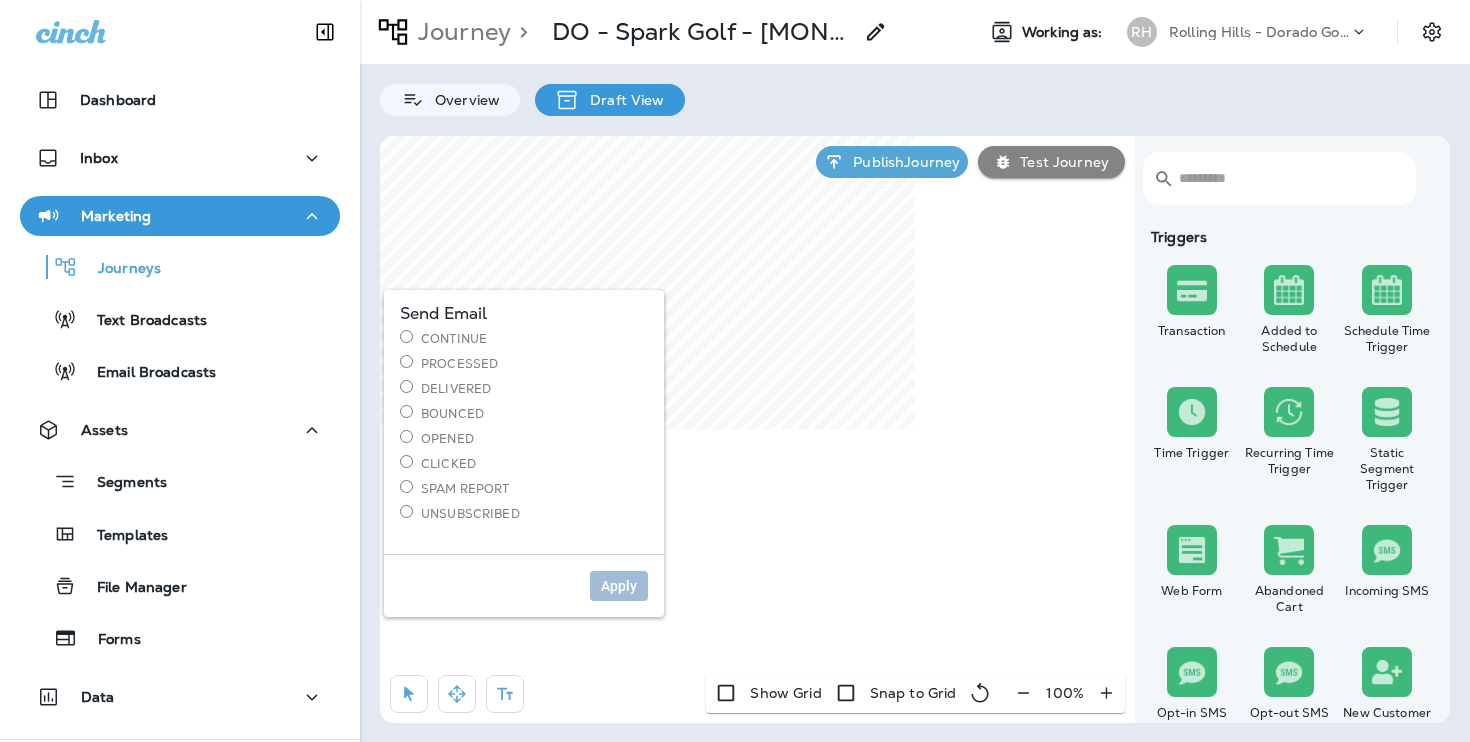 click on "Continue" at bounding box center (524, 338) 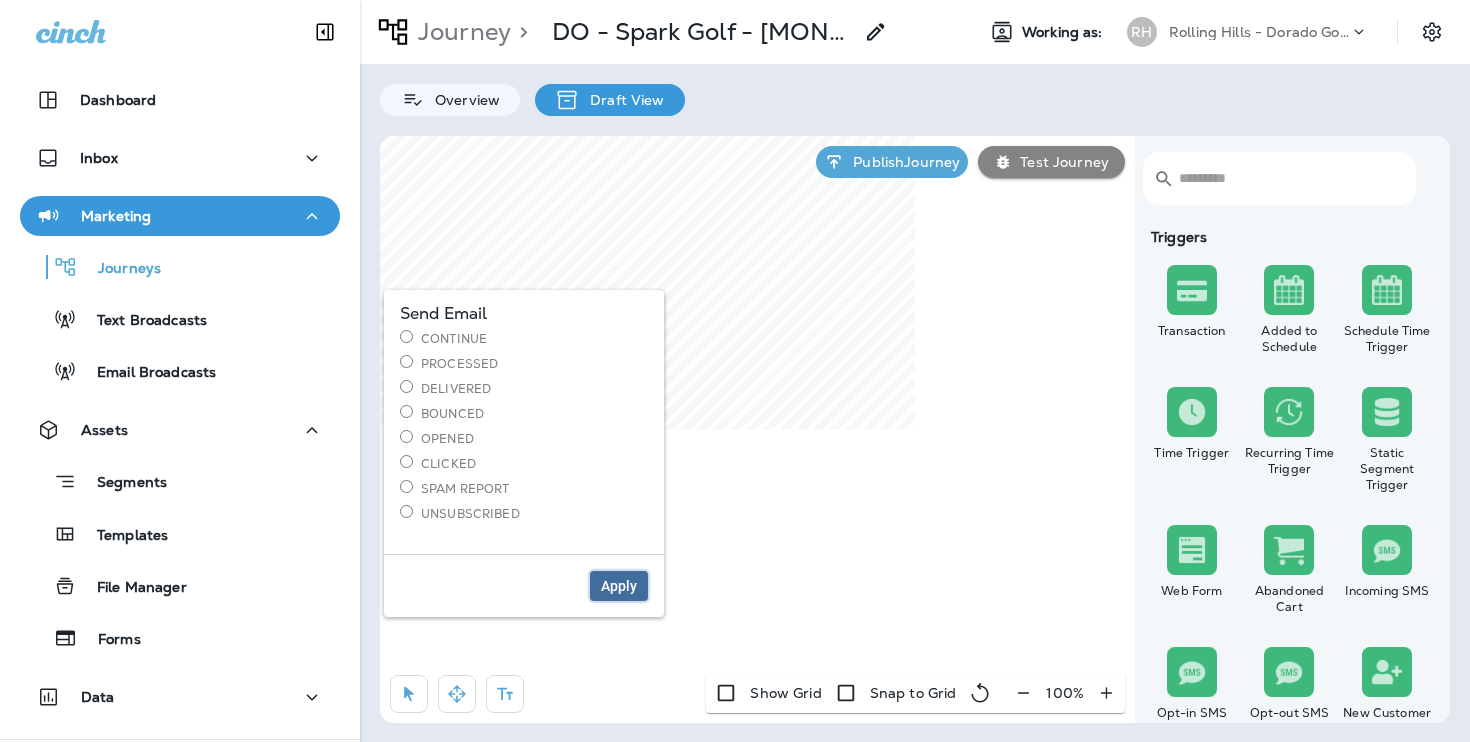 click on "Apply" at bounding box center [619, 586] 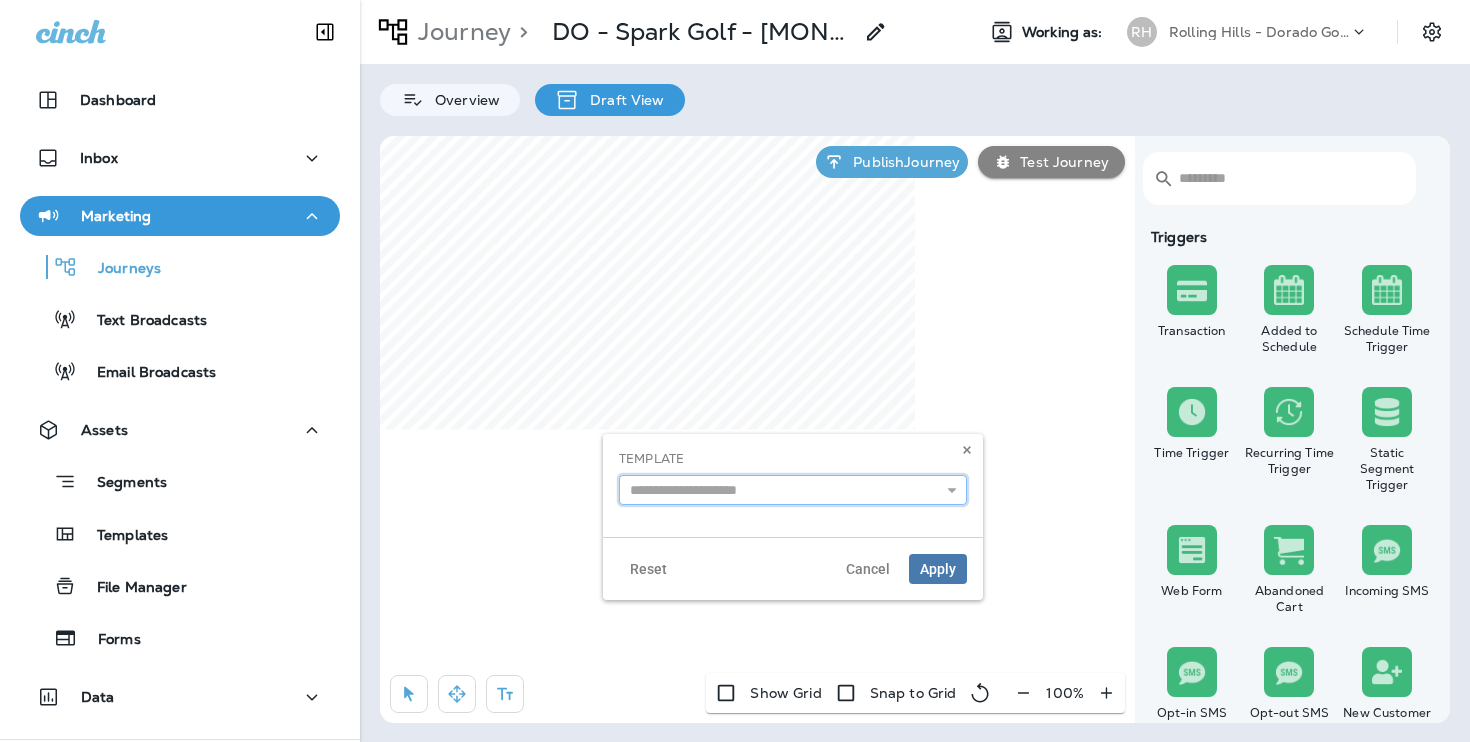click at bounding box center (793, 490) 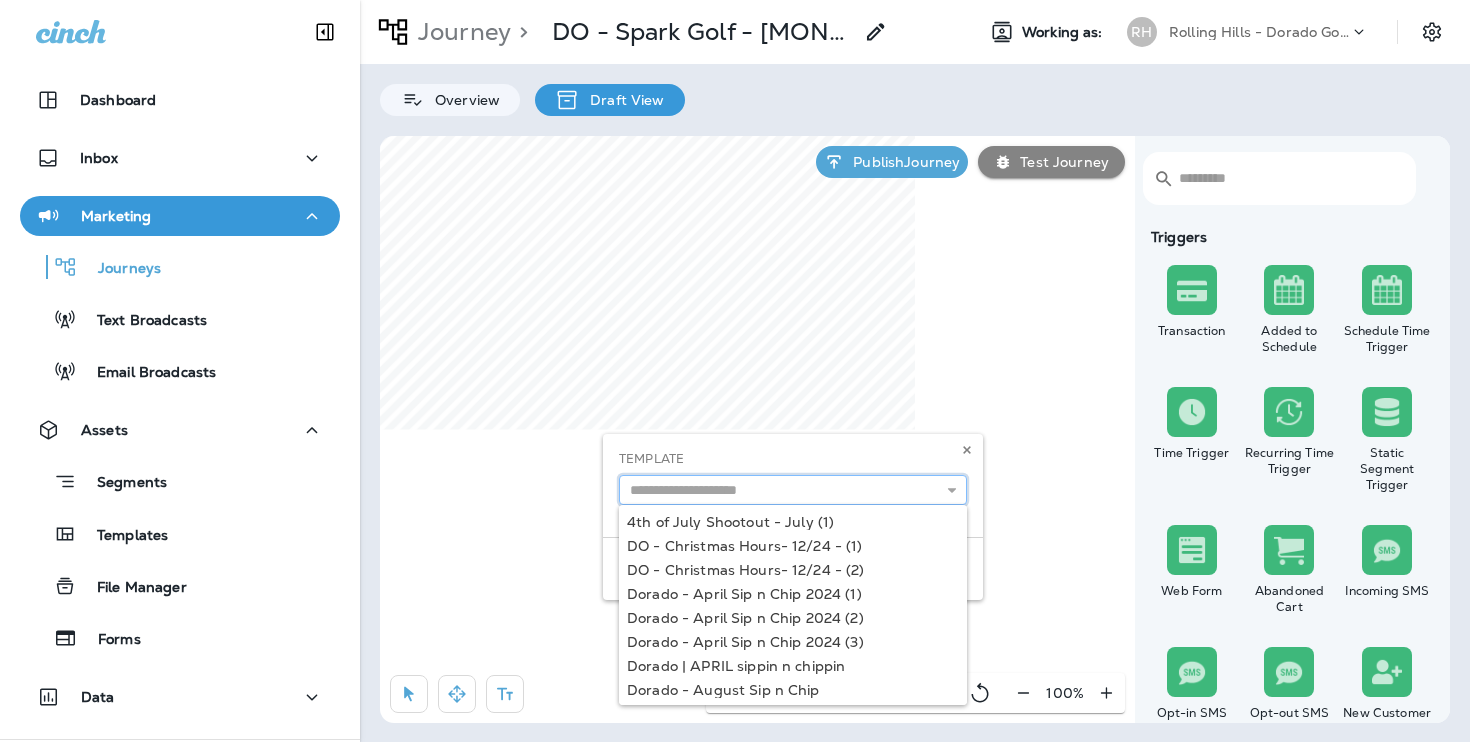 paste on "**********" 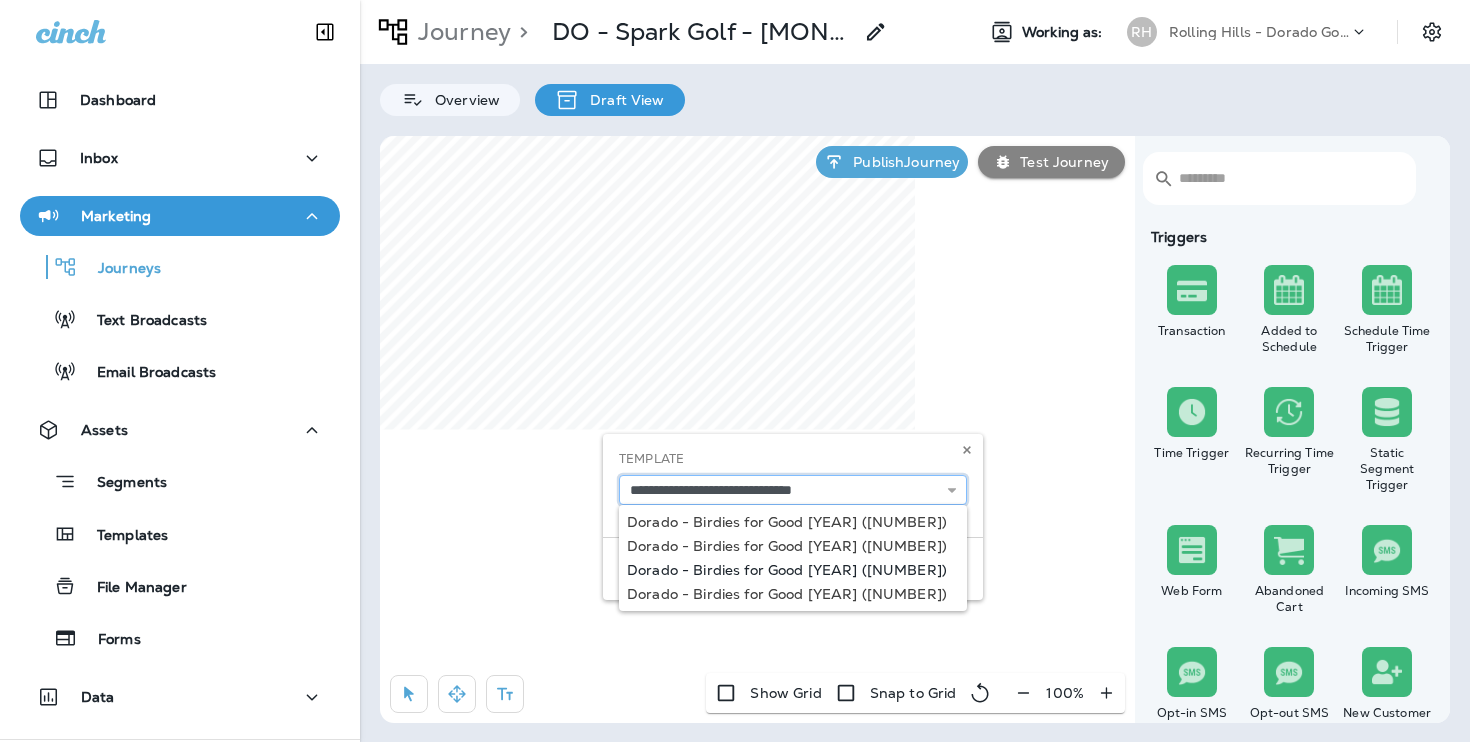 type on "**********" 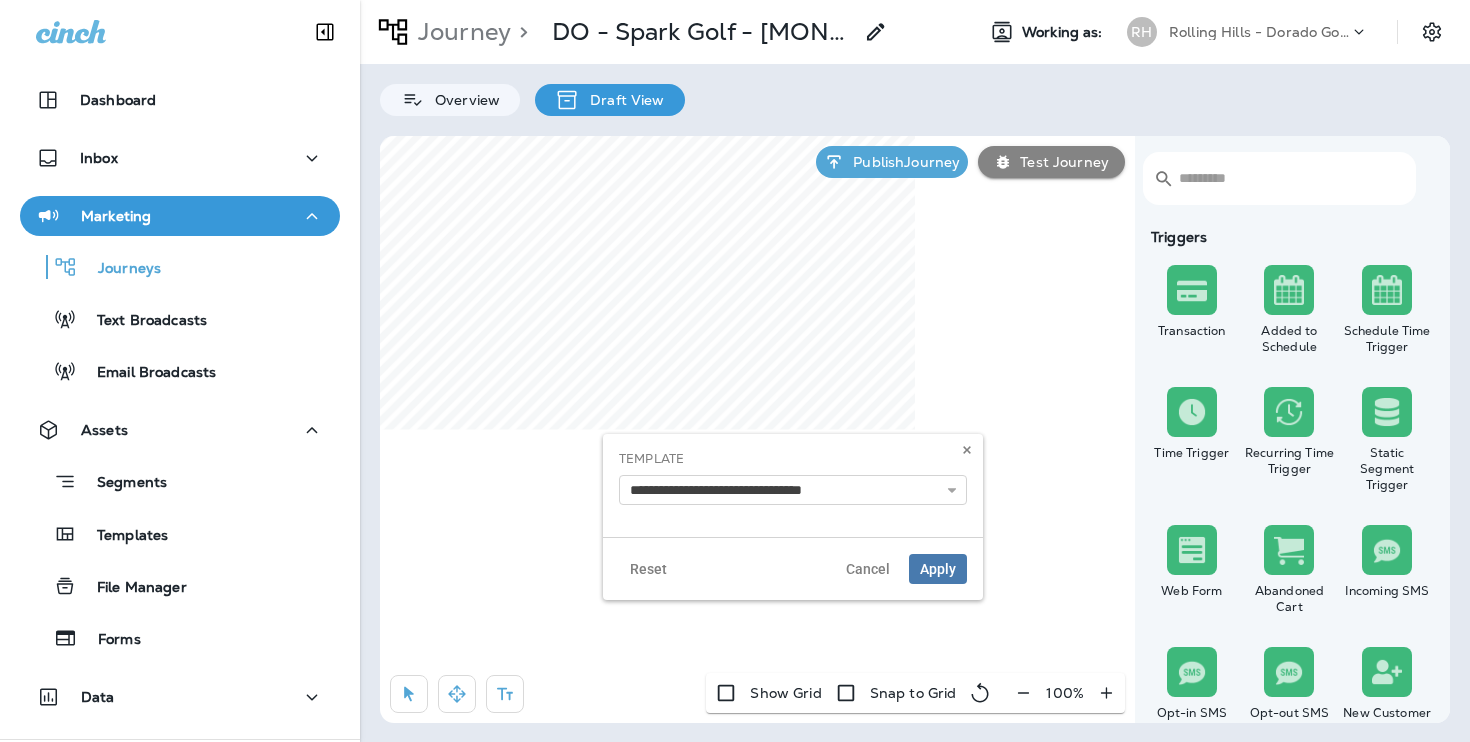 click on "**********" at bounding box center [793, 517] 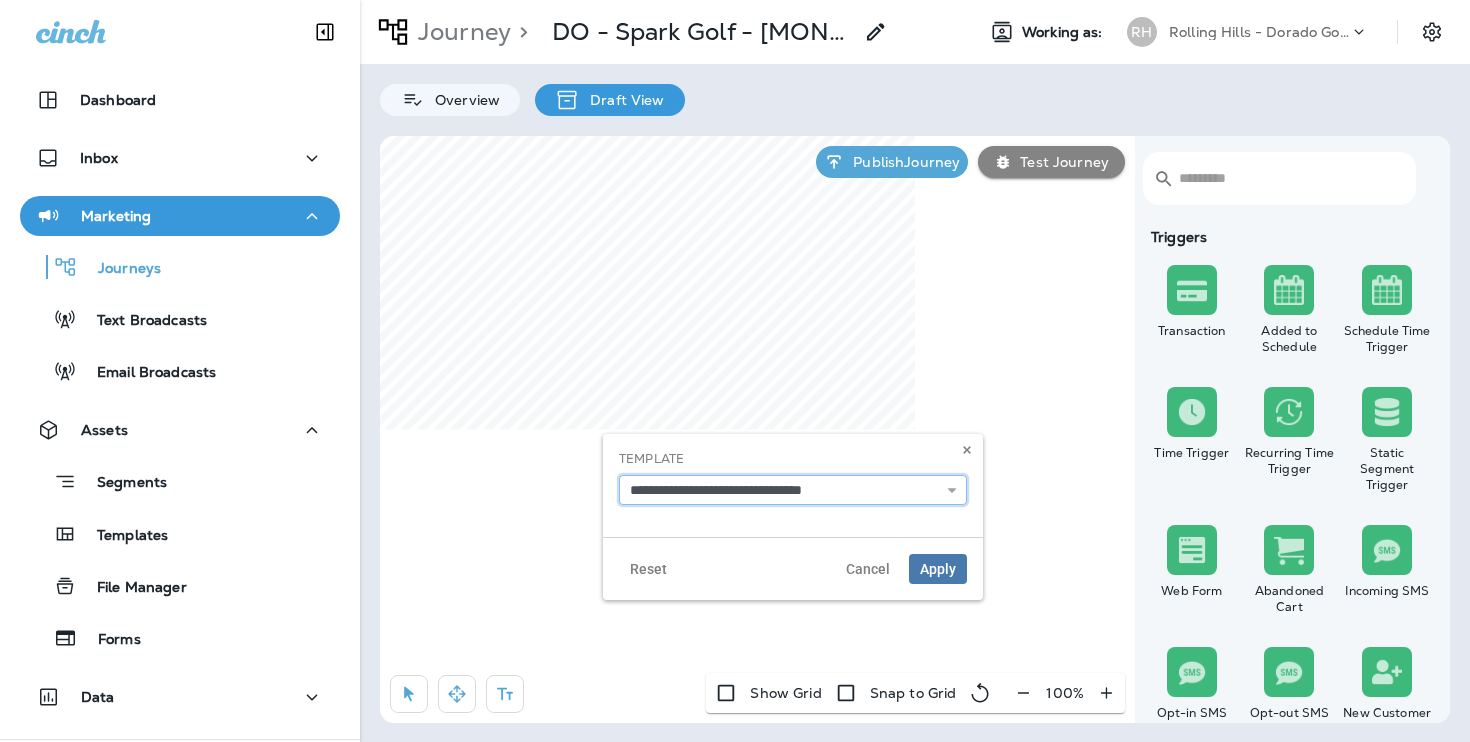 click on "**********" at bounding box center [793, 490] 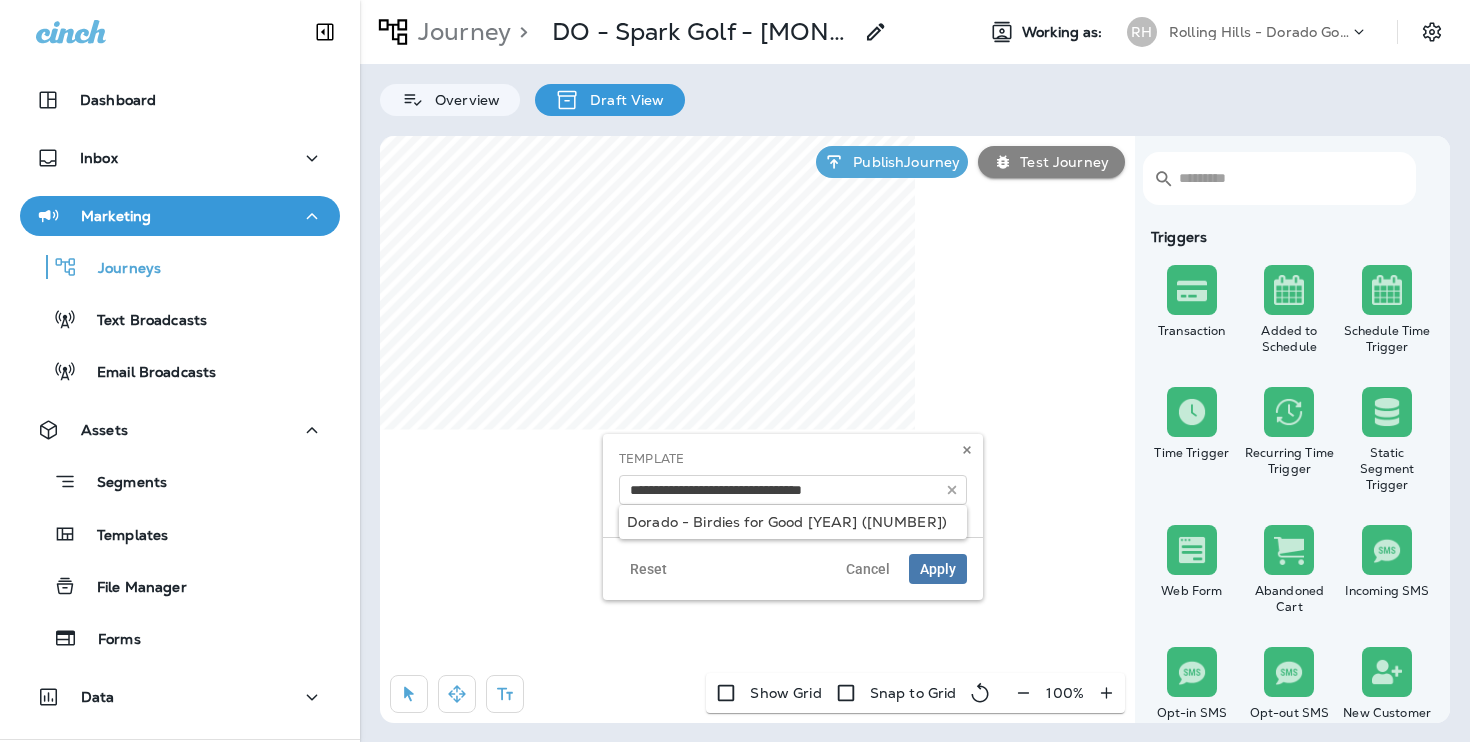 click on "**********" at bounding box center (793, 477) 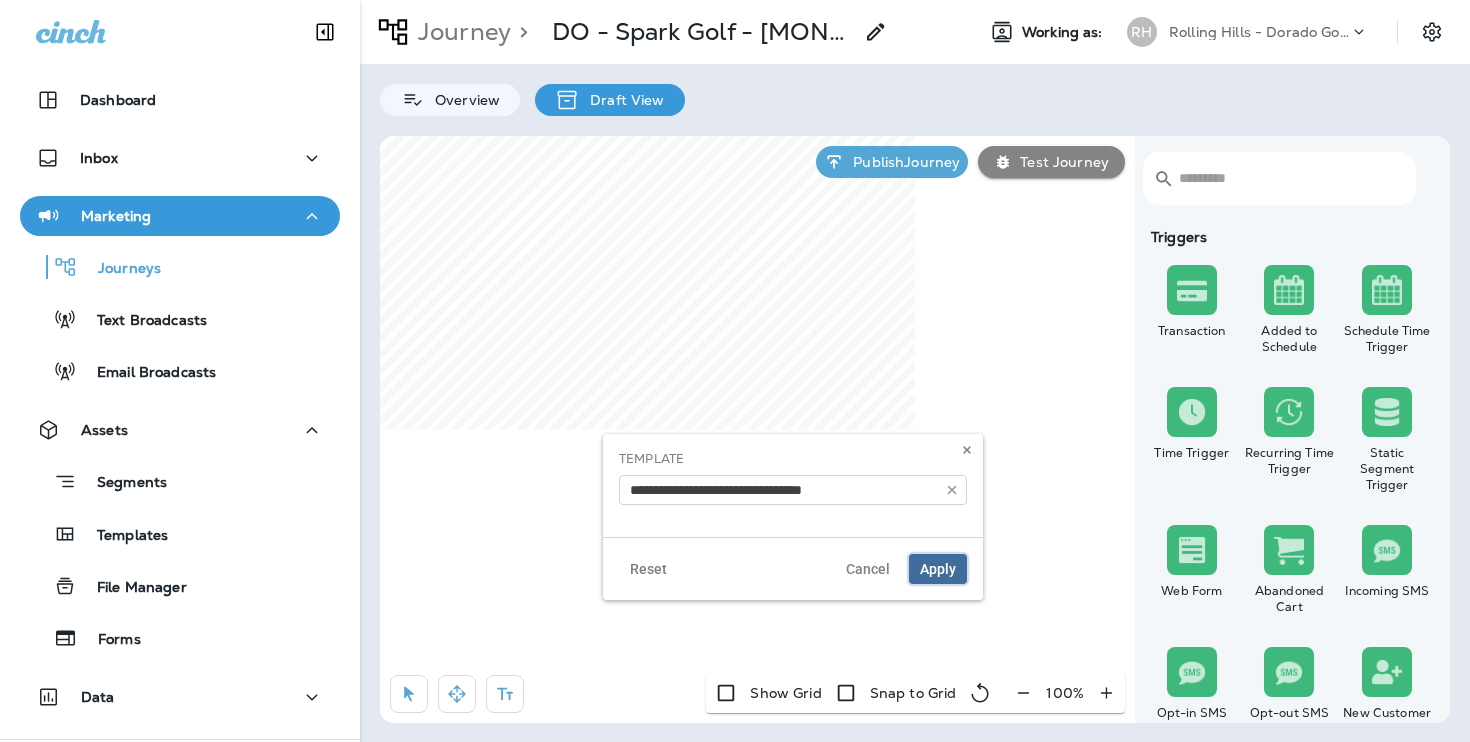 click on "Apply" at bounding box center (938, 569) 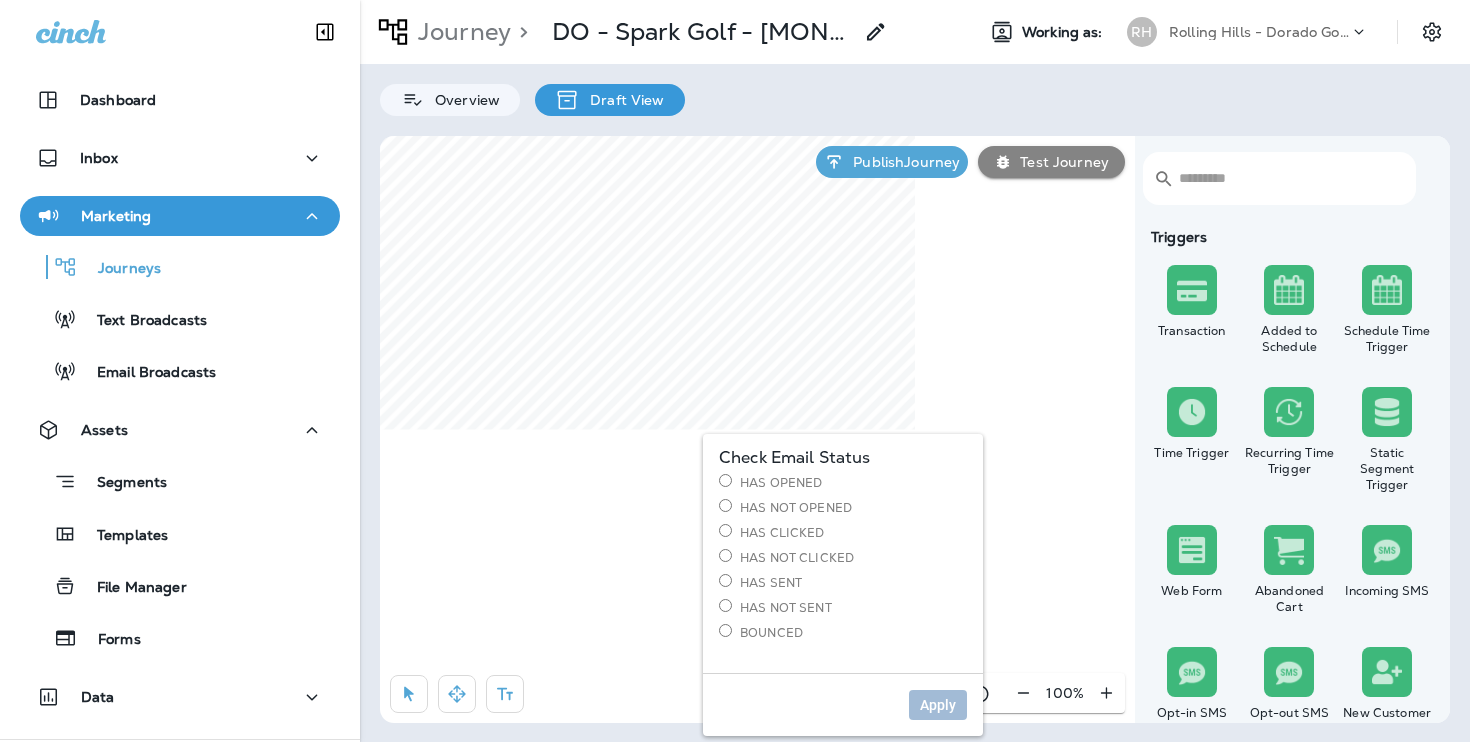 click on "Has Opened" at bounding box center (843, 482) 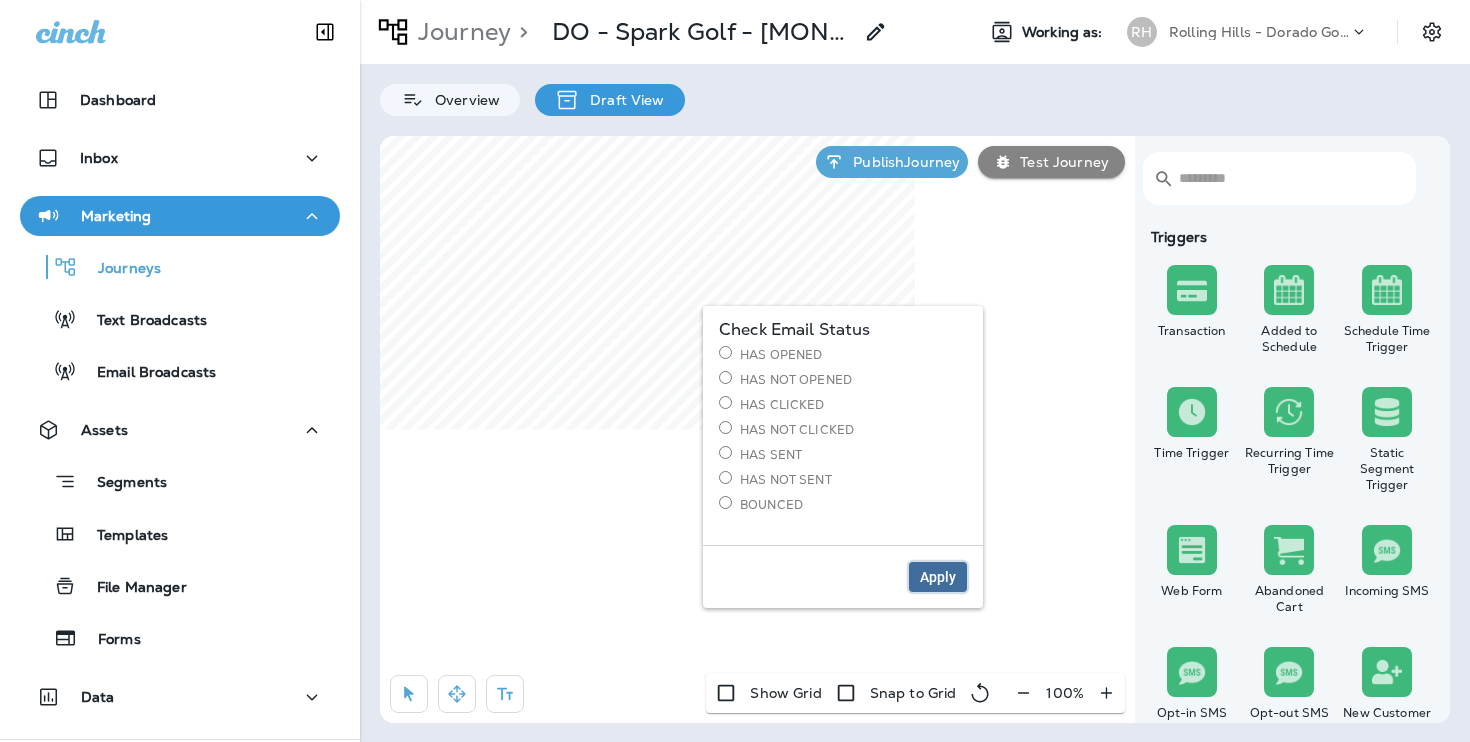 click on "Apply" at bounding box center (938, 577) 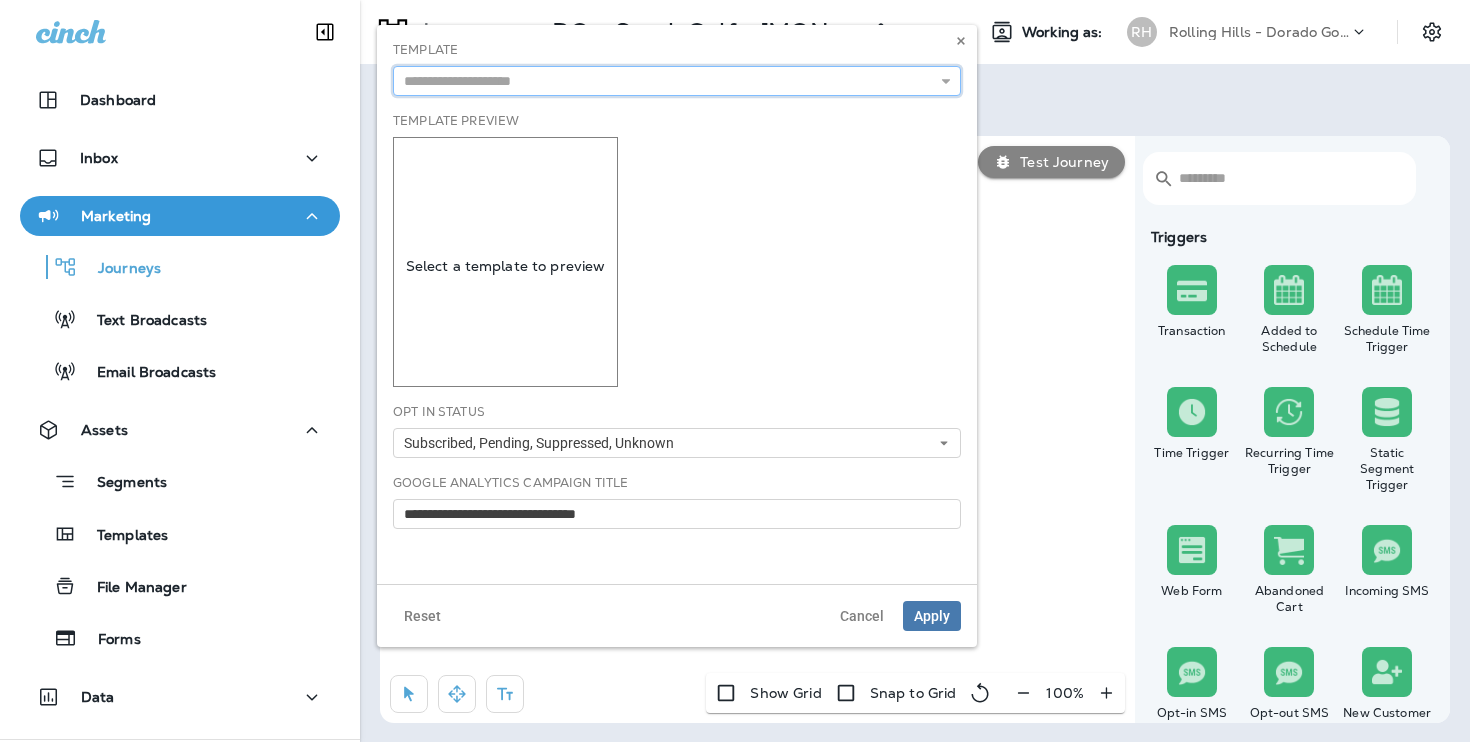 click at bounding box center (677, 81) 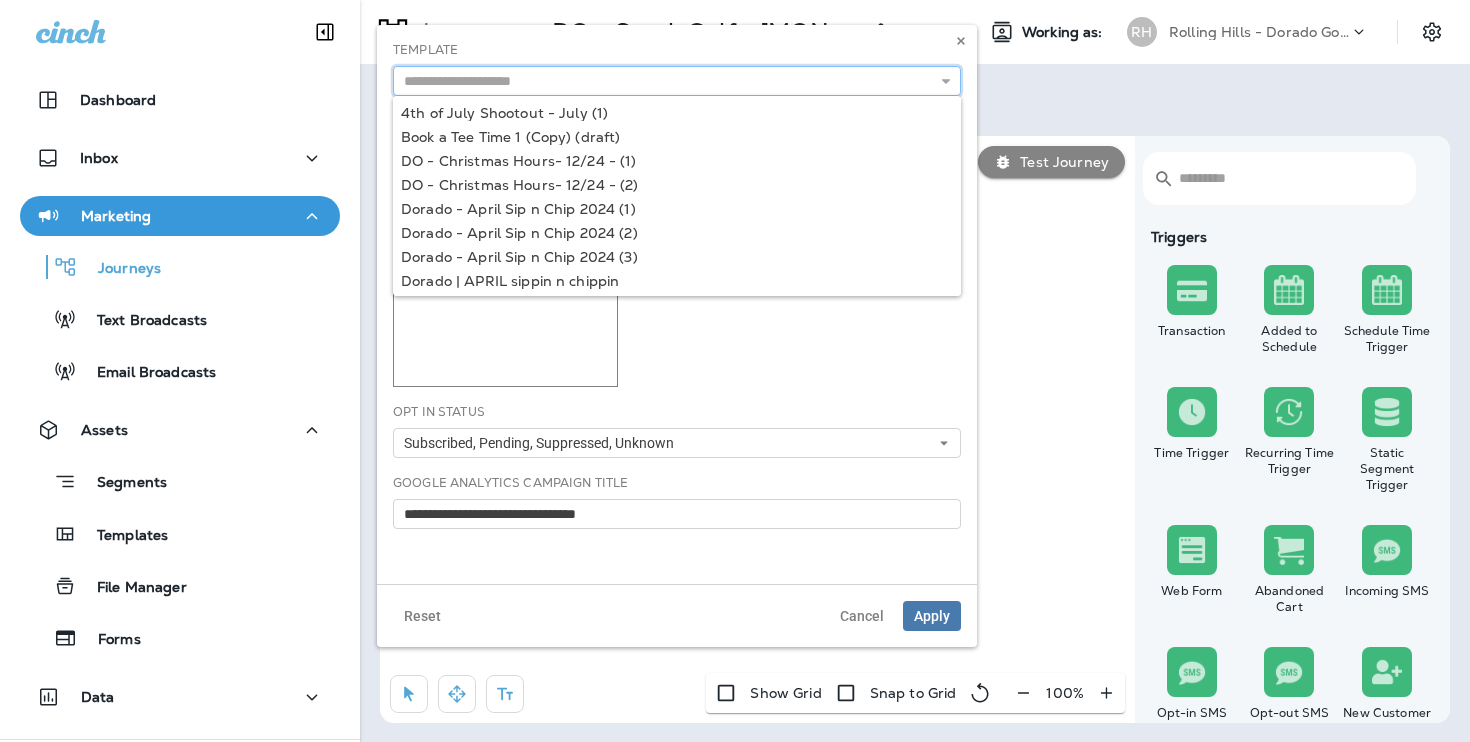 paste on "**********" 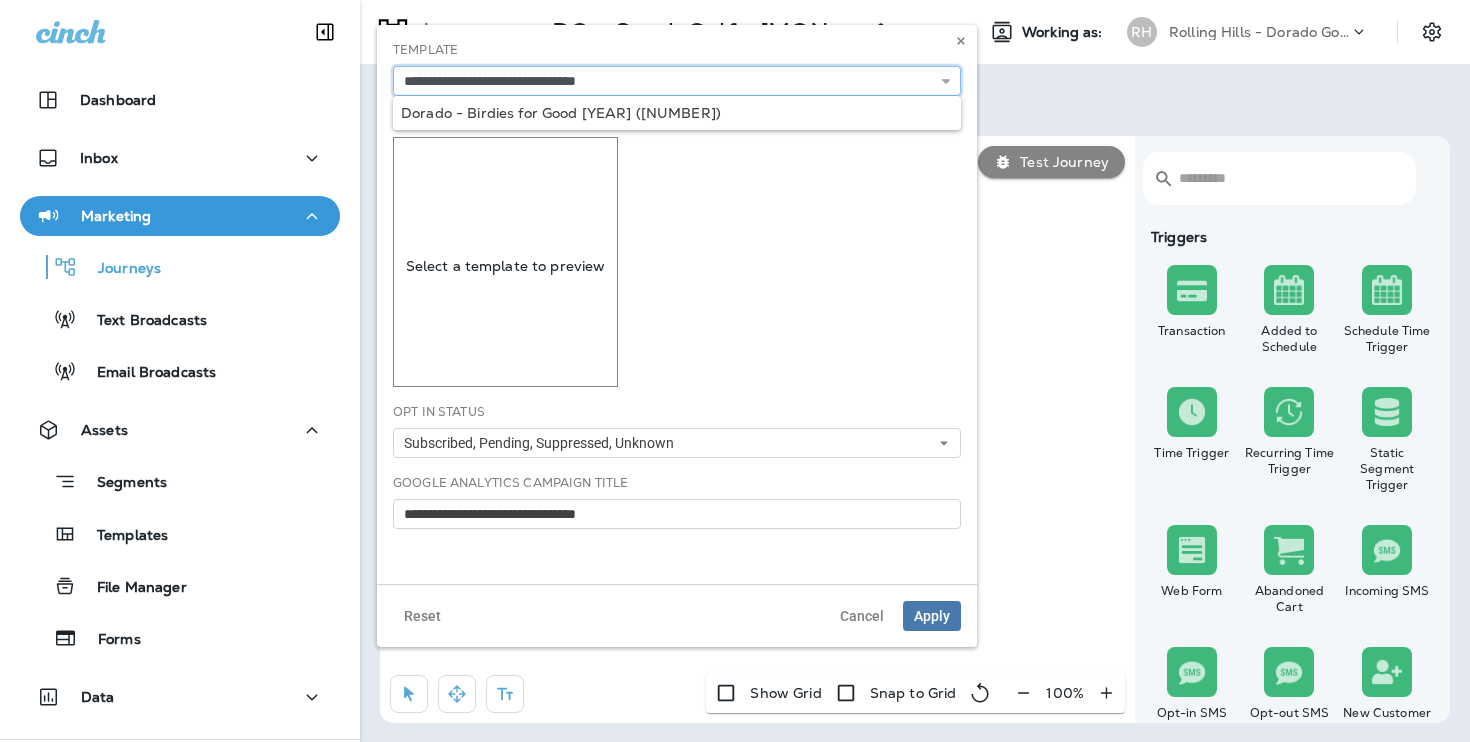 type on "**********" 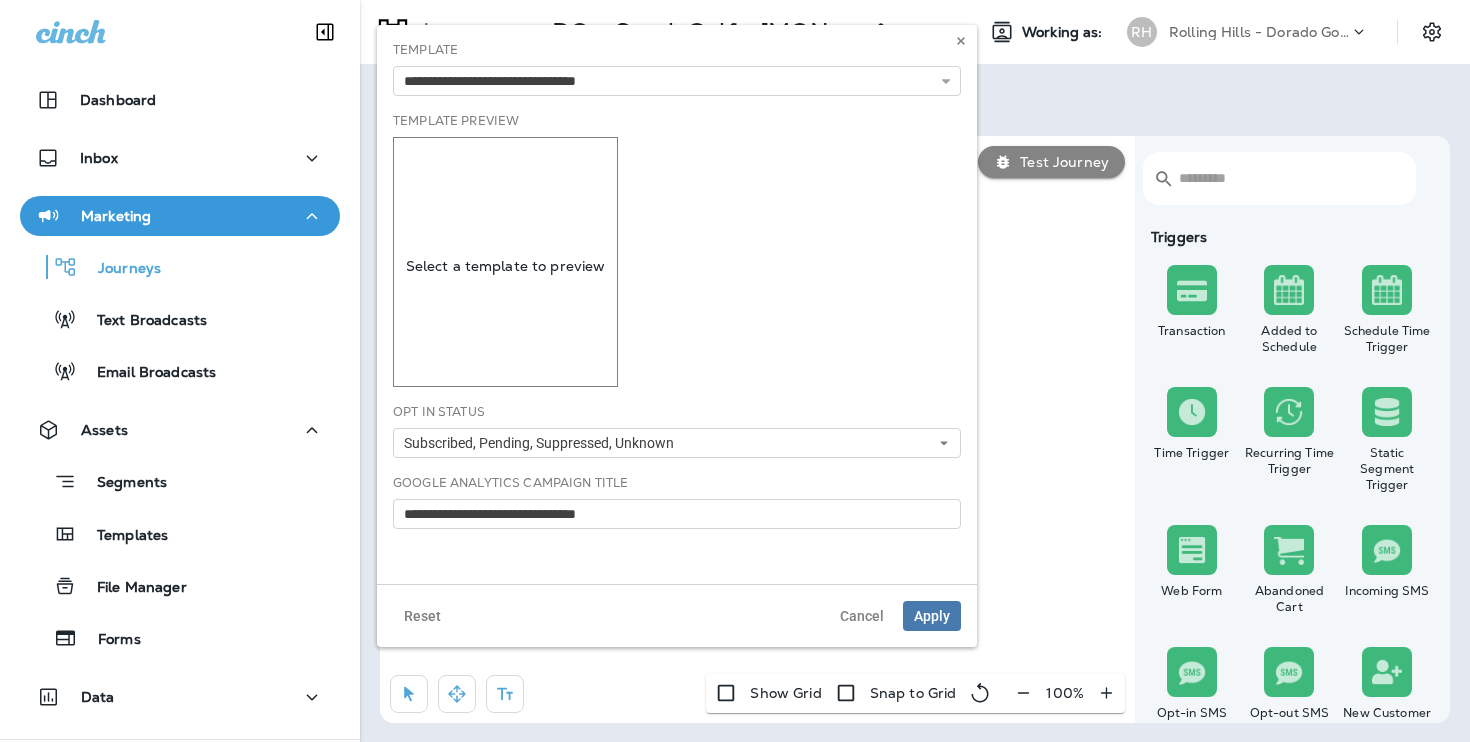 click on "**********" at bounding box center (677, 304) 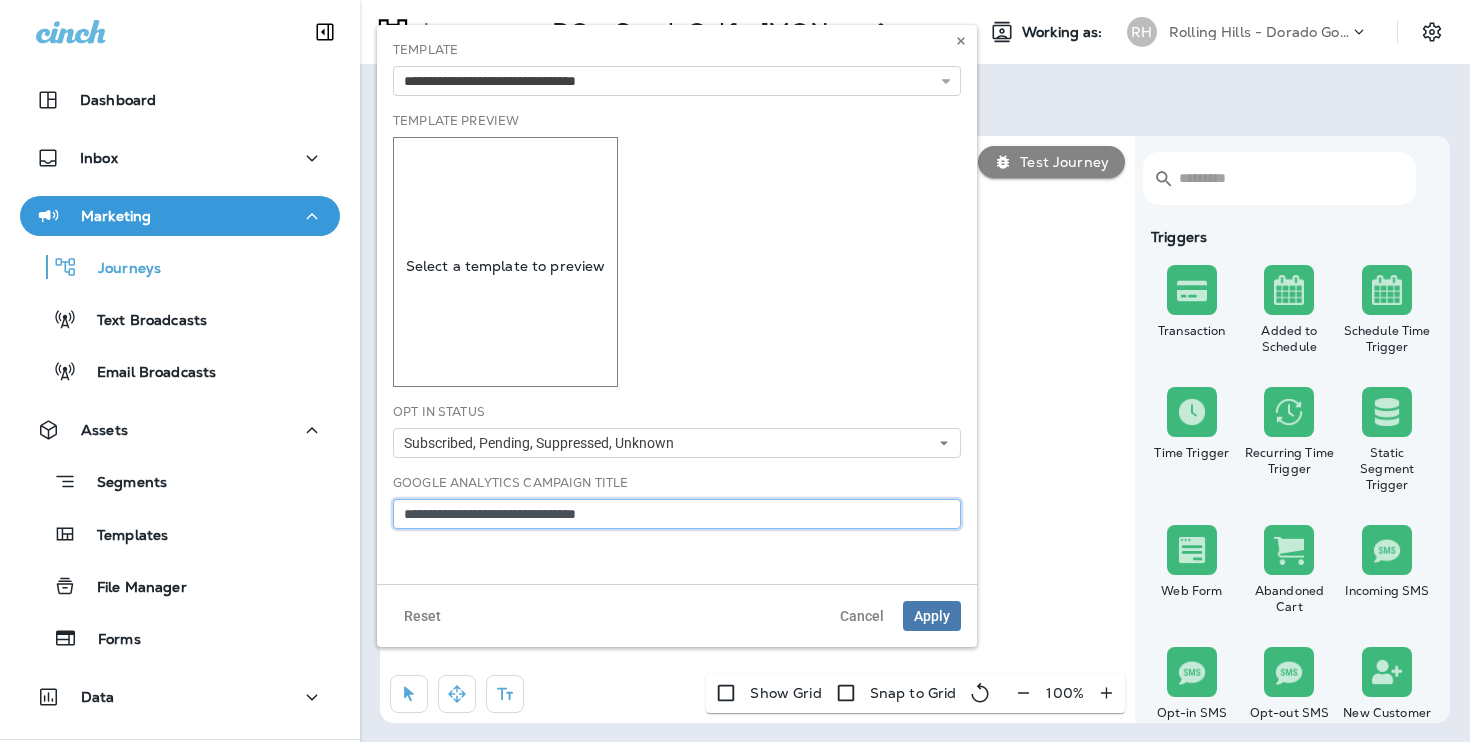 click on "**********" at bounding box center [677, 514] 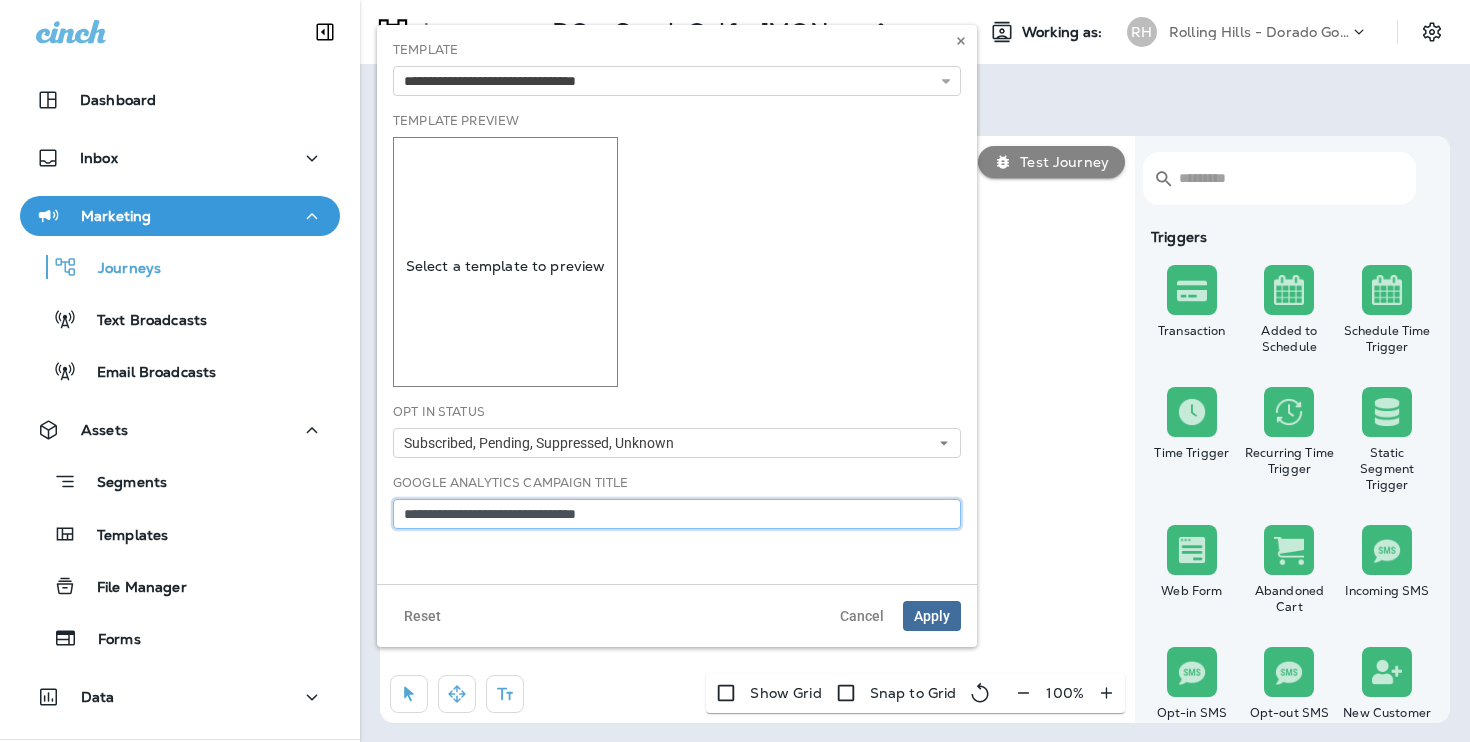 type on "**********" 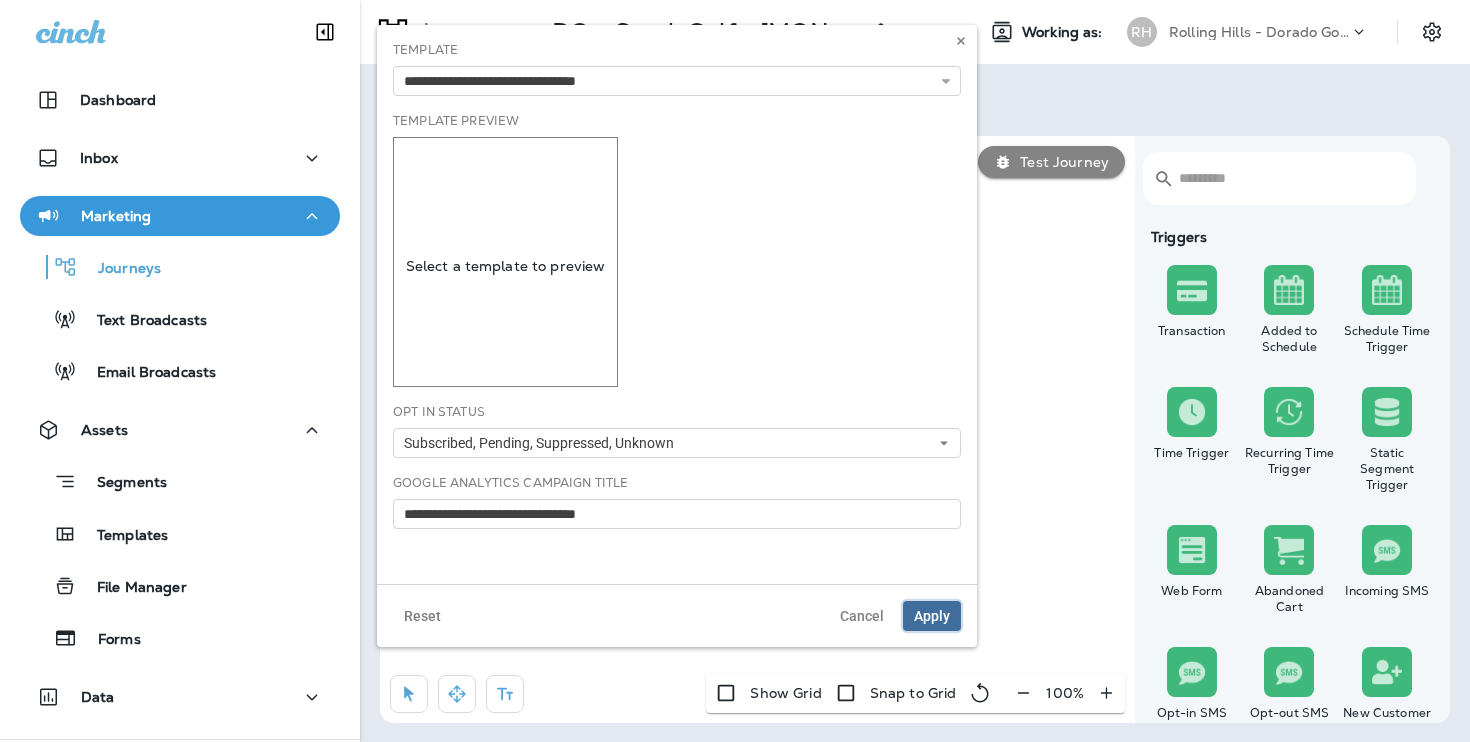 click on "Apply" at bounding box center [932, 616] 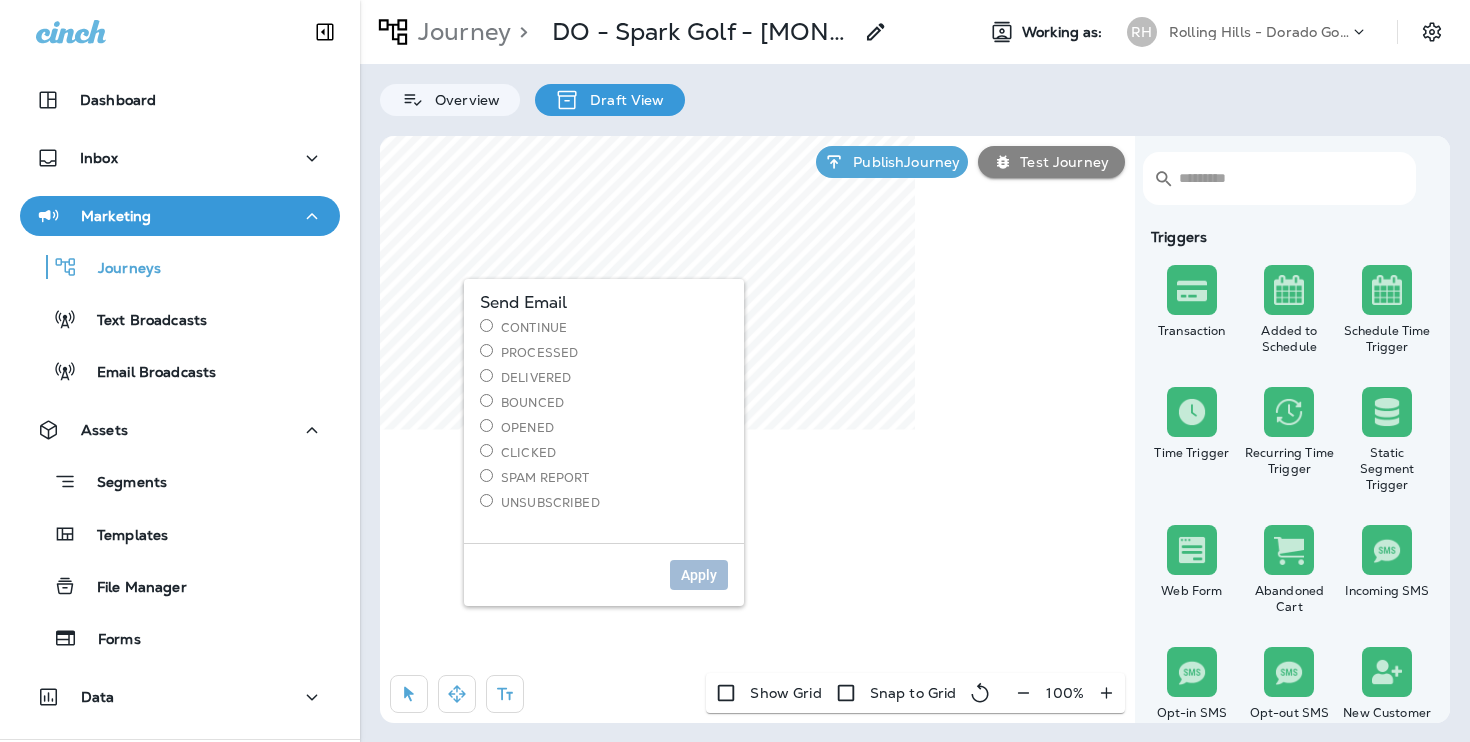 click on "Continue" at bounding box center (604, 327) 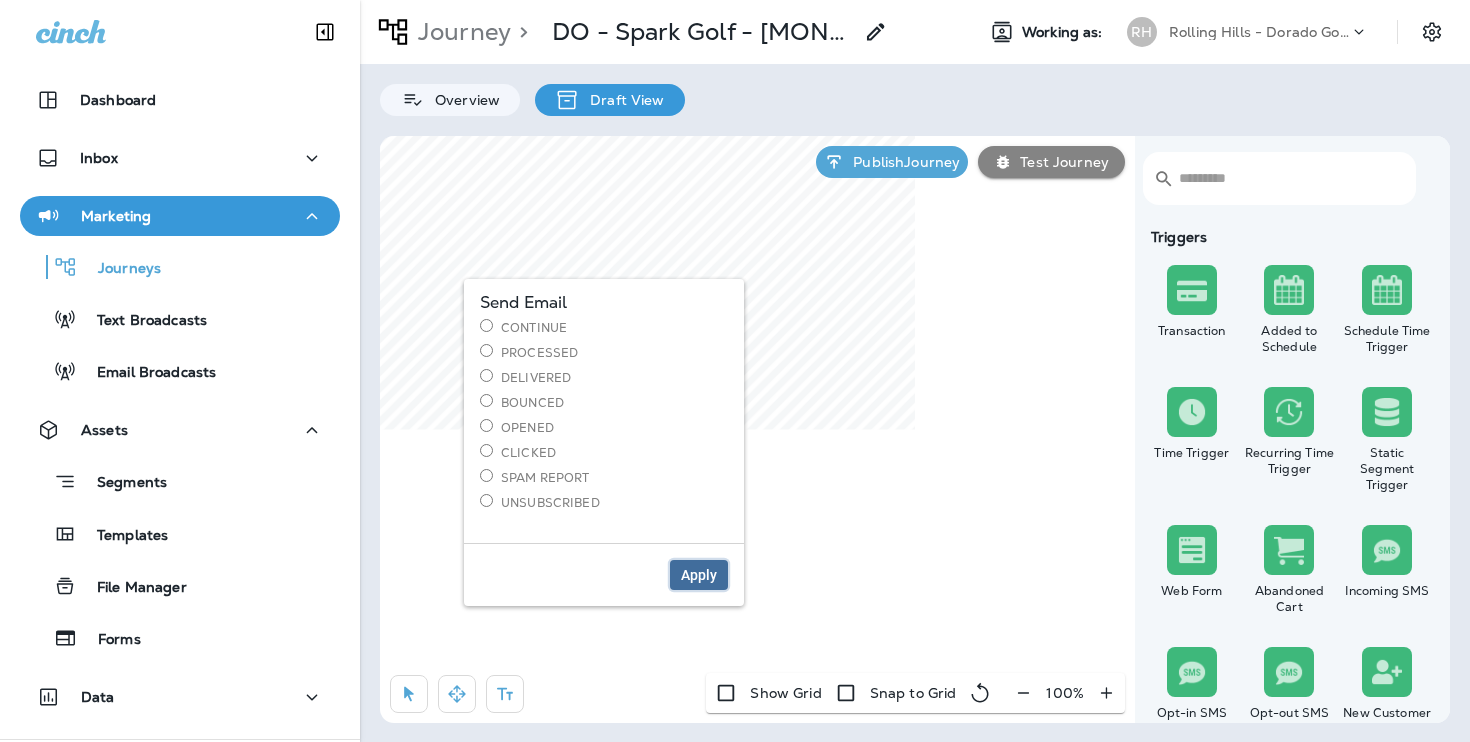 click on "Apply" at bounding box center (699, 575) 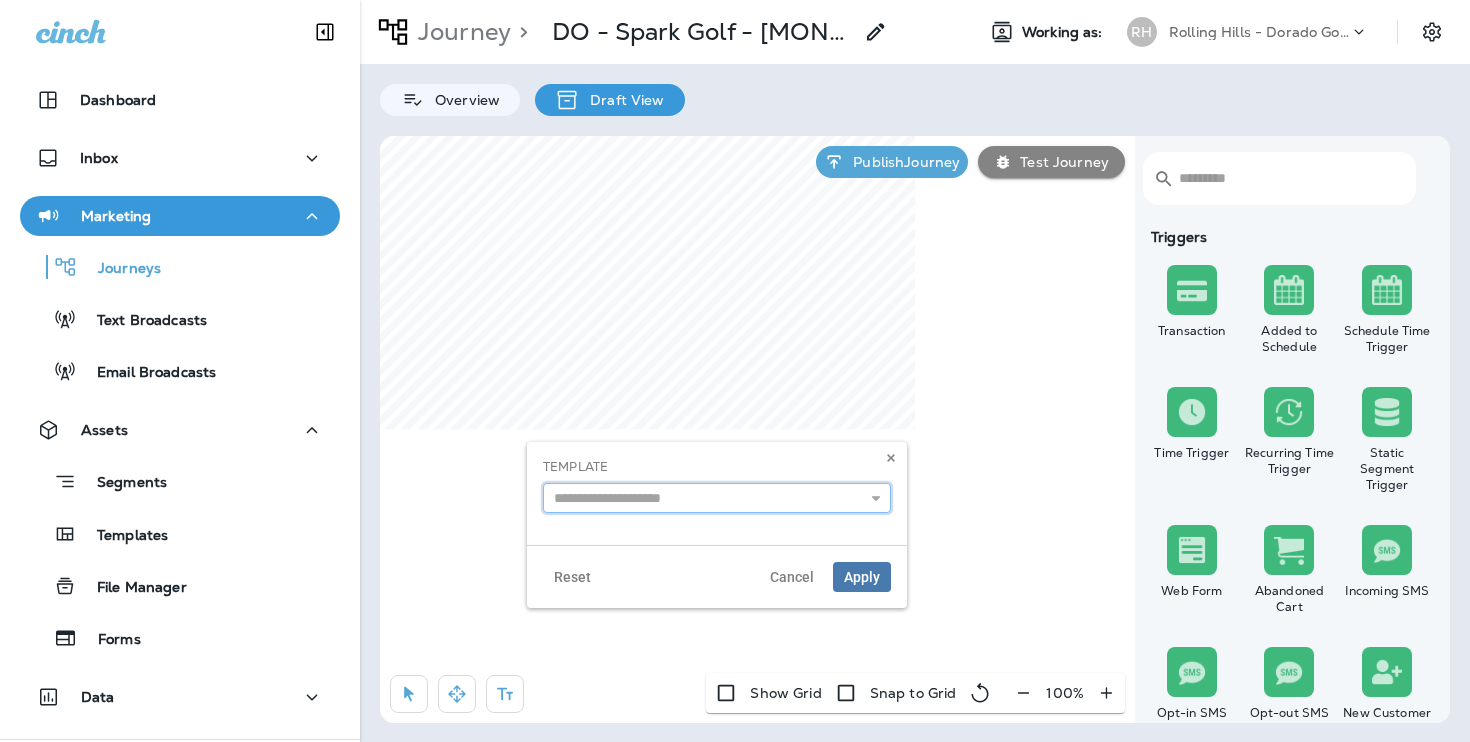 click at bounding box center [717, 498] 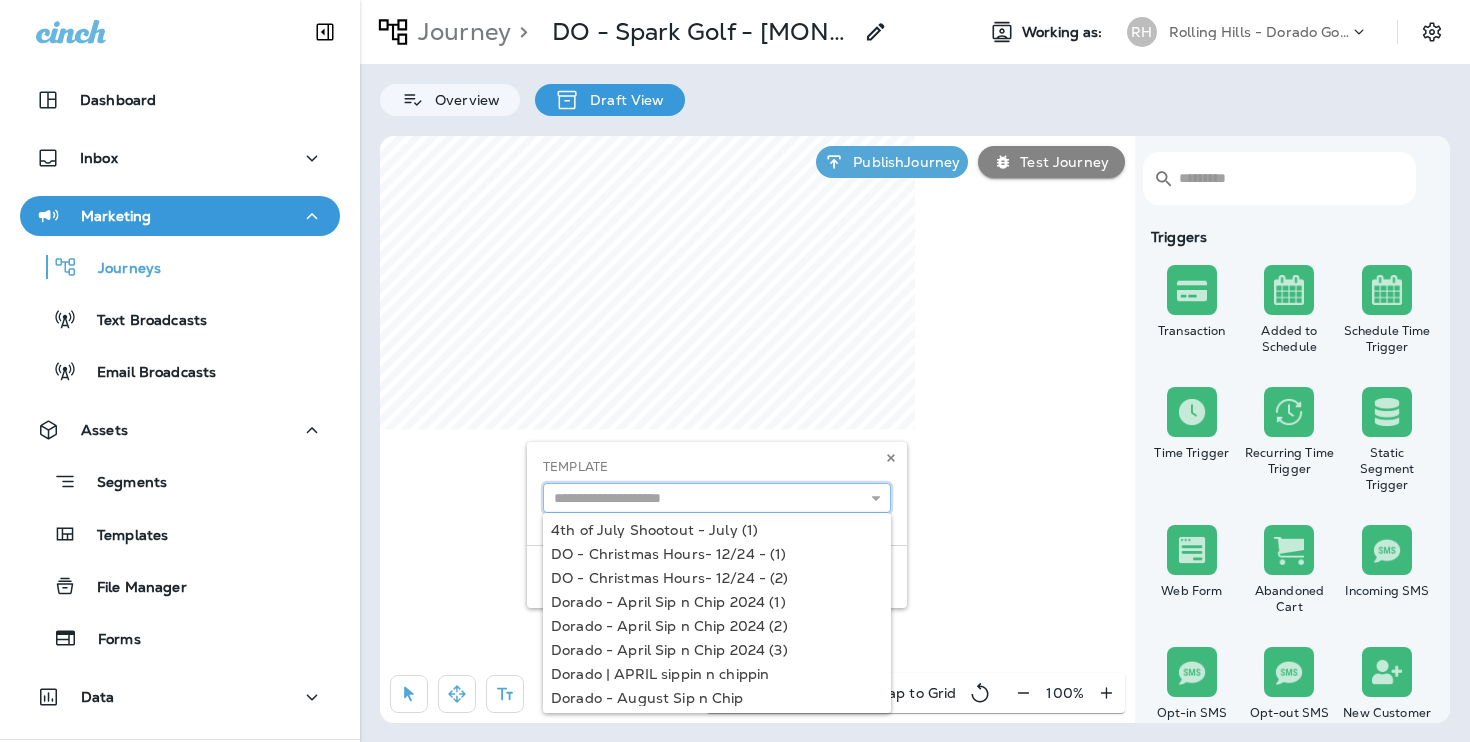 paste on "**********" 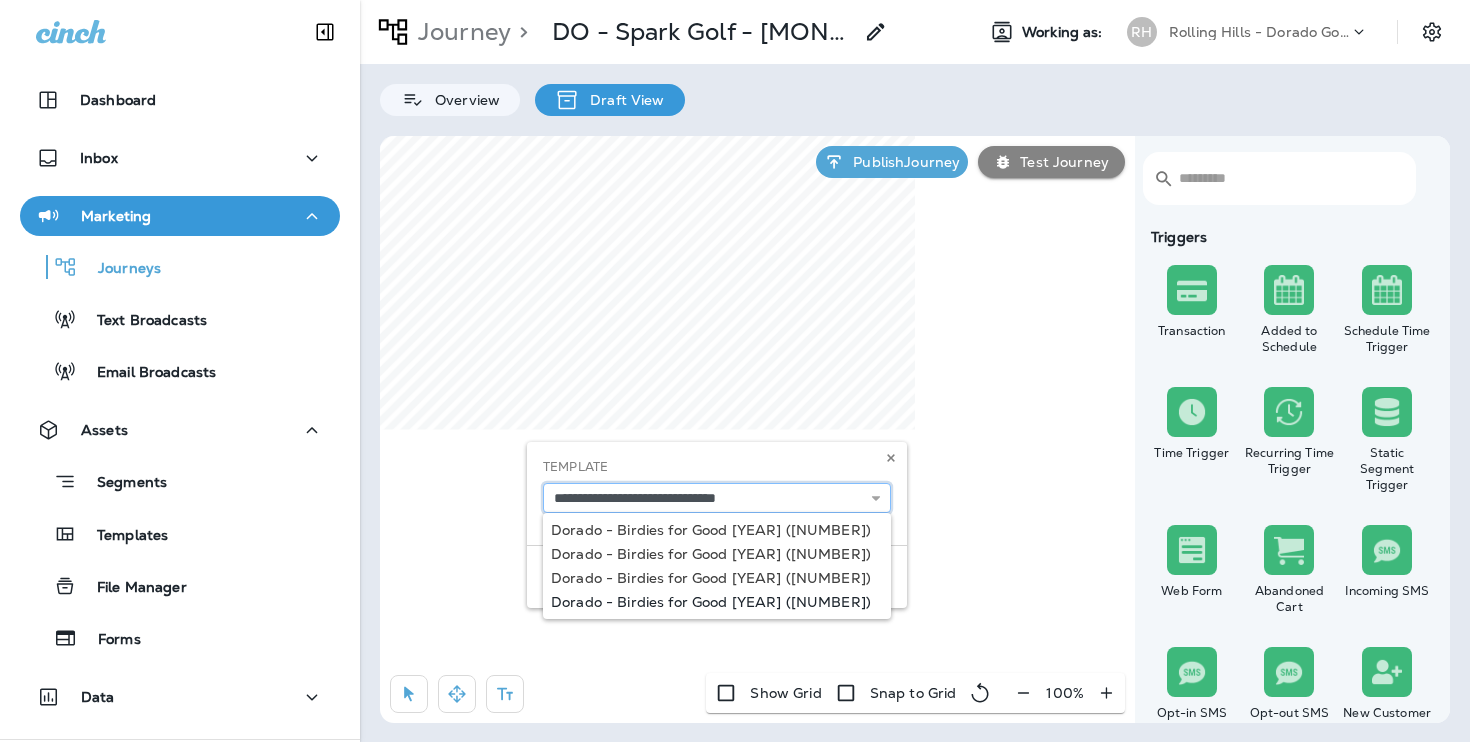type on "**********" 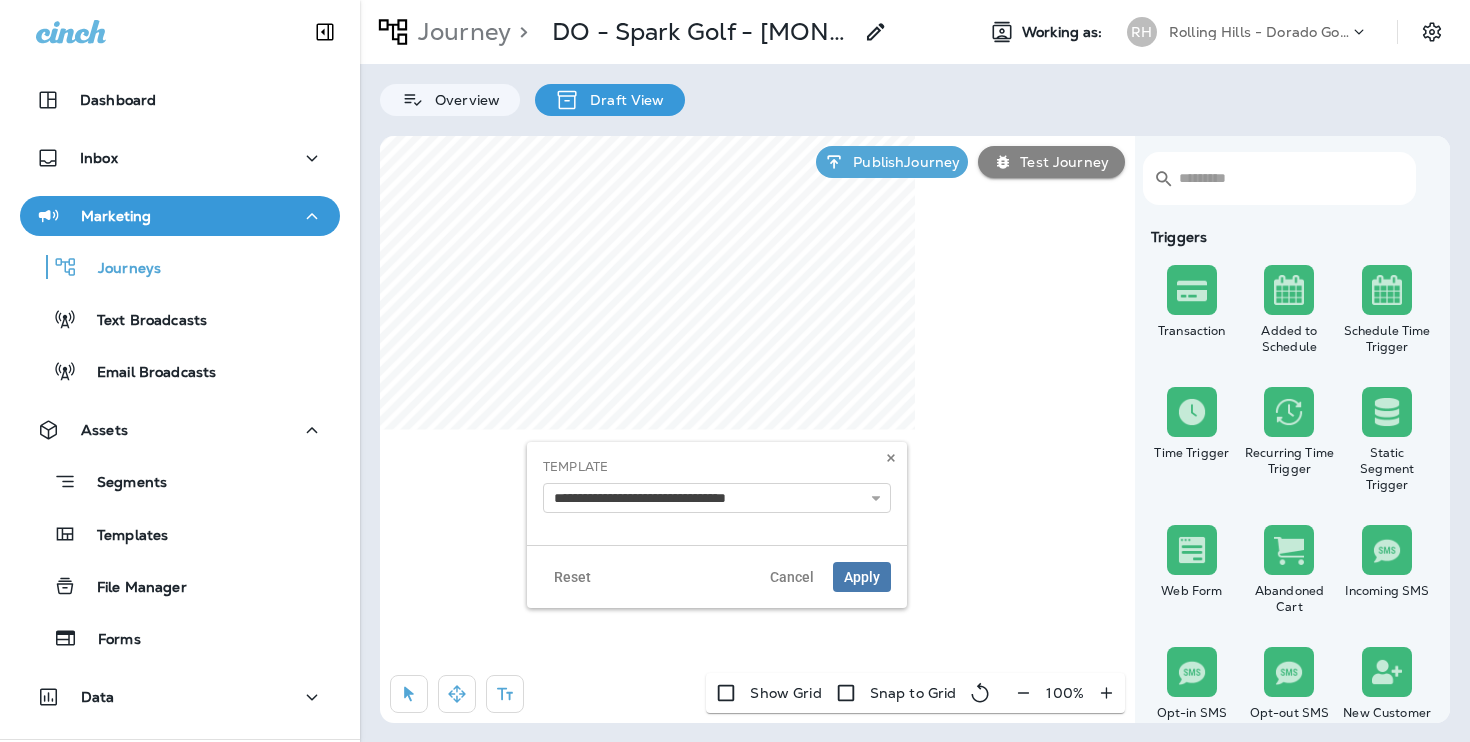 click on "**********" at bounding box center [717, 525] 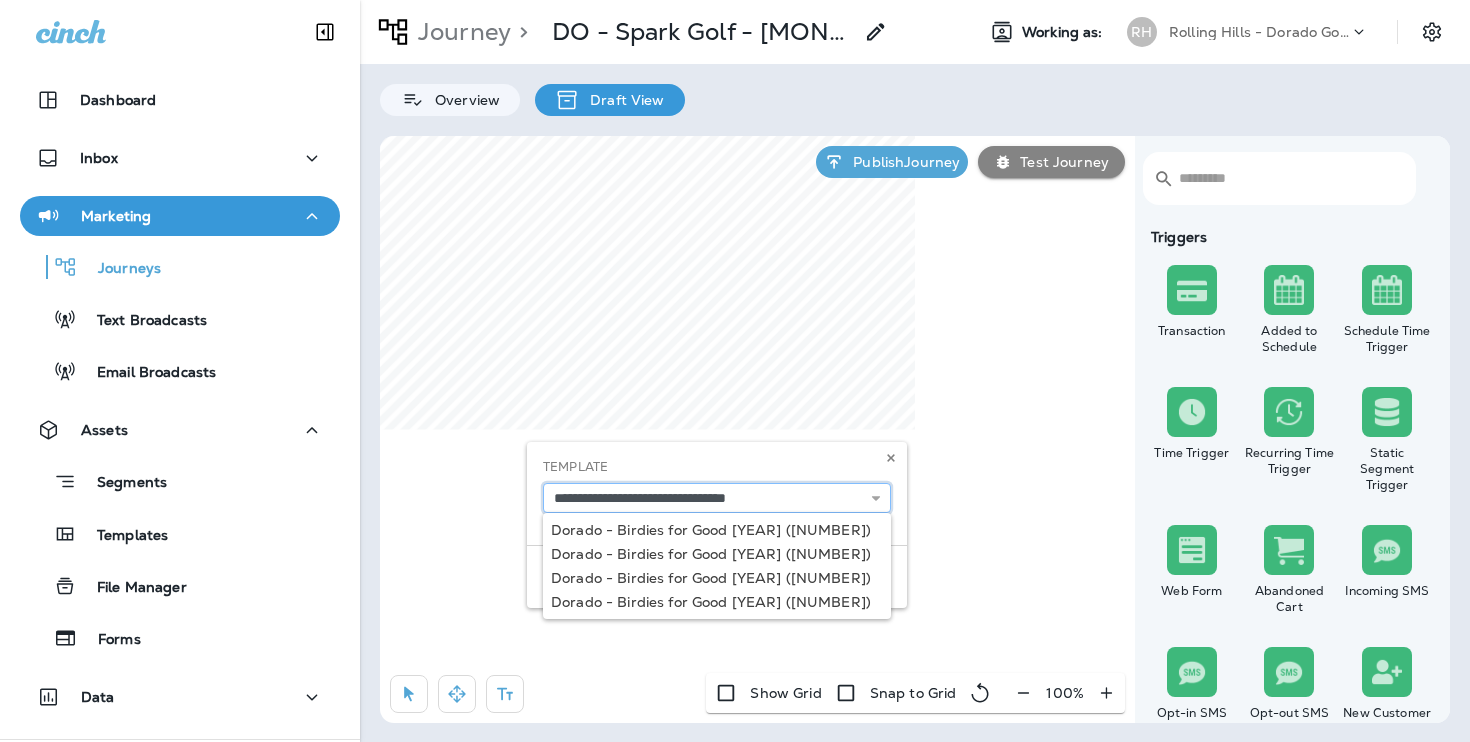 click on "**********" at bounding box center (717, 498) 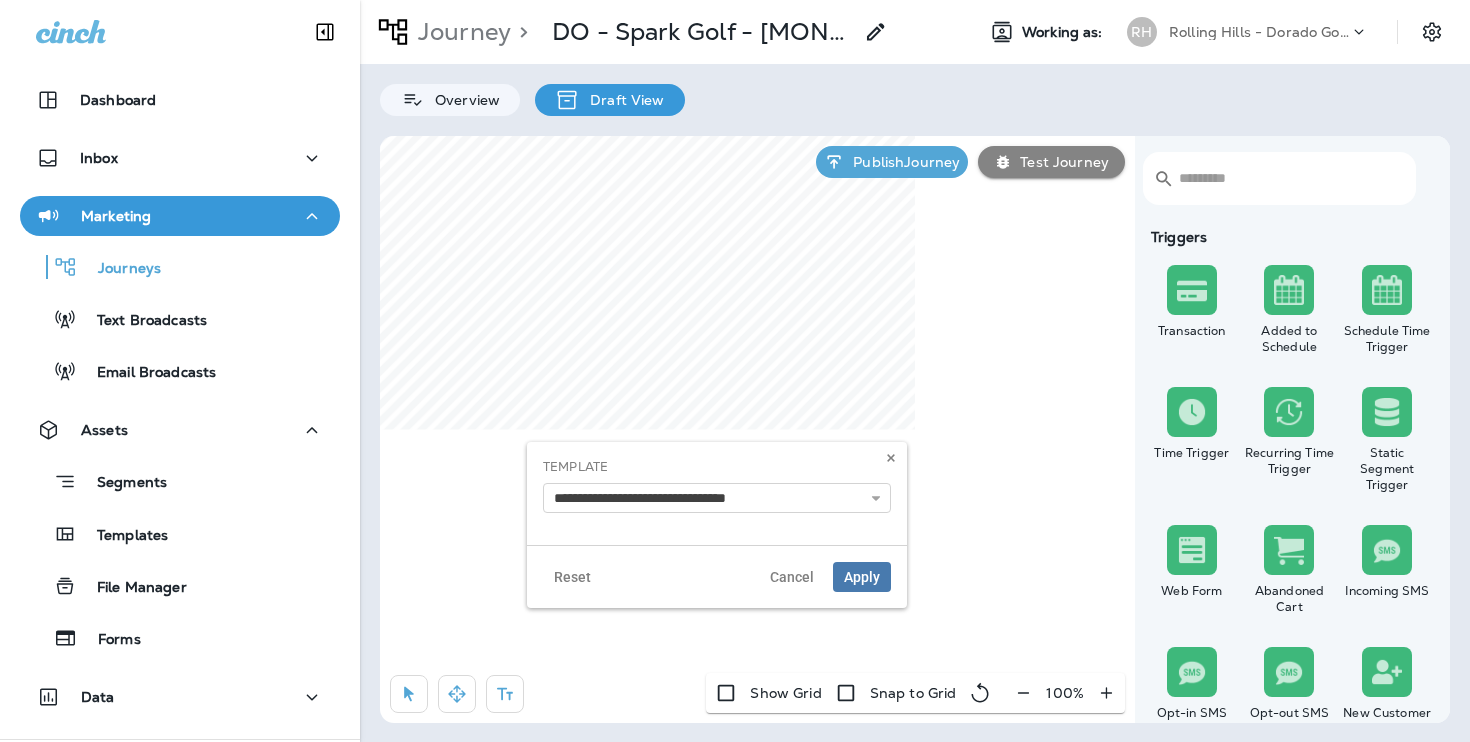 click on "**********" at bounding box center (717, 485) 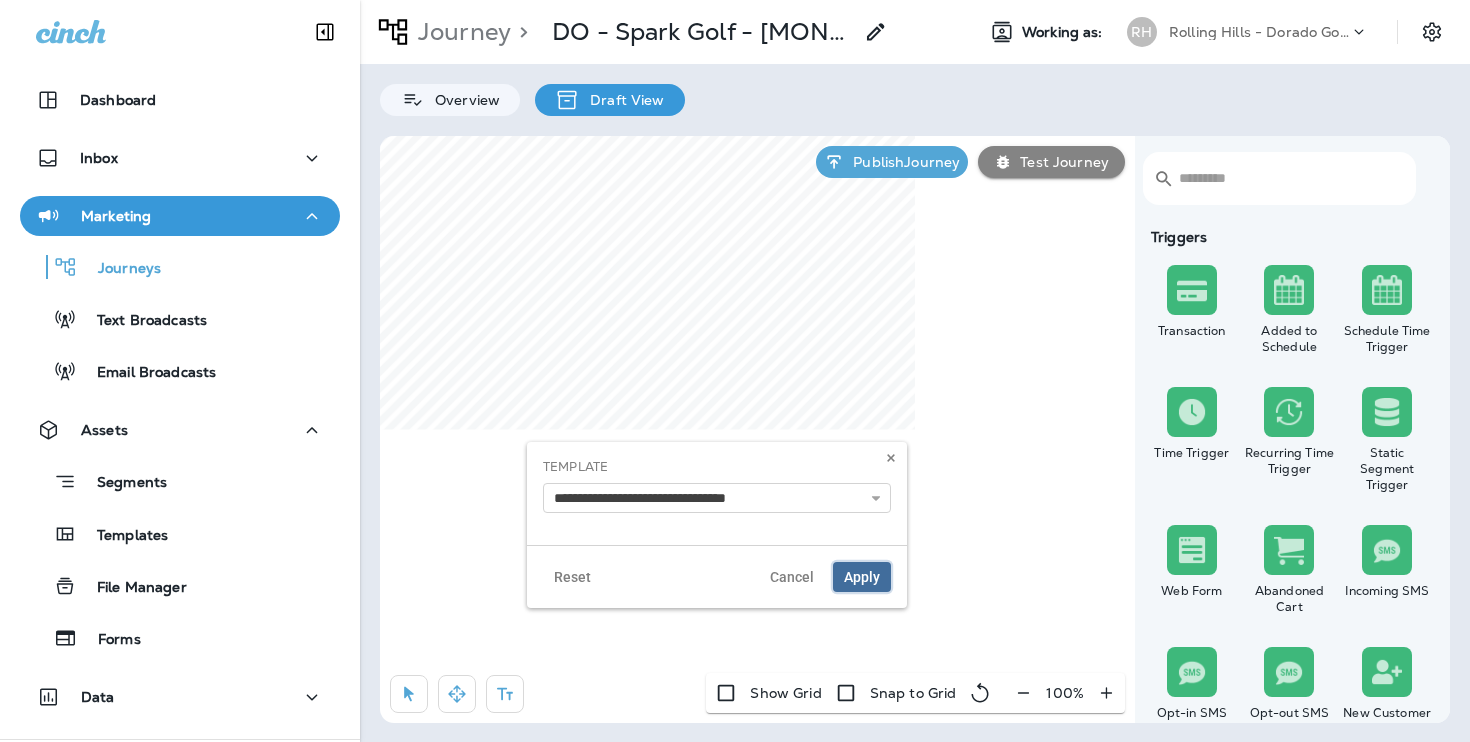 click on "Apply" at bounding box center (862, 577) 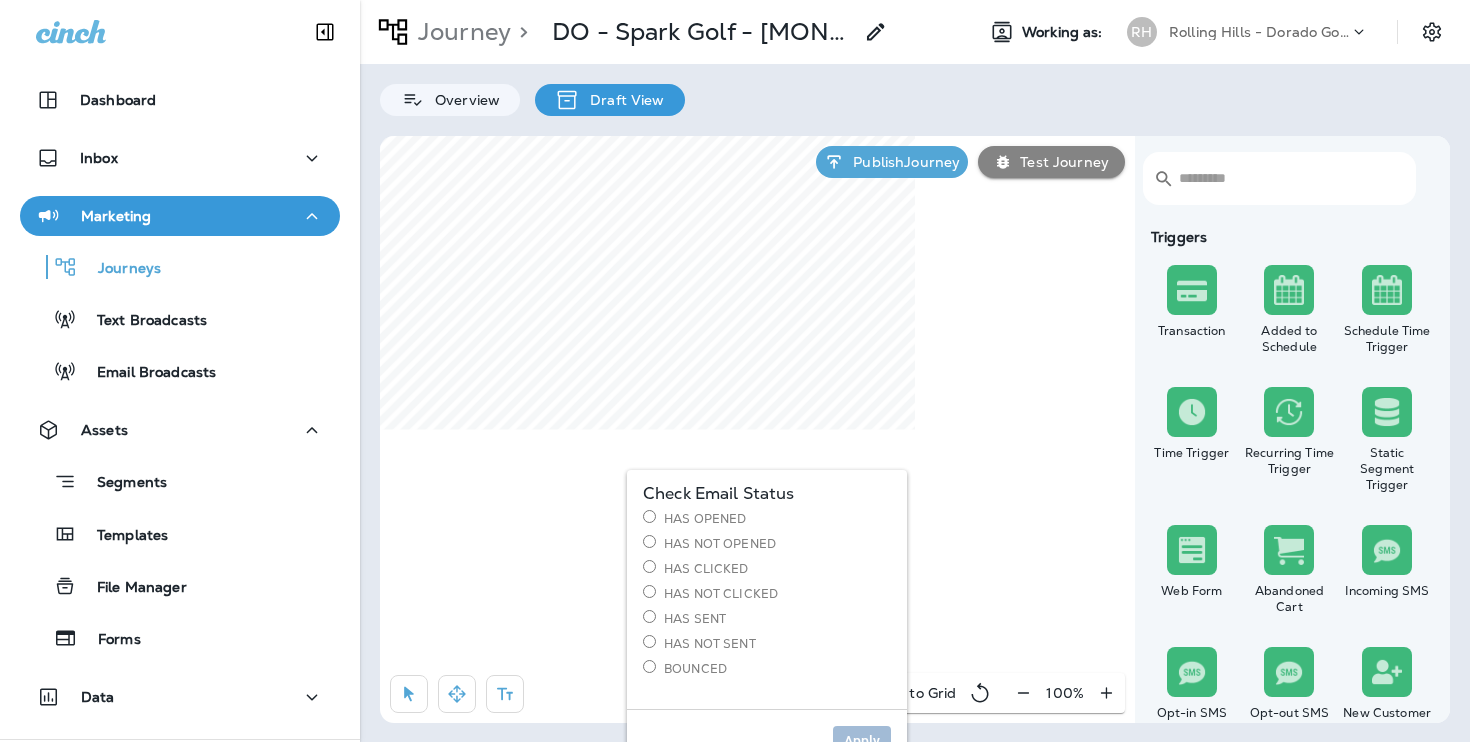click on "Has Not Opened" at bounding box center [767, 543] 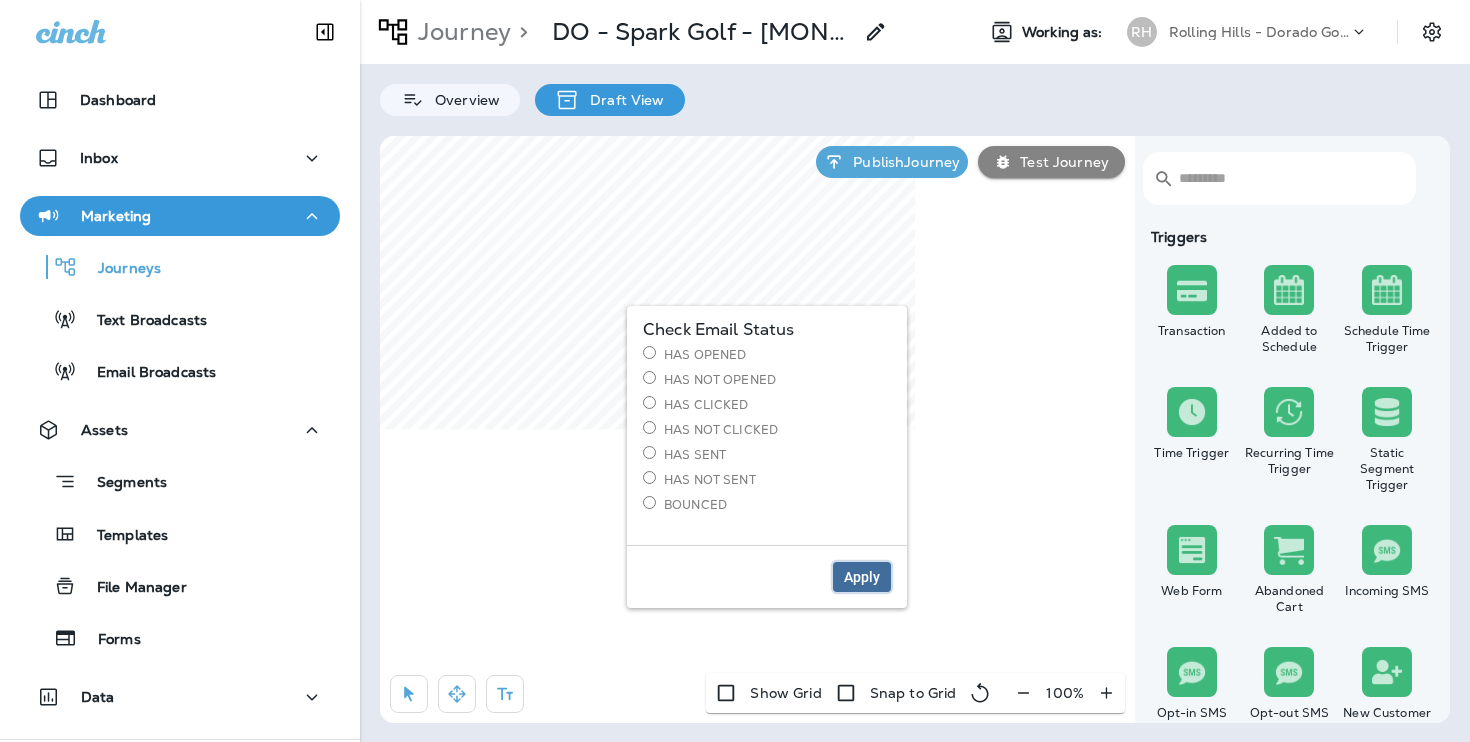 click on "Apply" at bounding box center [862, 577] 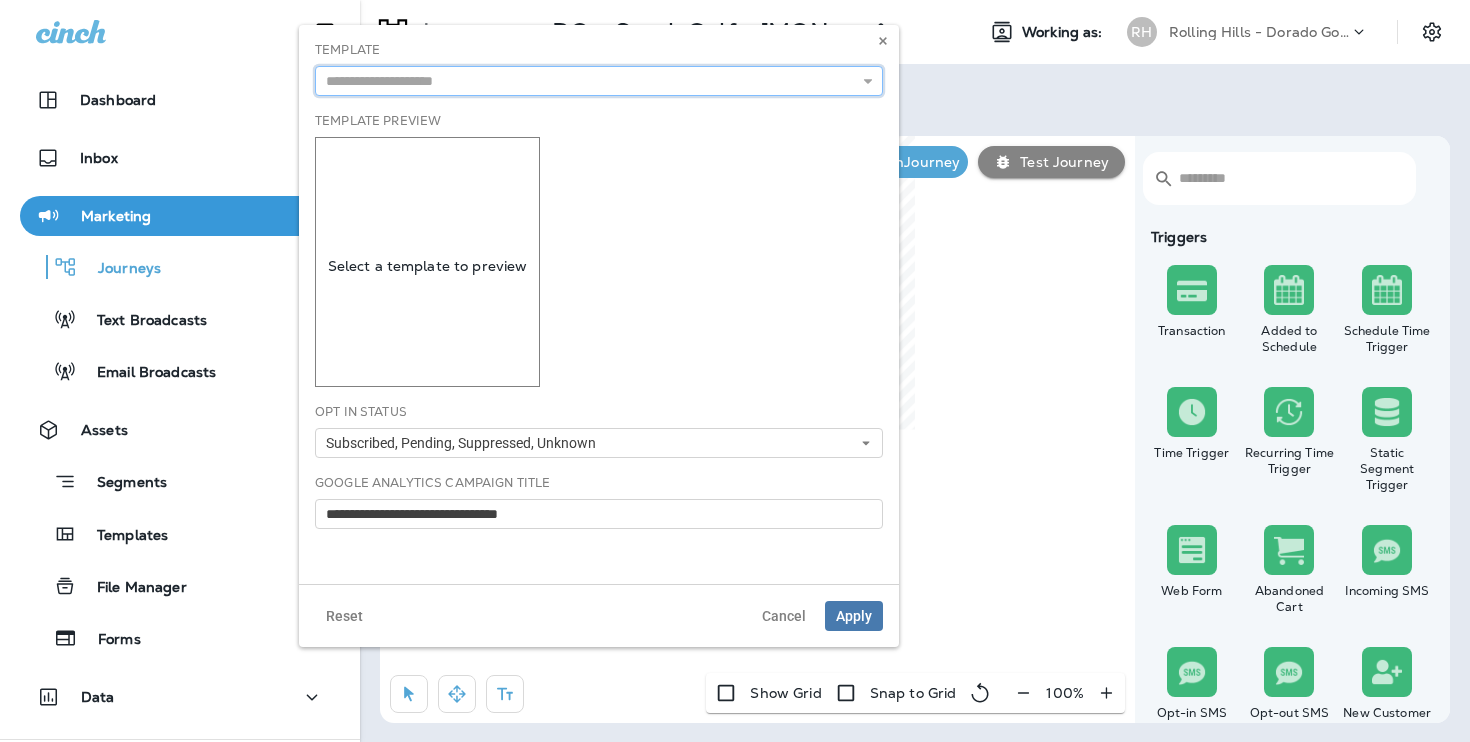 click at bounding box center [599, 81] 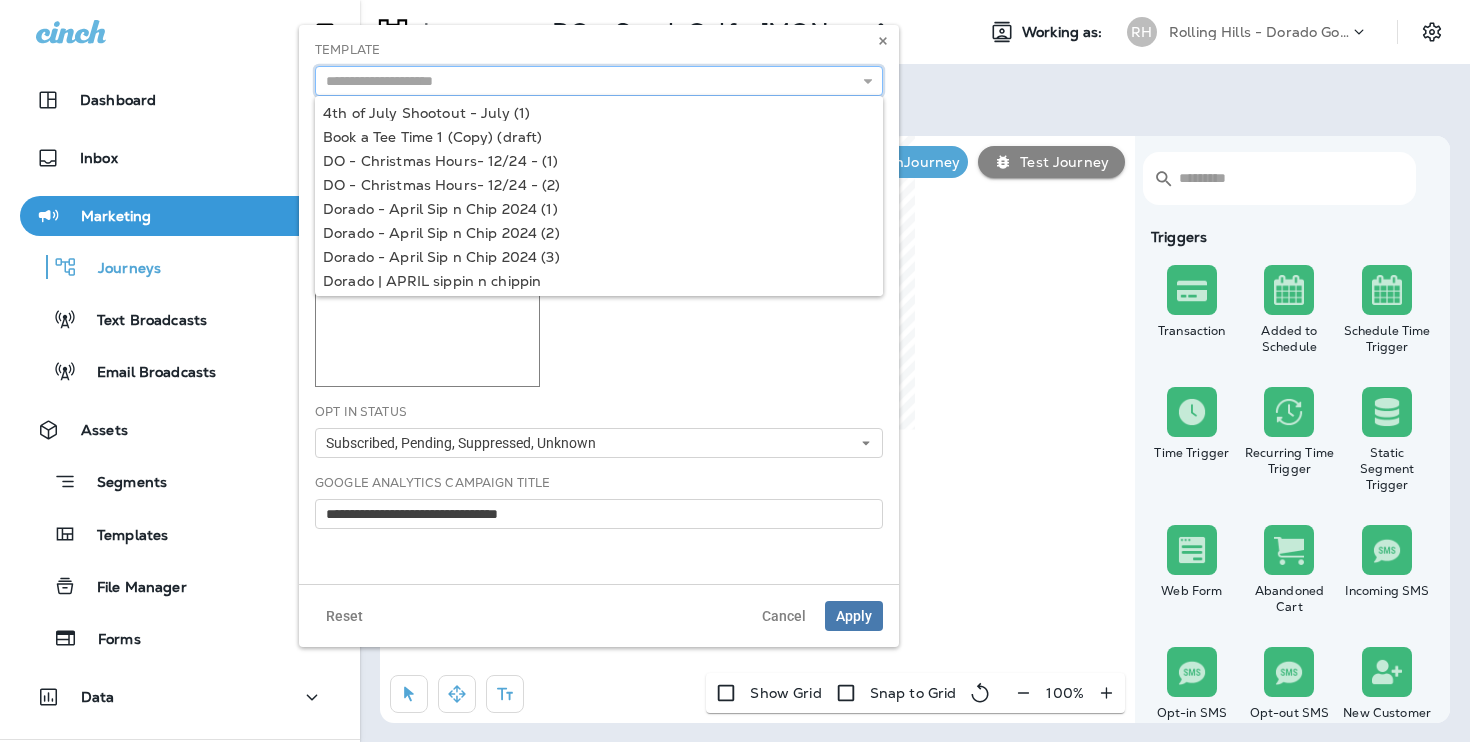 paste on "**********" 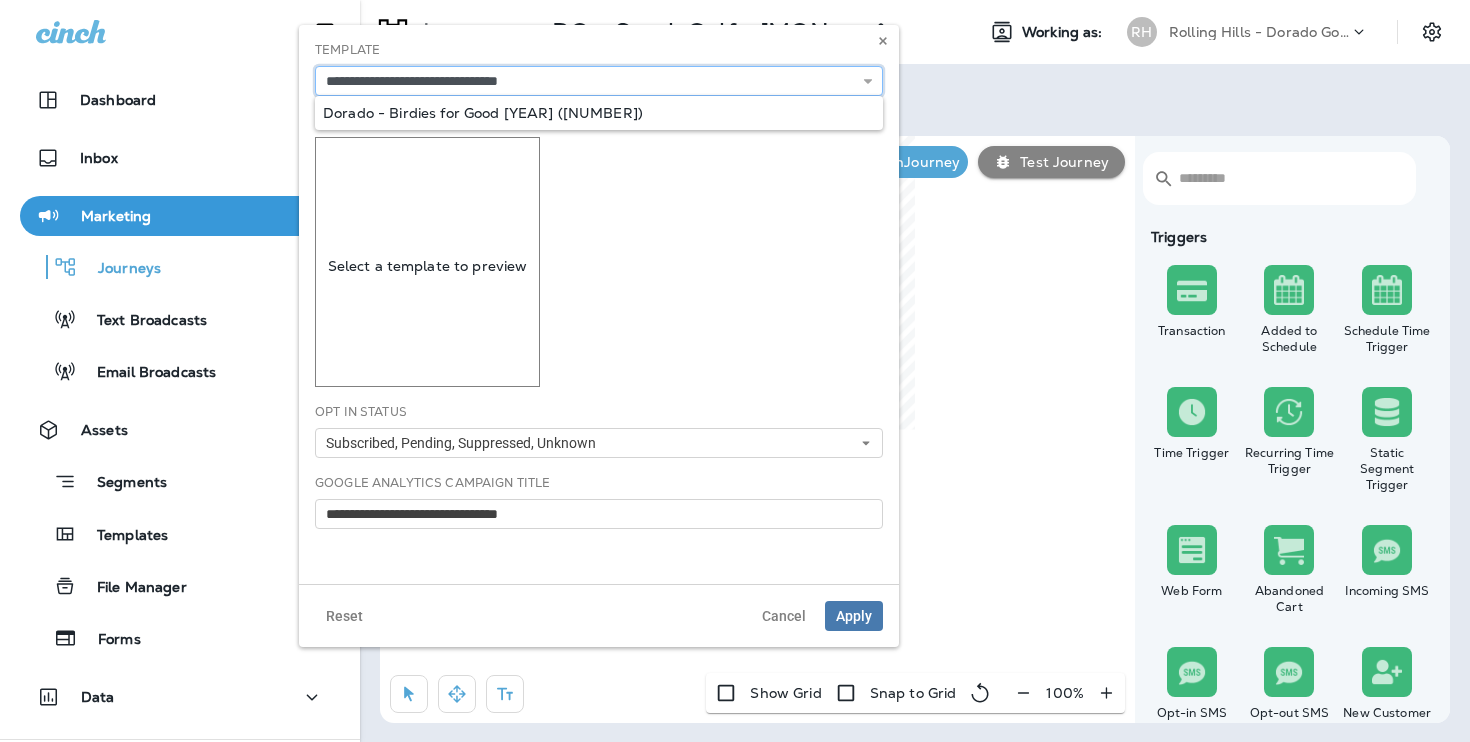 type on "**********" 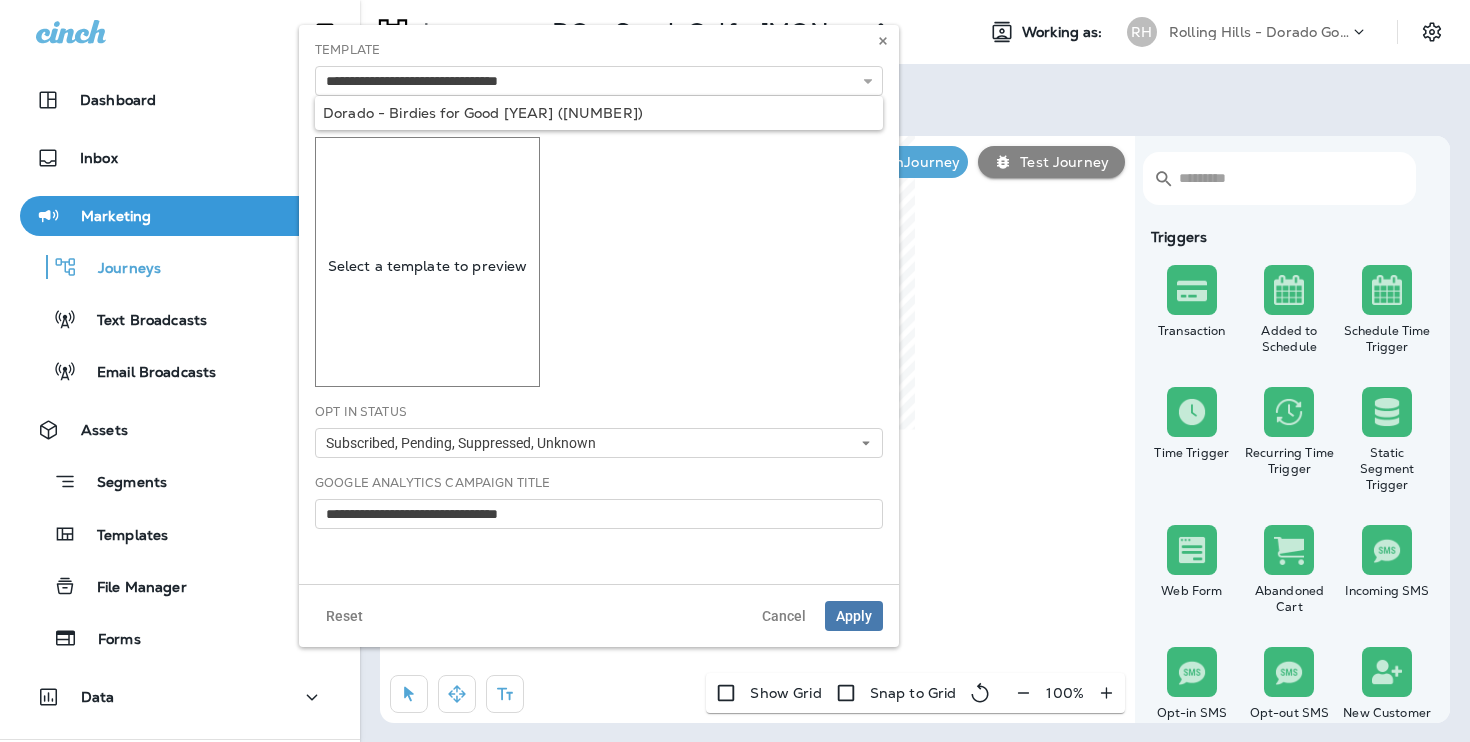 click on "**********" at bounding box center (599, 304) 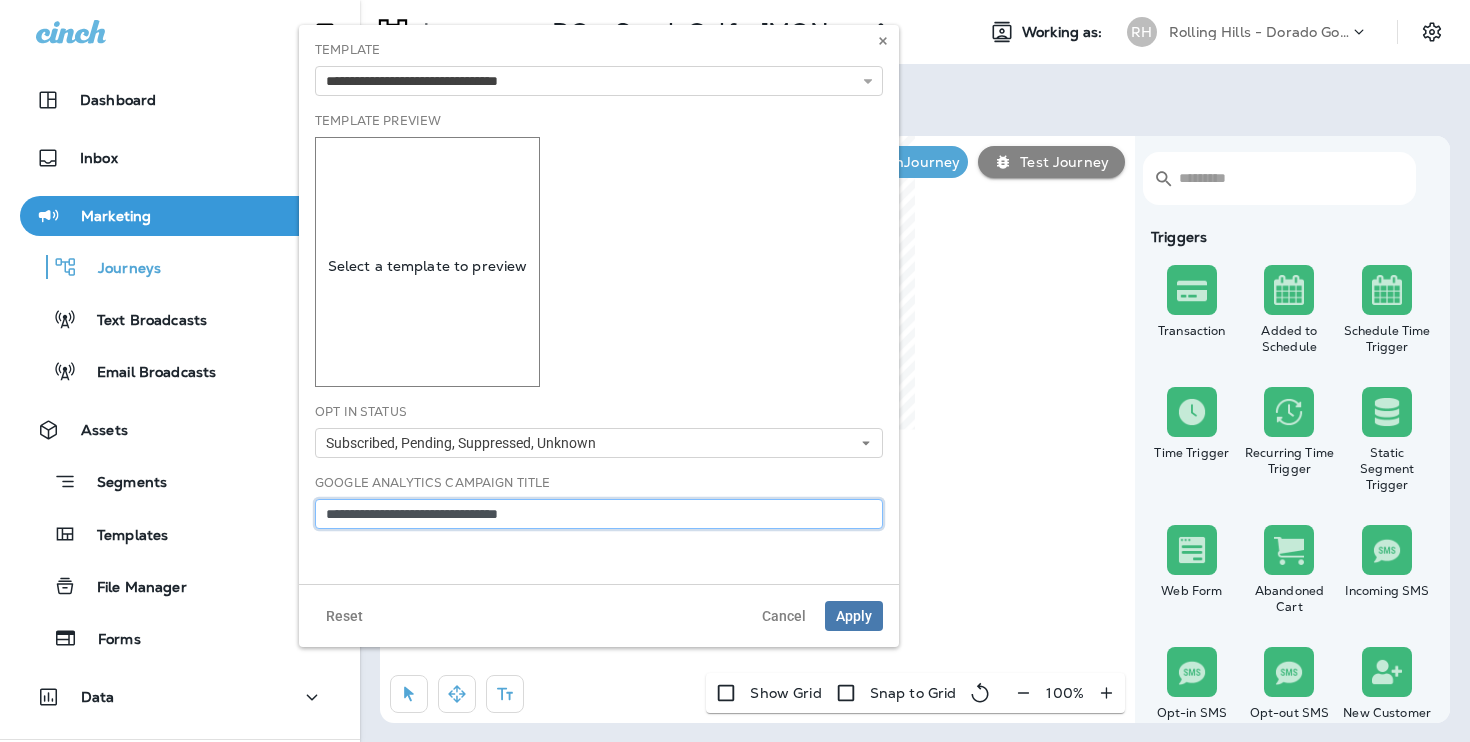 click on "**********" at bounding box center (599, 514) 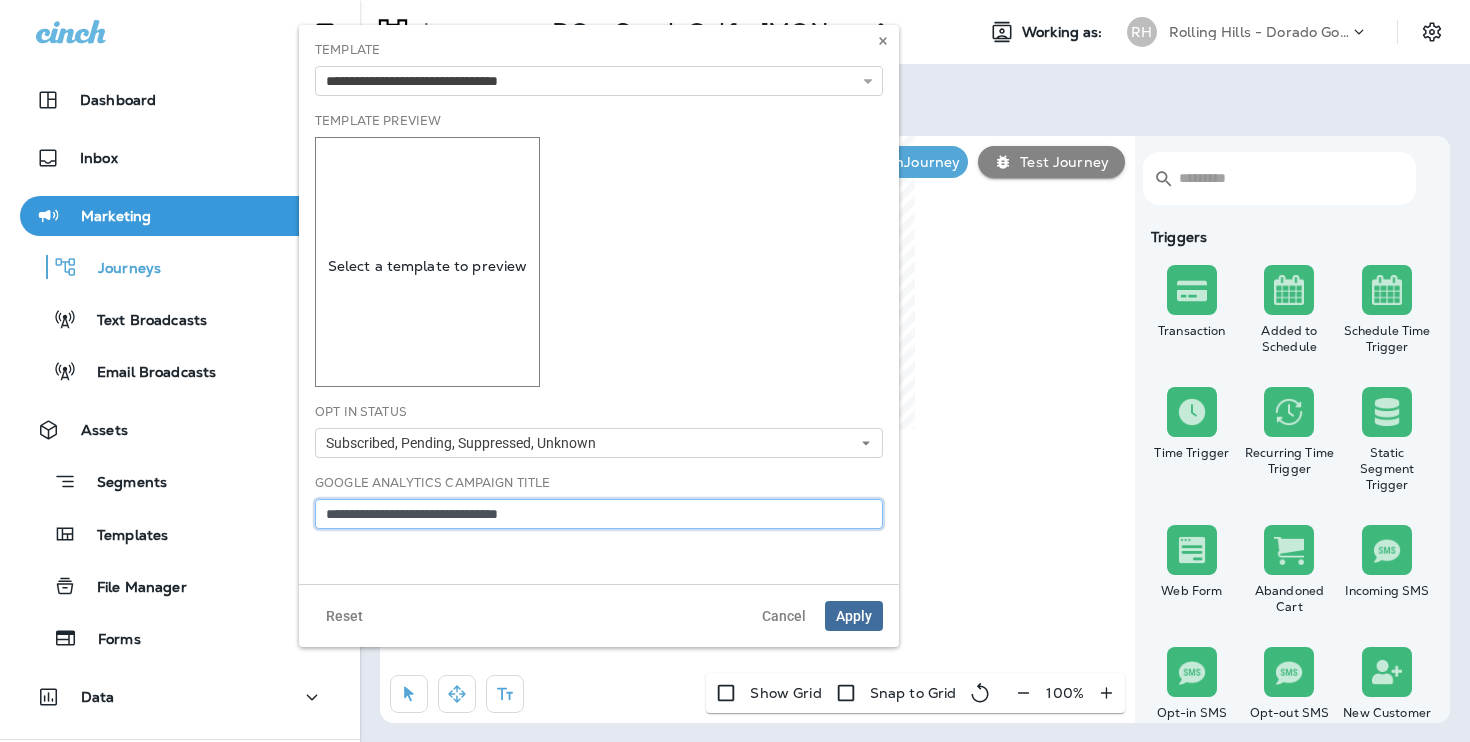 type on "**********" 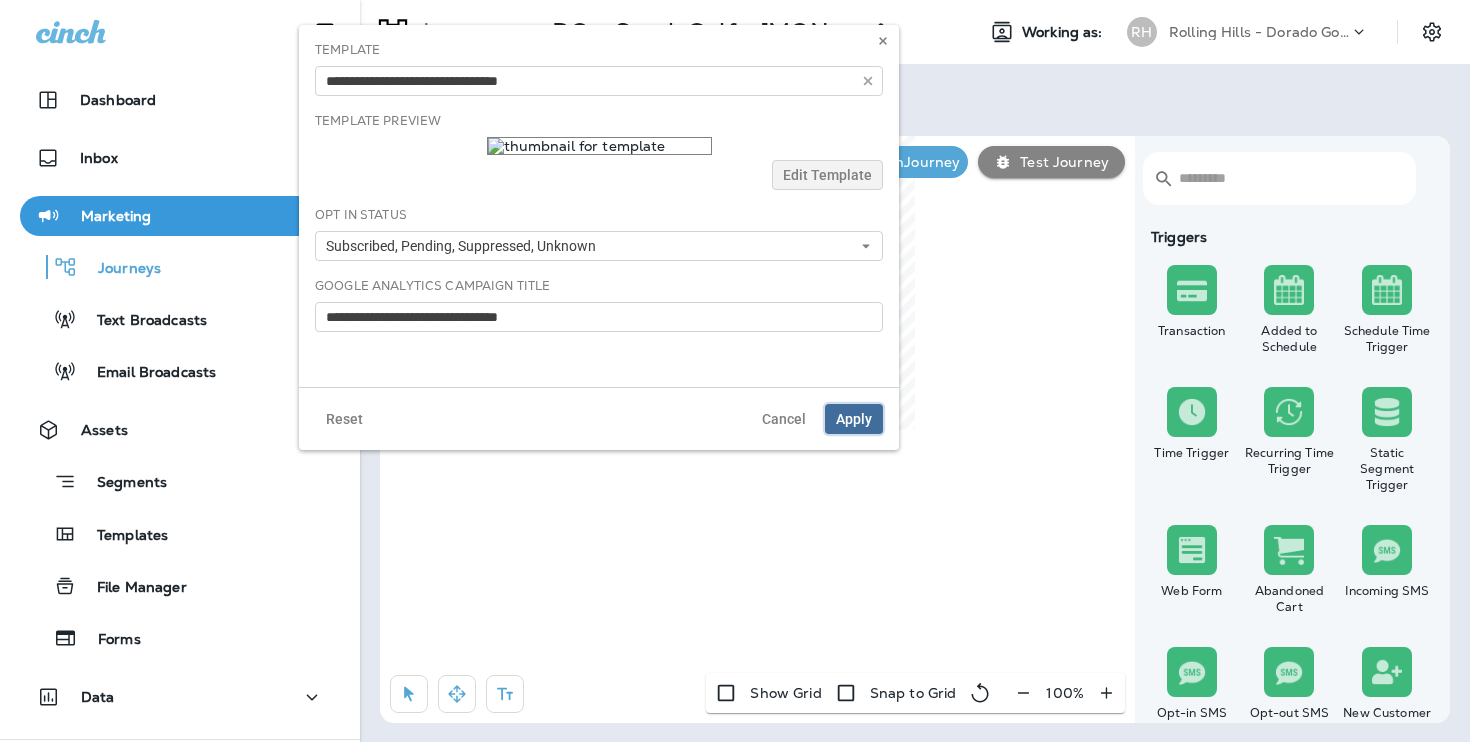 click on "Apply" at bounding box center (854, 419) 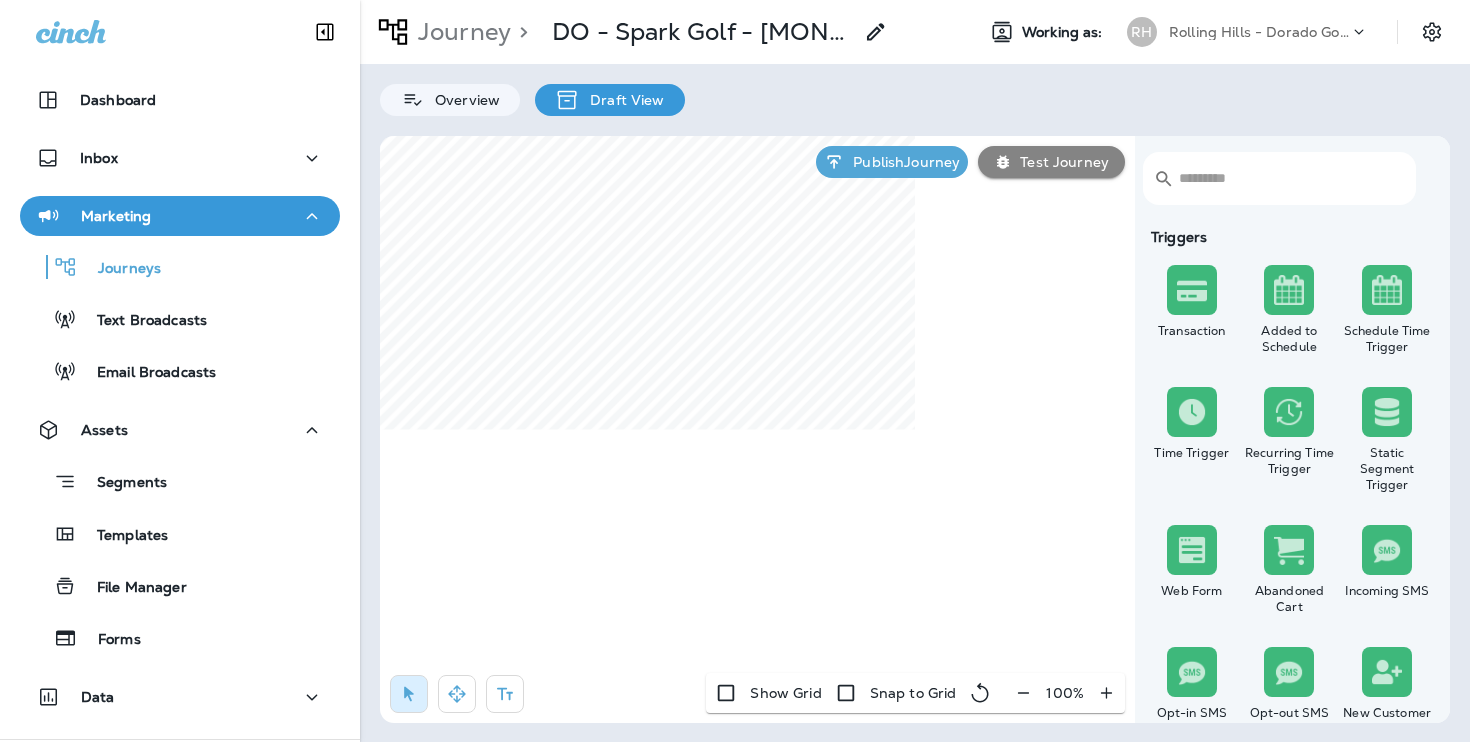 click 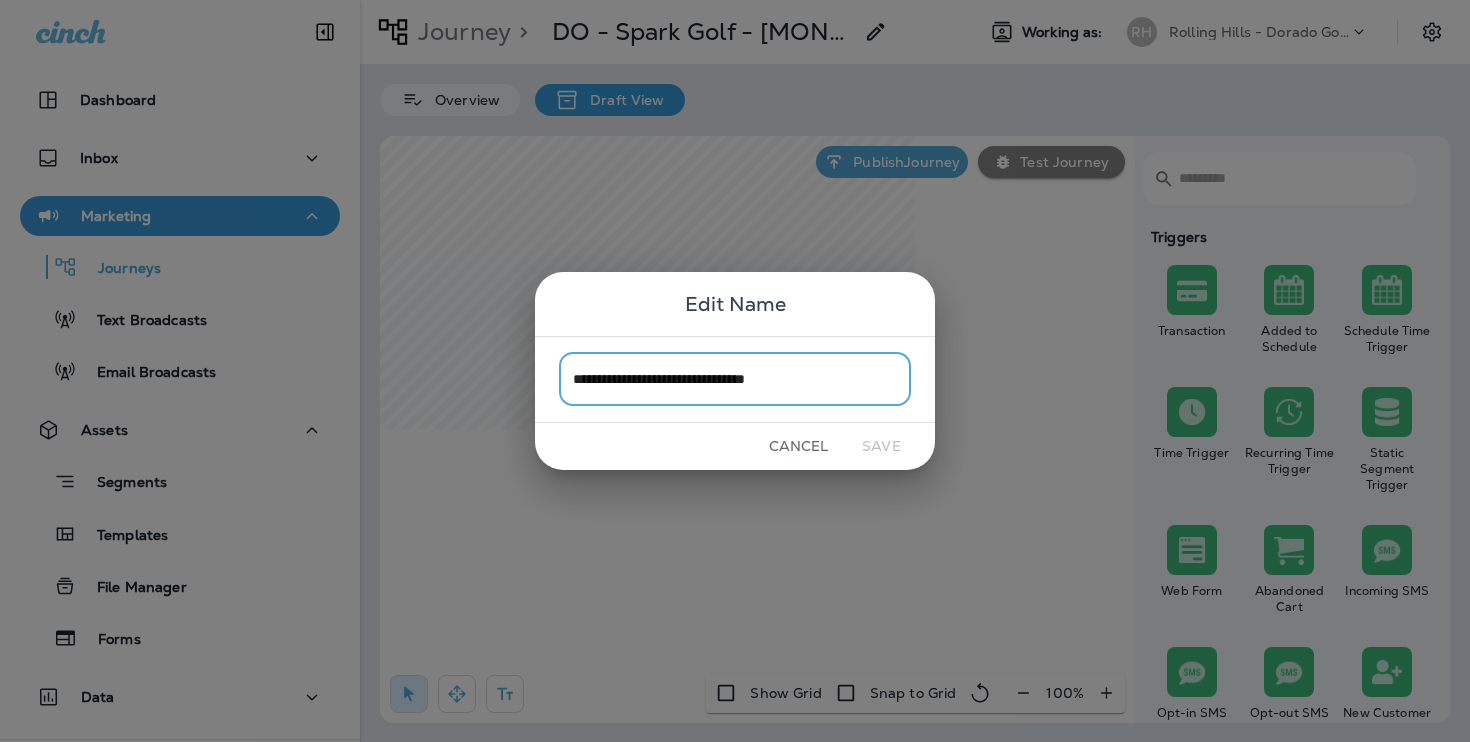 click on "**********" at bounding box center (735, 379) 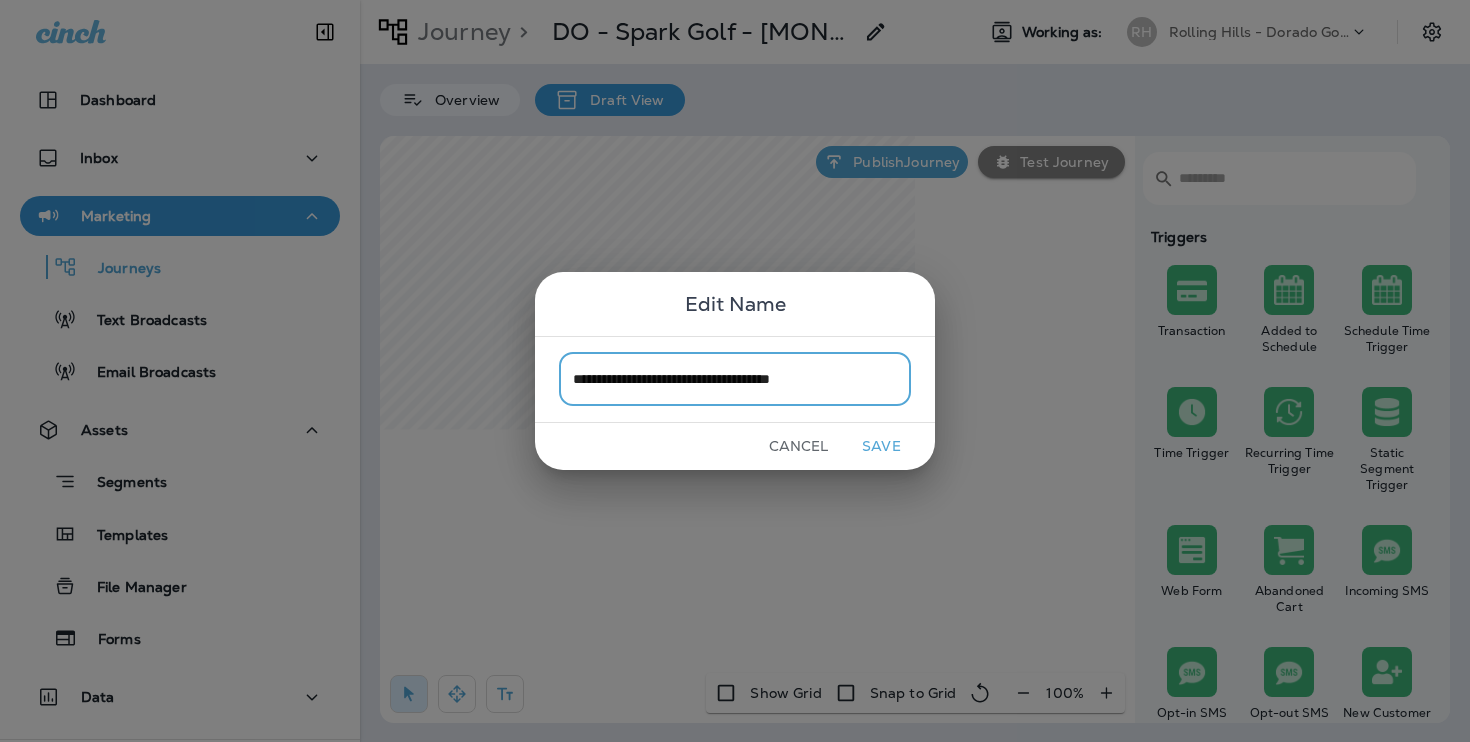 drag, startPoint x: 608, startPoint y: 385, endPoint x: 542, endPoint y: 384, distance: 66.007576 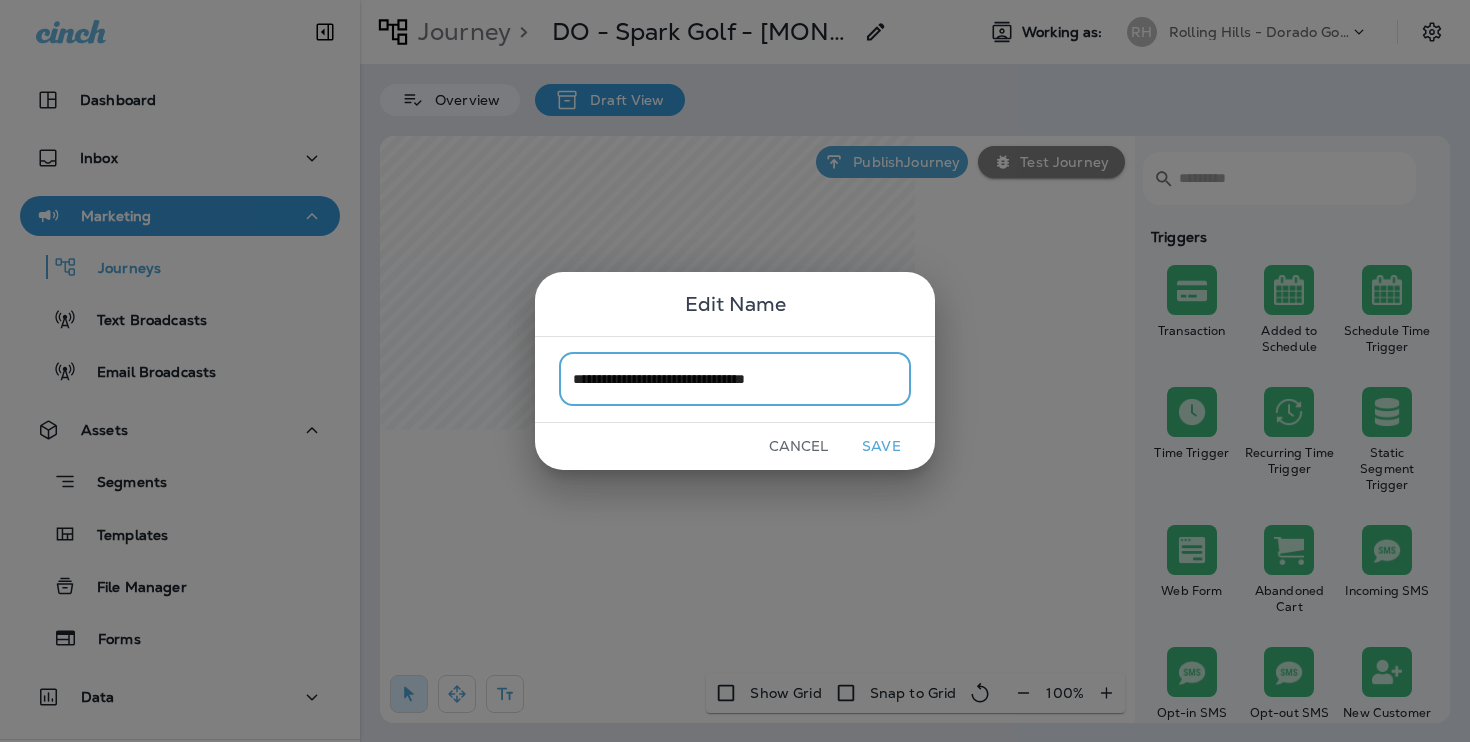 drag, startPoint x: 807, startPoint y: 374, endPoint x: 795, endPoint y: 374, distance: 12 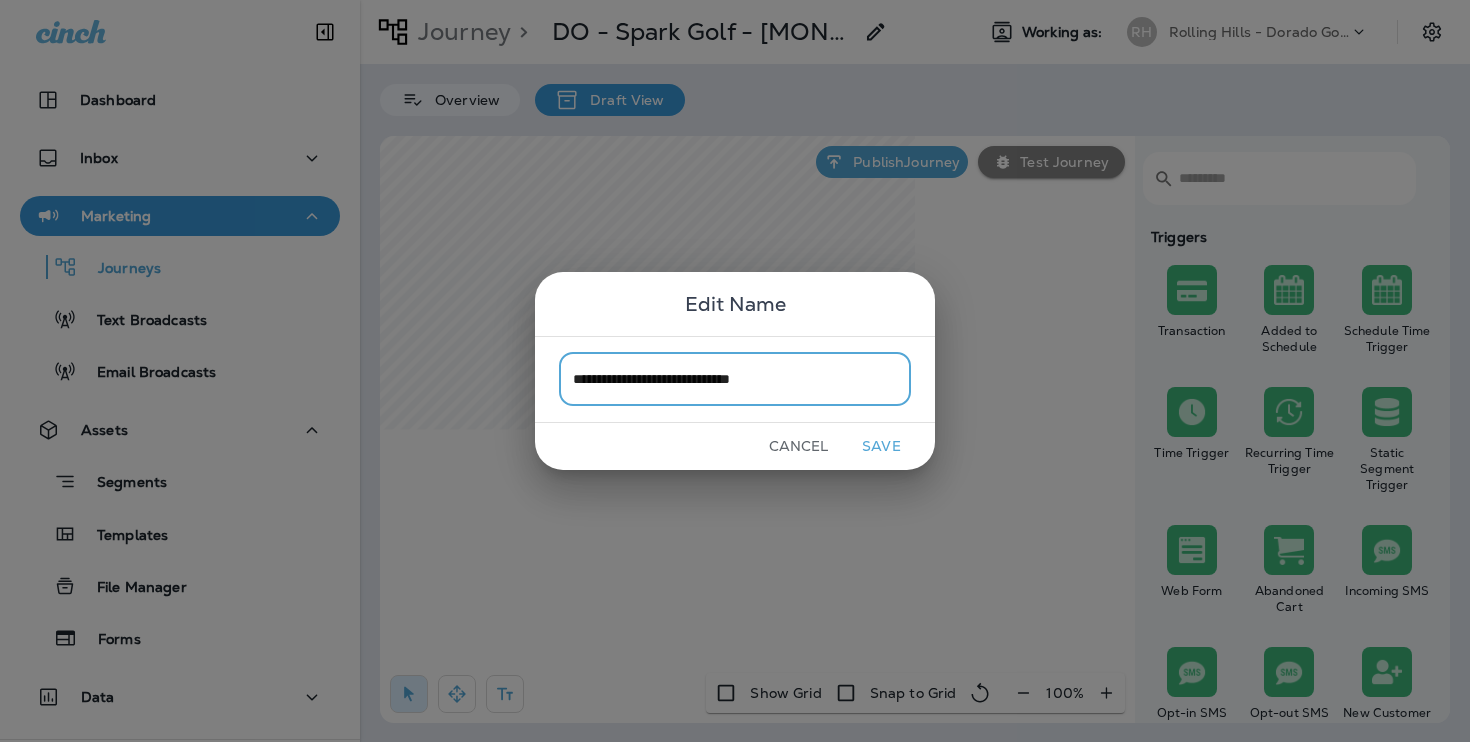 type on "**********" 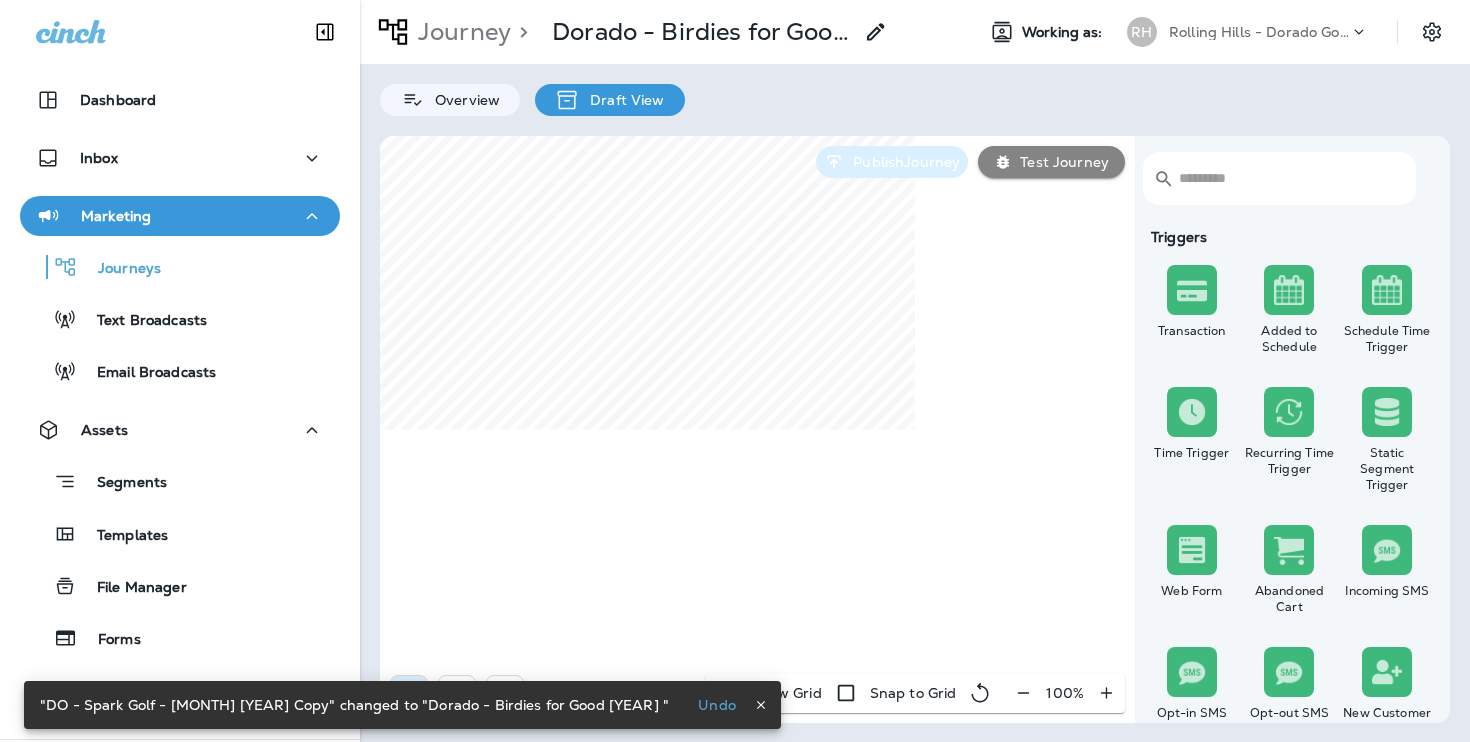 click on "Publish  Journey" at bounding box center [902, 162] 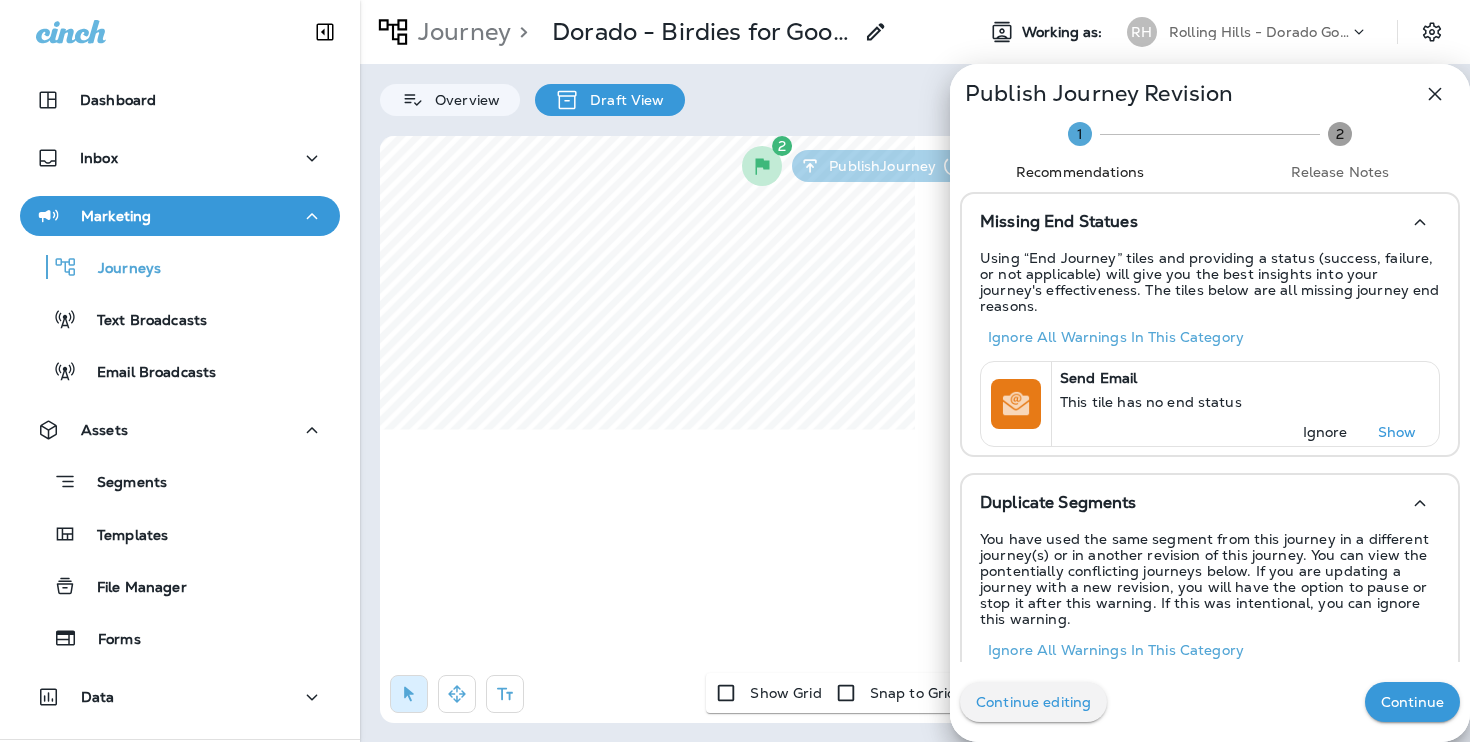 click on "Continue" at bounding box center (1412, 702) 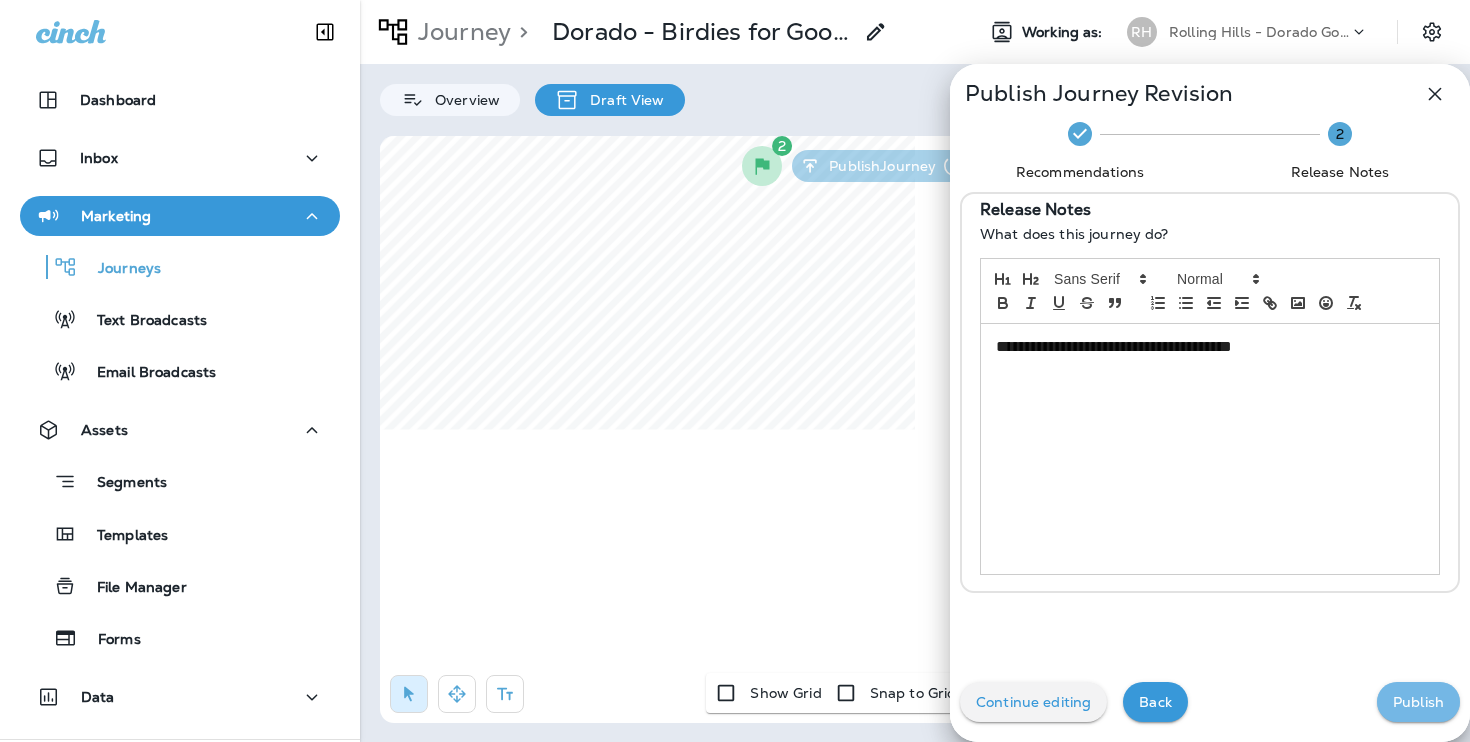 click on "Publish" at bounding box center [1418, 702] 